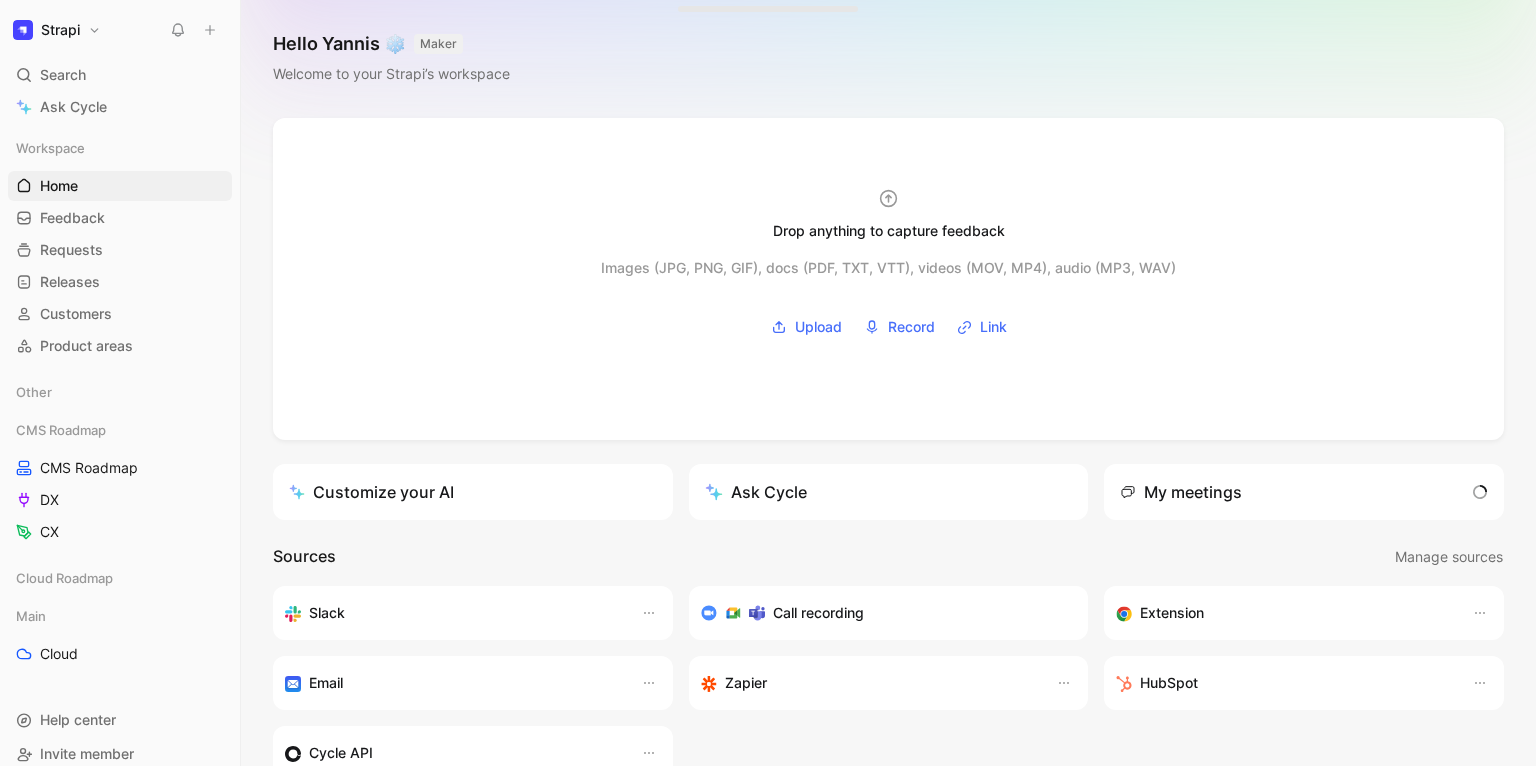 scroll, scrollTop: 0, scrollLeft: 0, axis: both 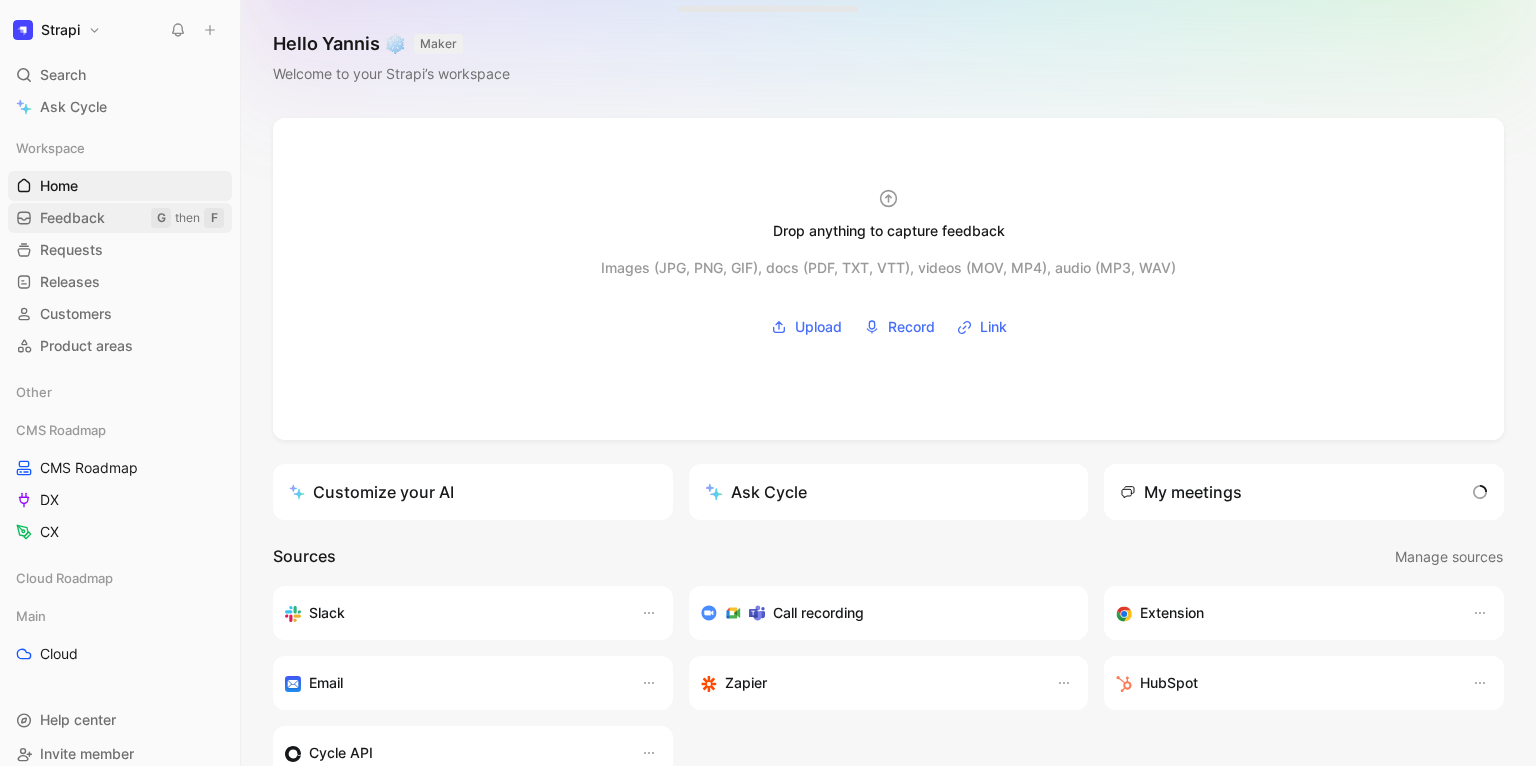click on "Feedback" at bounding box center [72, 218] 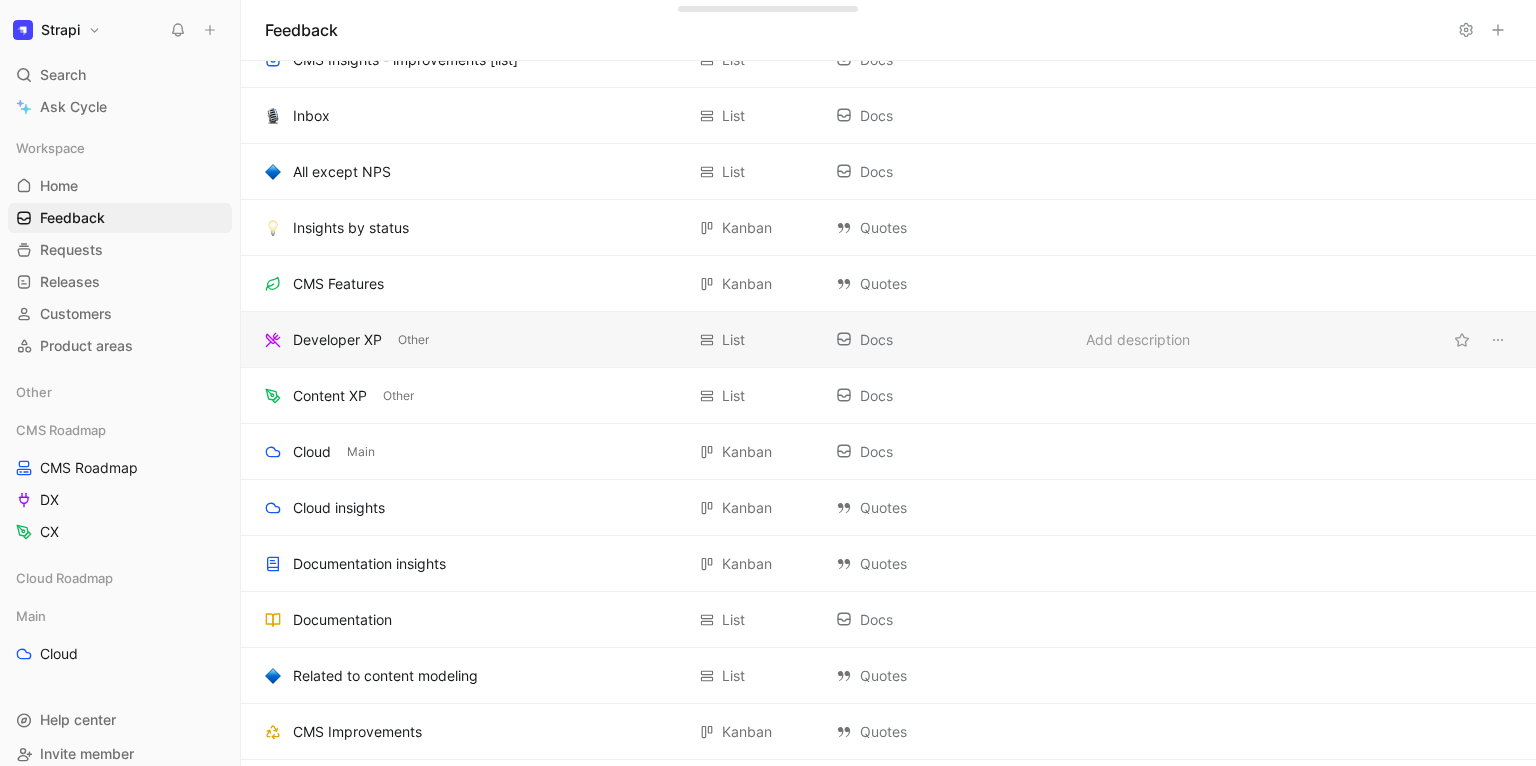 scroll, scrollTop: 0, scrollLeft: 0, axis: both 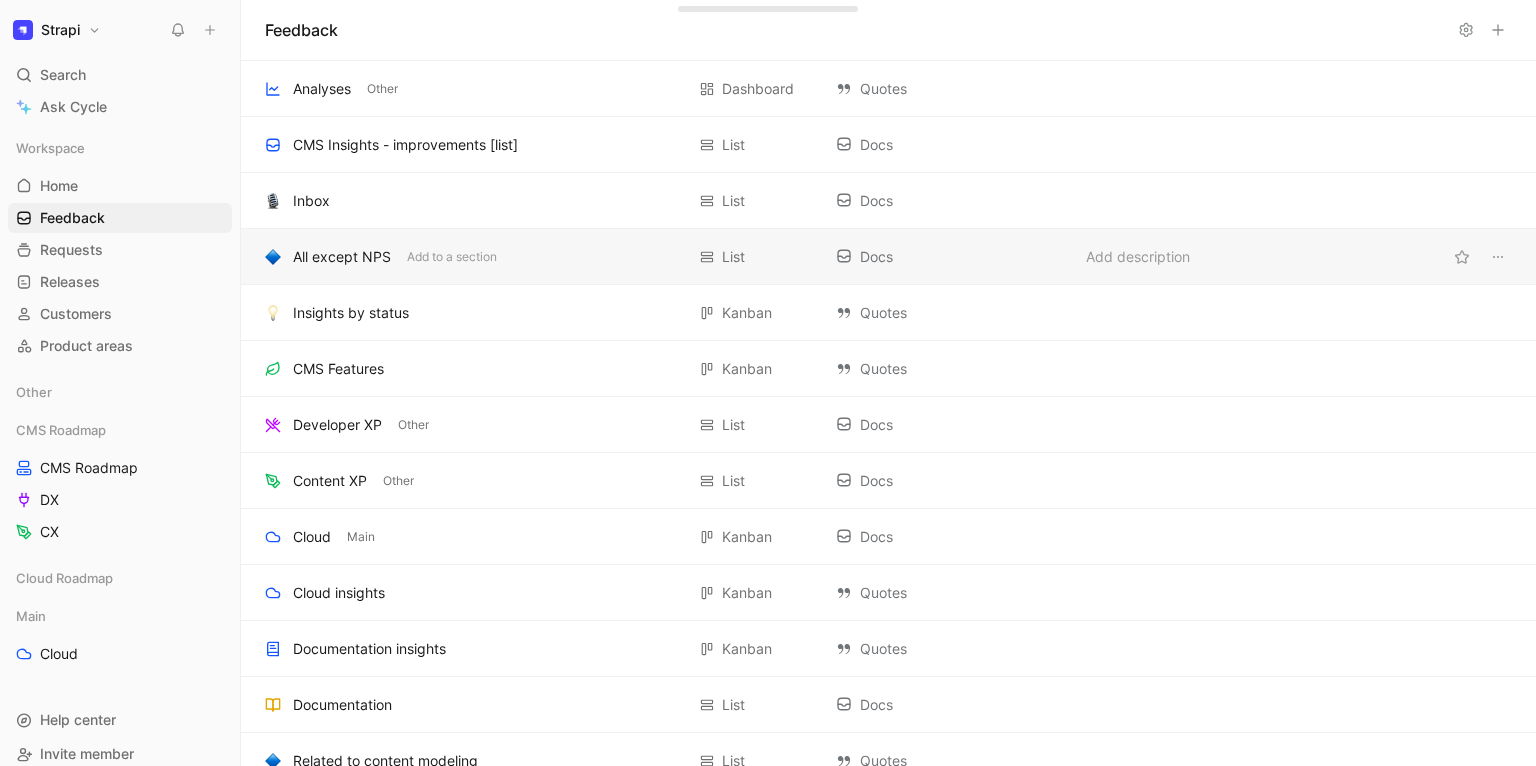 click on "All except NPS" at bounding box center (342, 257) 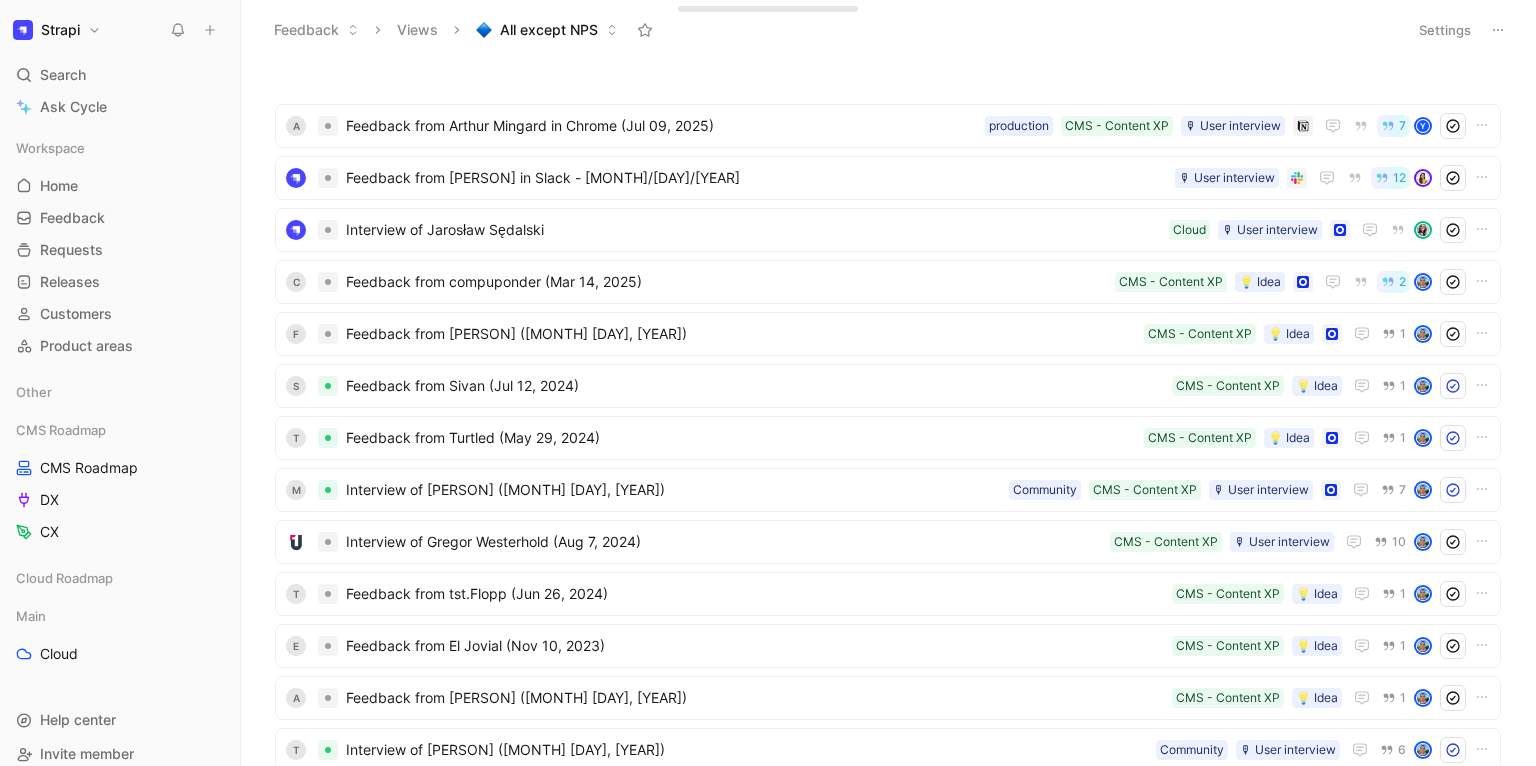 click on "Views" at bounding box center (417, 30) 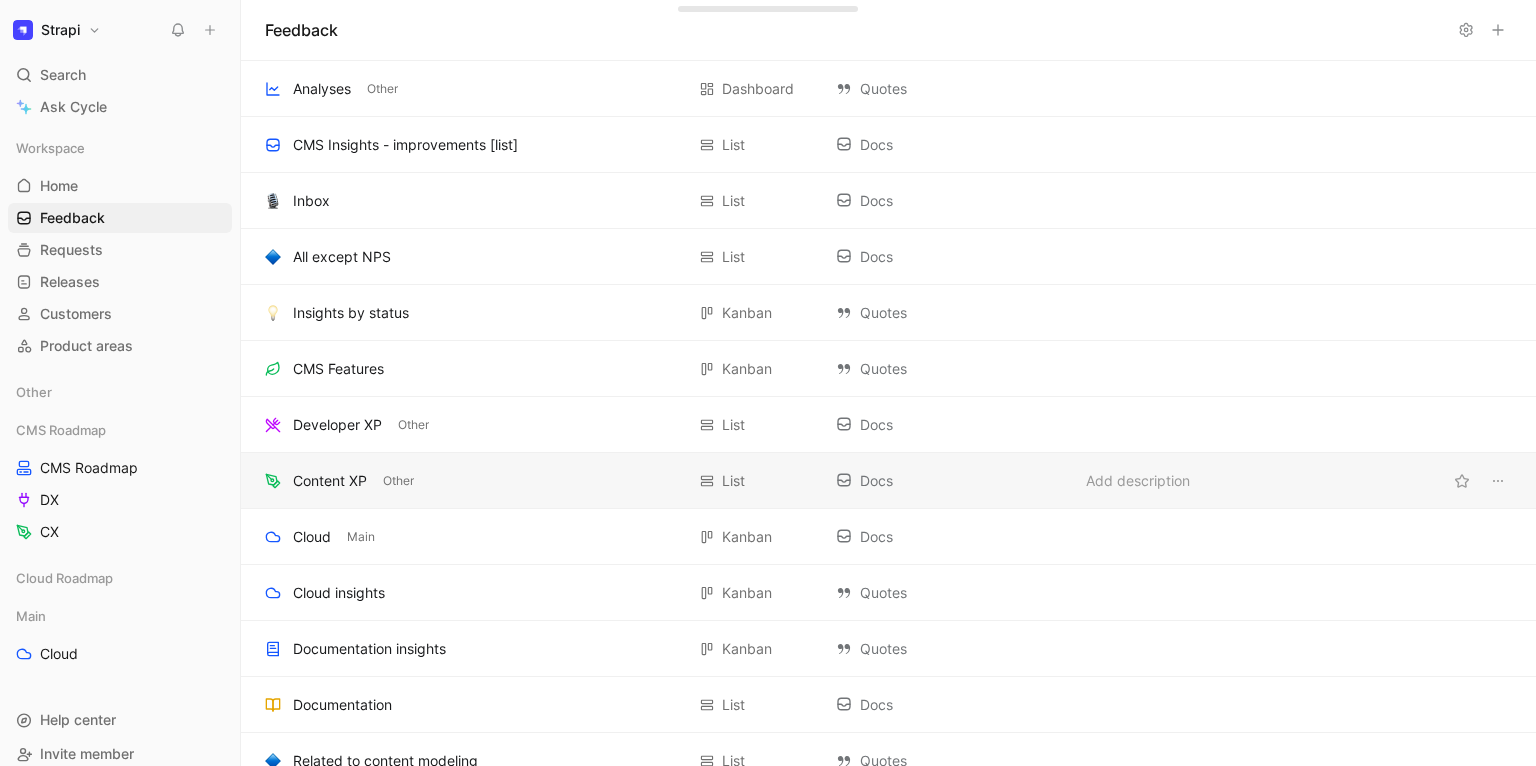 click on "Content XP" at bounding box center [330, 481] 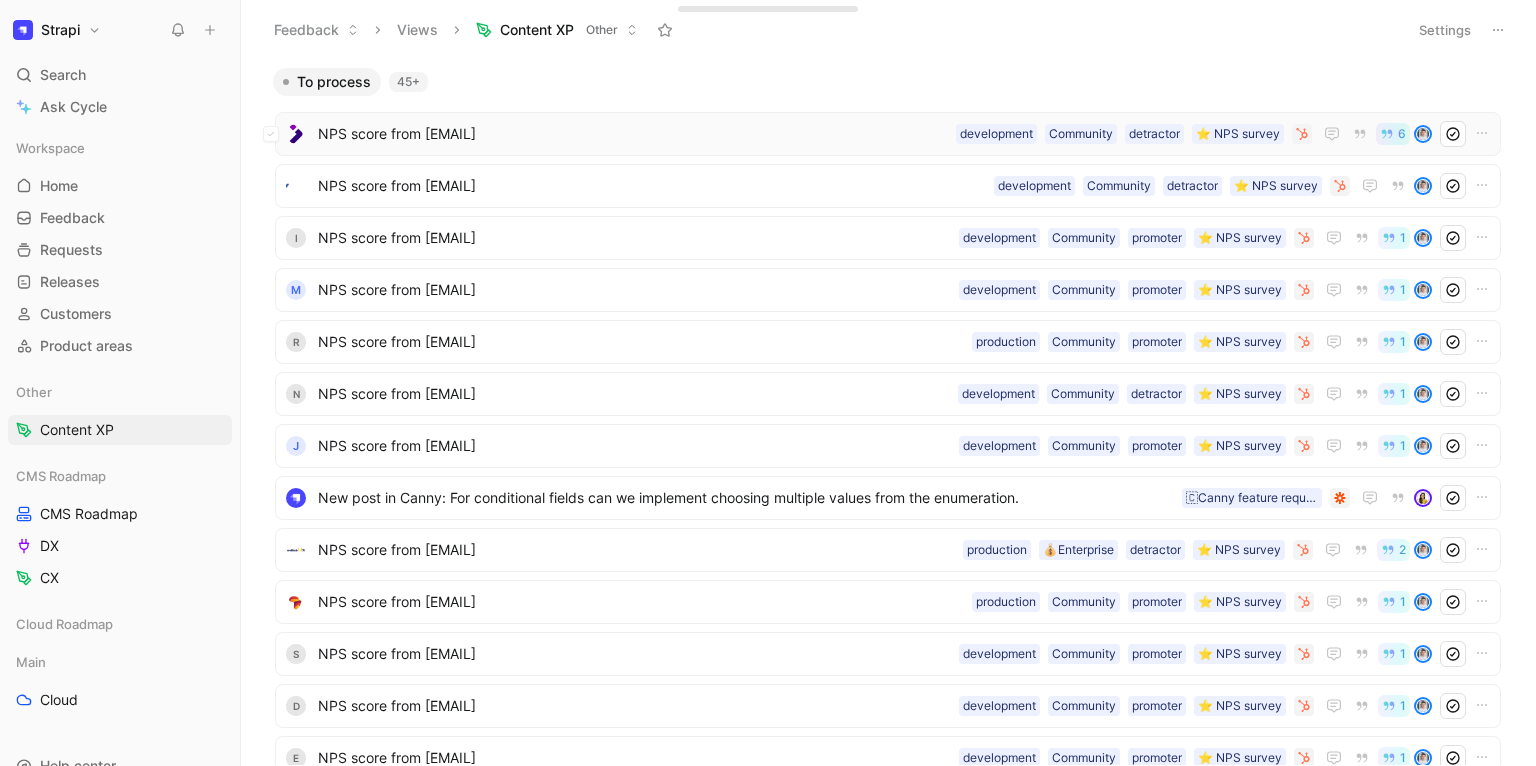 click on "NPS score from [EMAIL]" at bounding box center (633, 134) 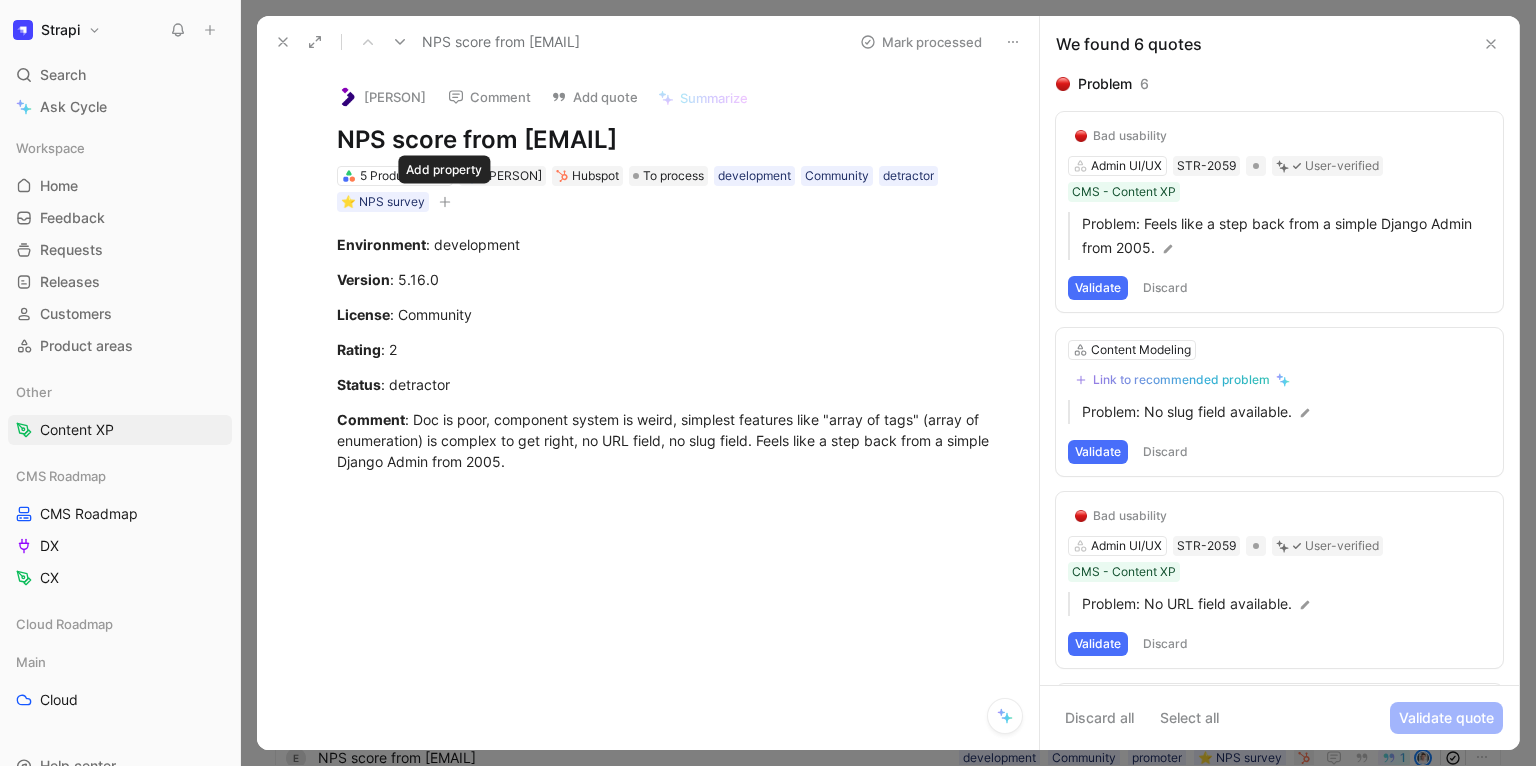 click 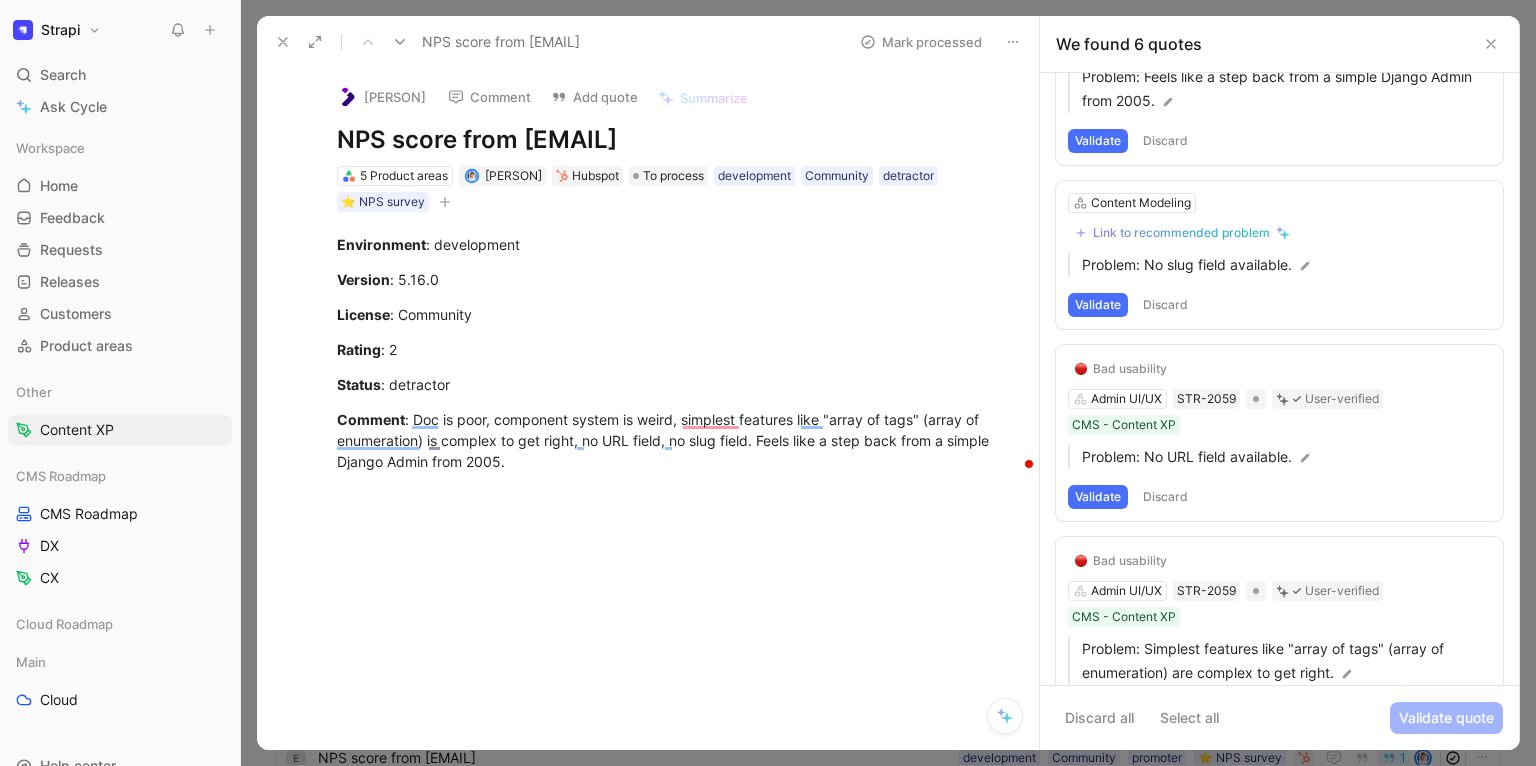 scroll, scrollTop: 147, scrollLeft: 0, axis: vertical 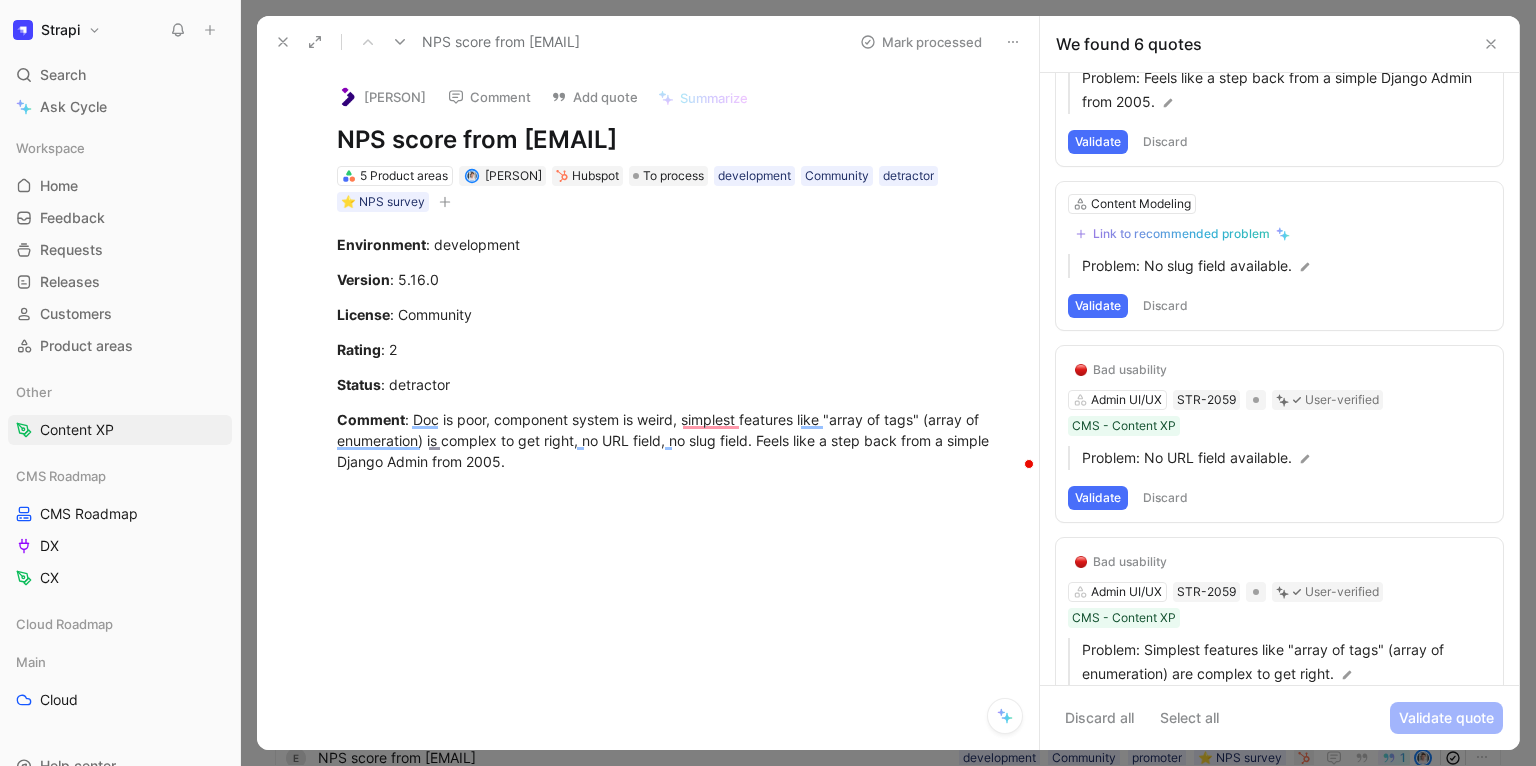 click on "Validate" at bounding box center [1098, 306] 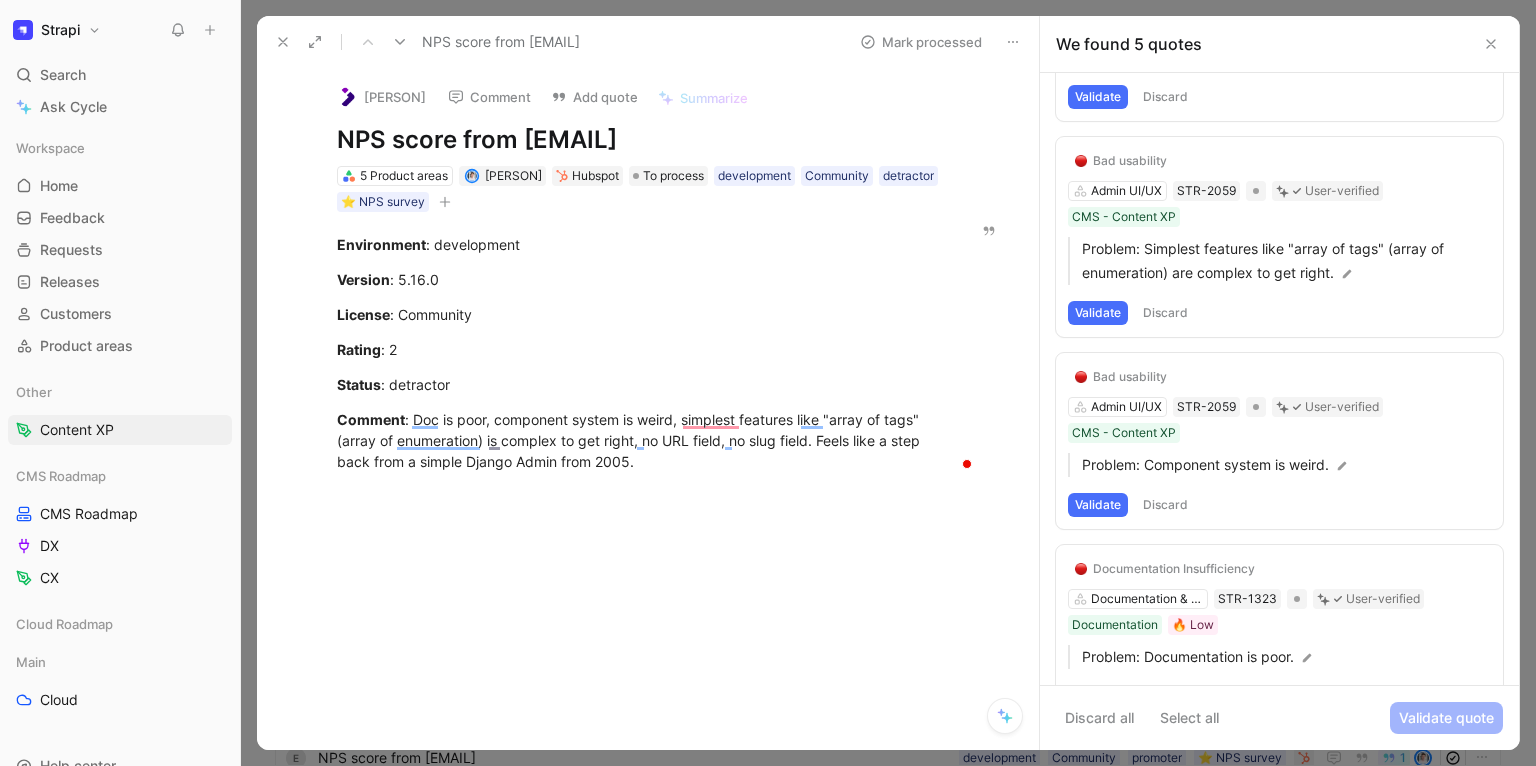 scroll, scrollTop: 346, scrollLeft: 0, axis: vertical 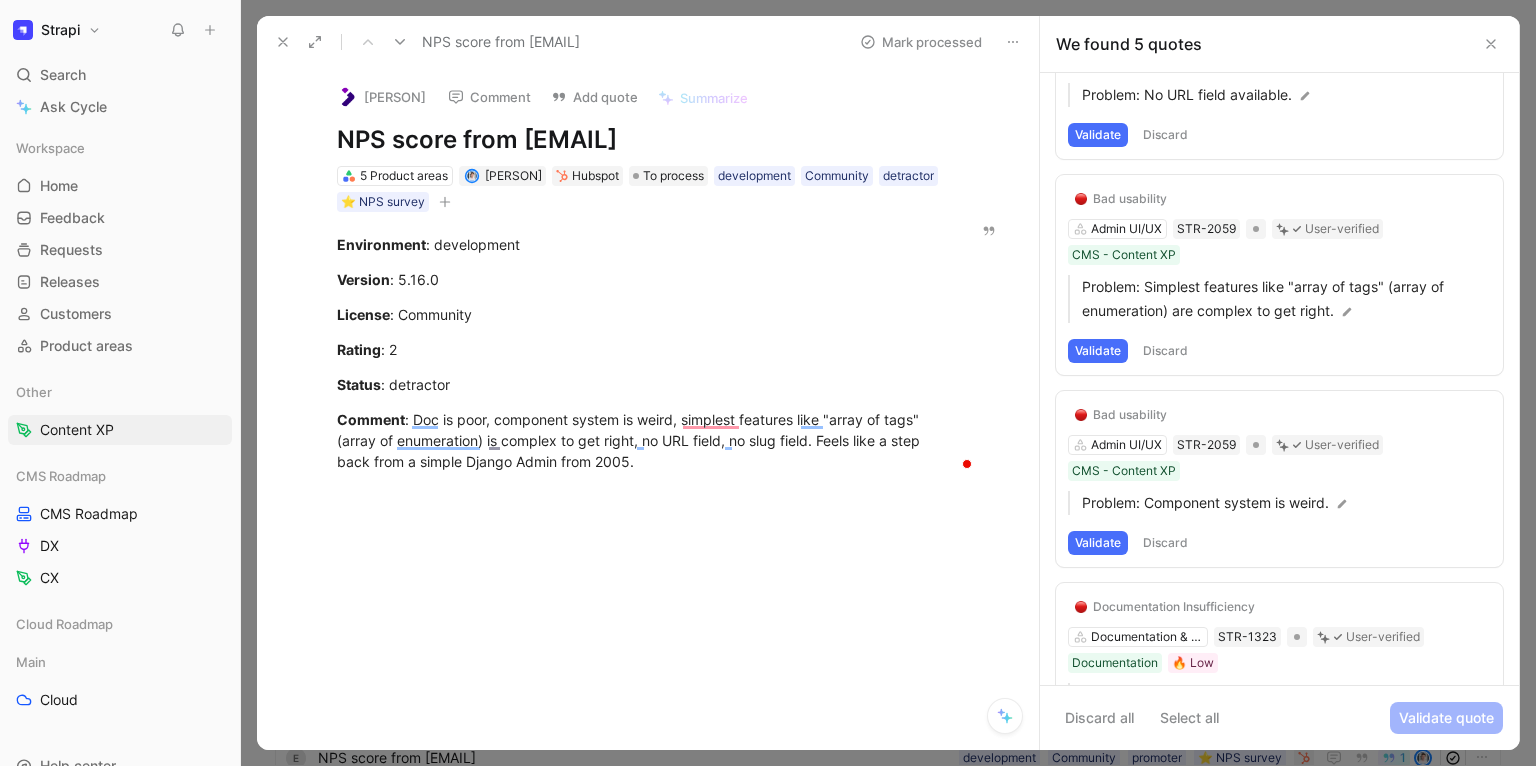 click on "Discard" at bounding box center (1165, 543) 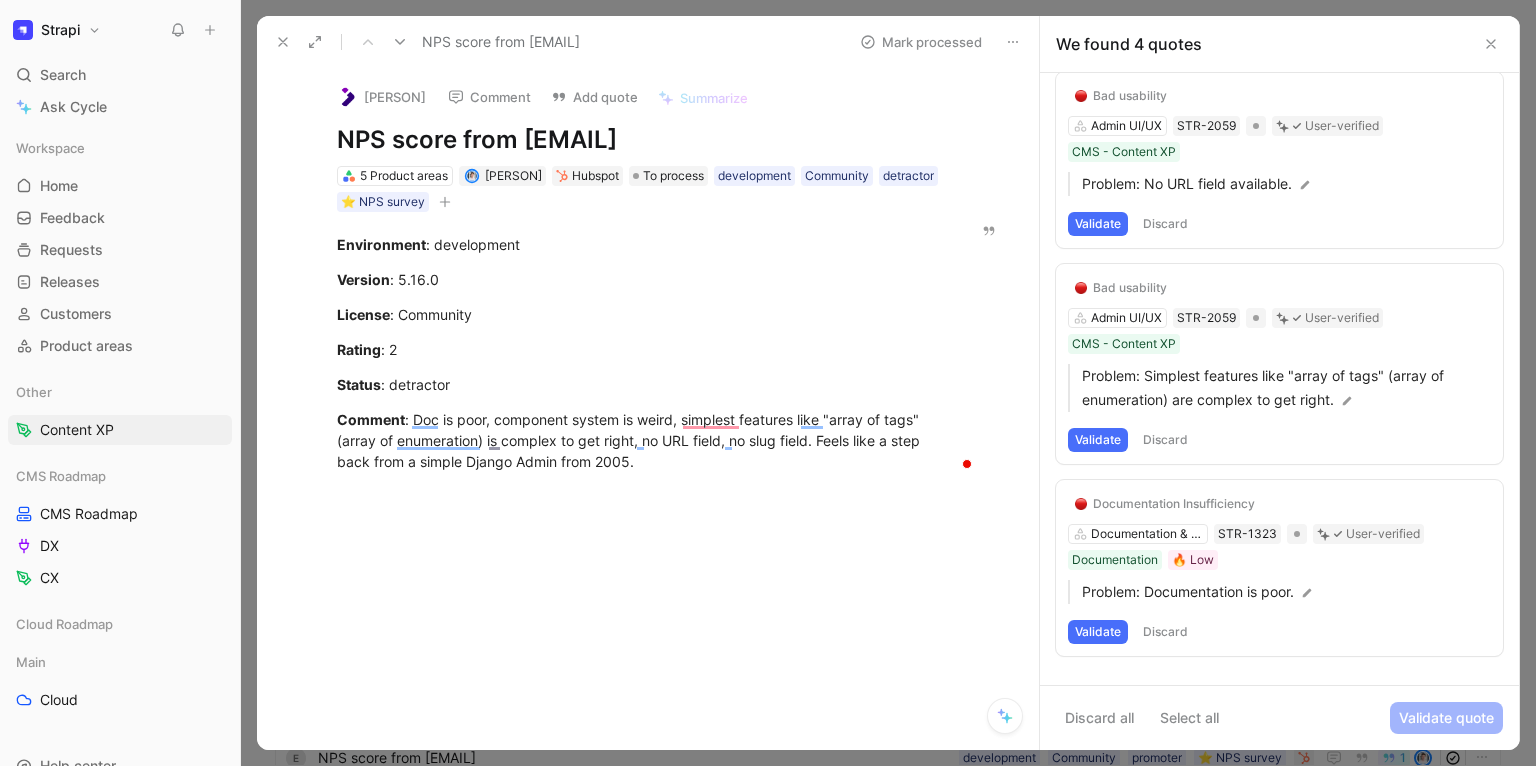 scroll, scrollTop: 221, scrollLeft: 0, axis: vertical 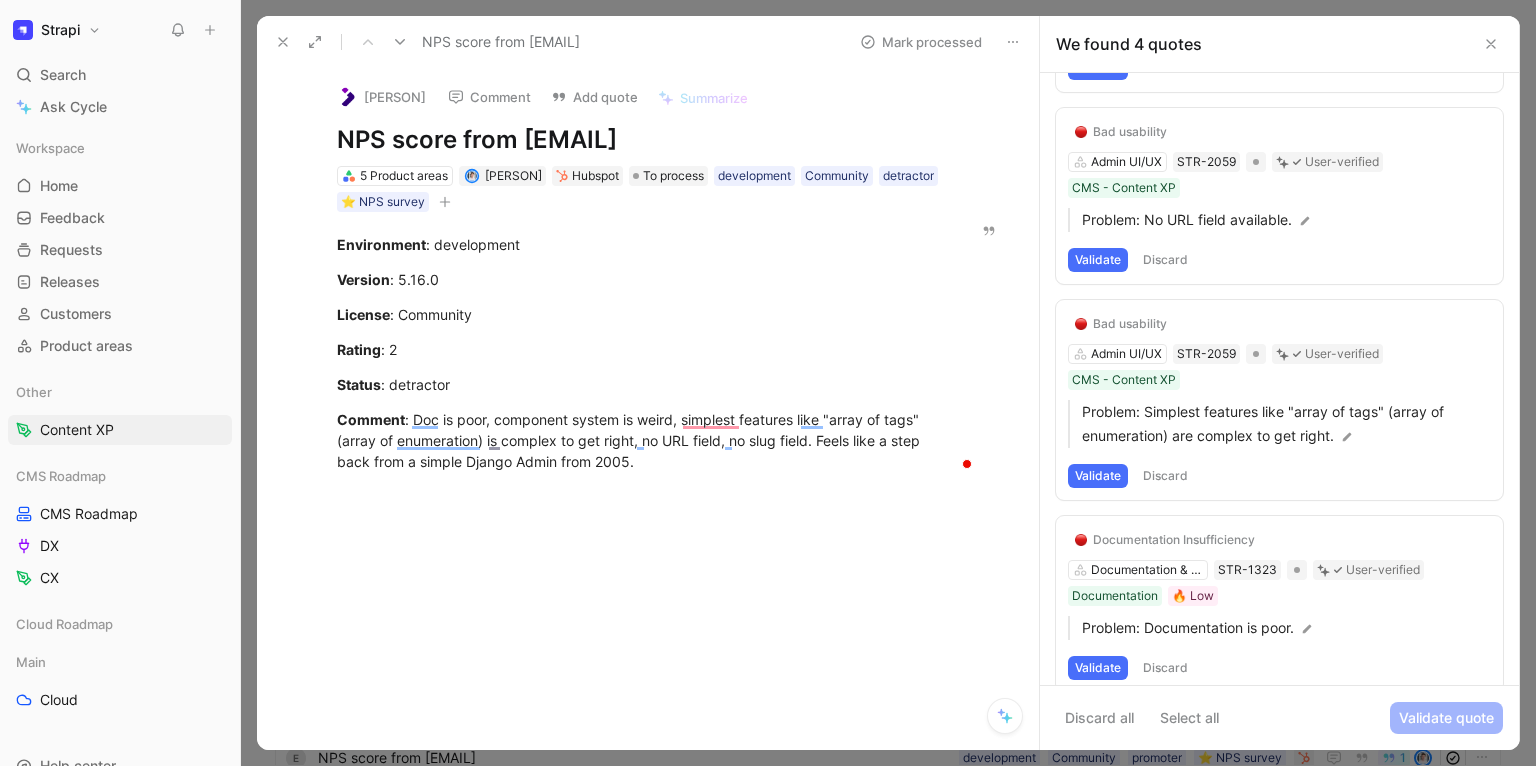 click on "Discard" at bounding box center (1165, 476) 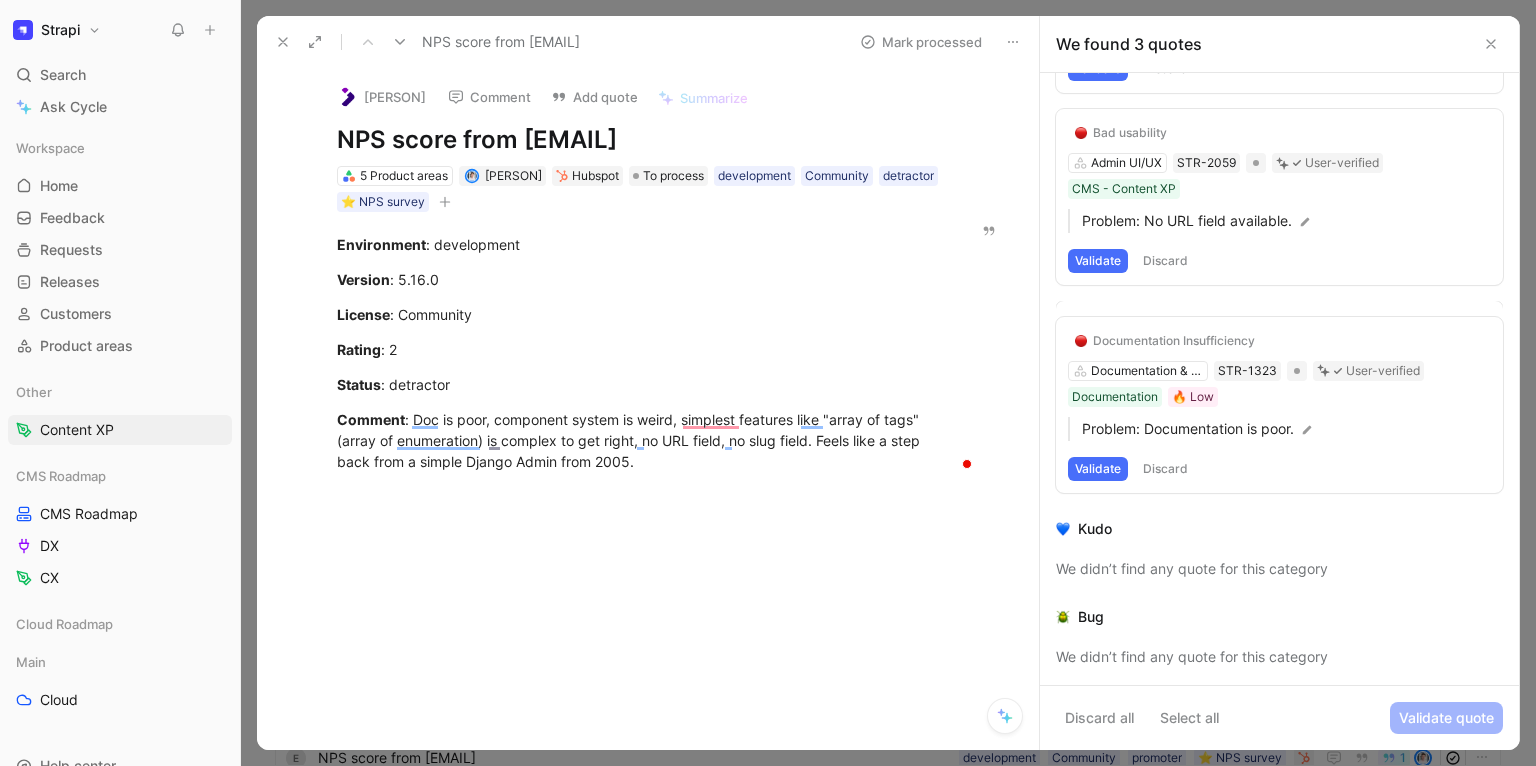 scroll, scrollTop: 200, scrollLeft: 0, axis: vertical 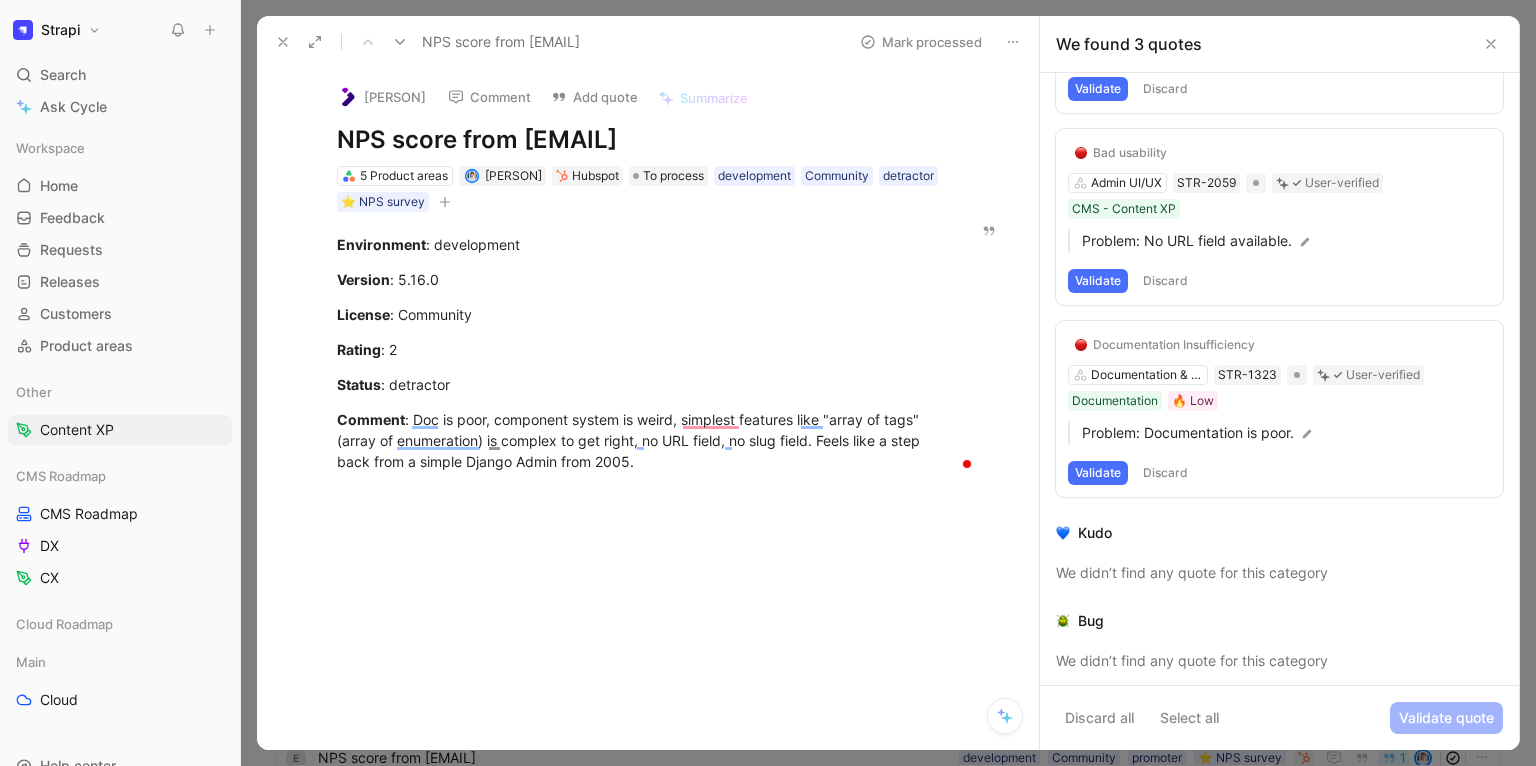 click on "Discard" at bounding box center (1165, 281) 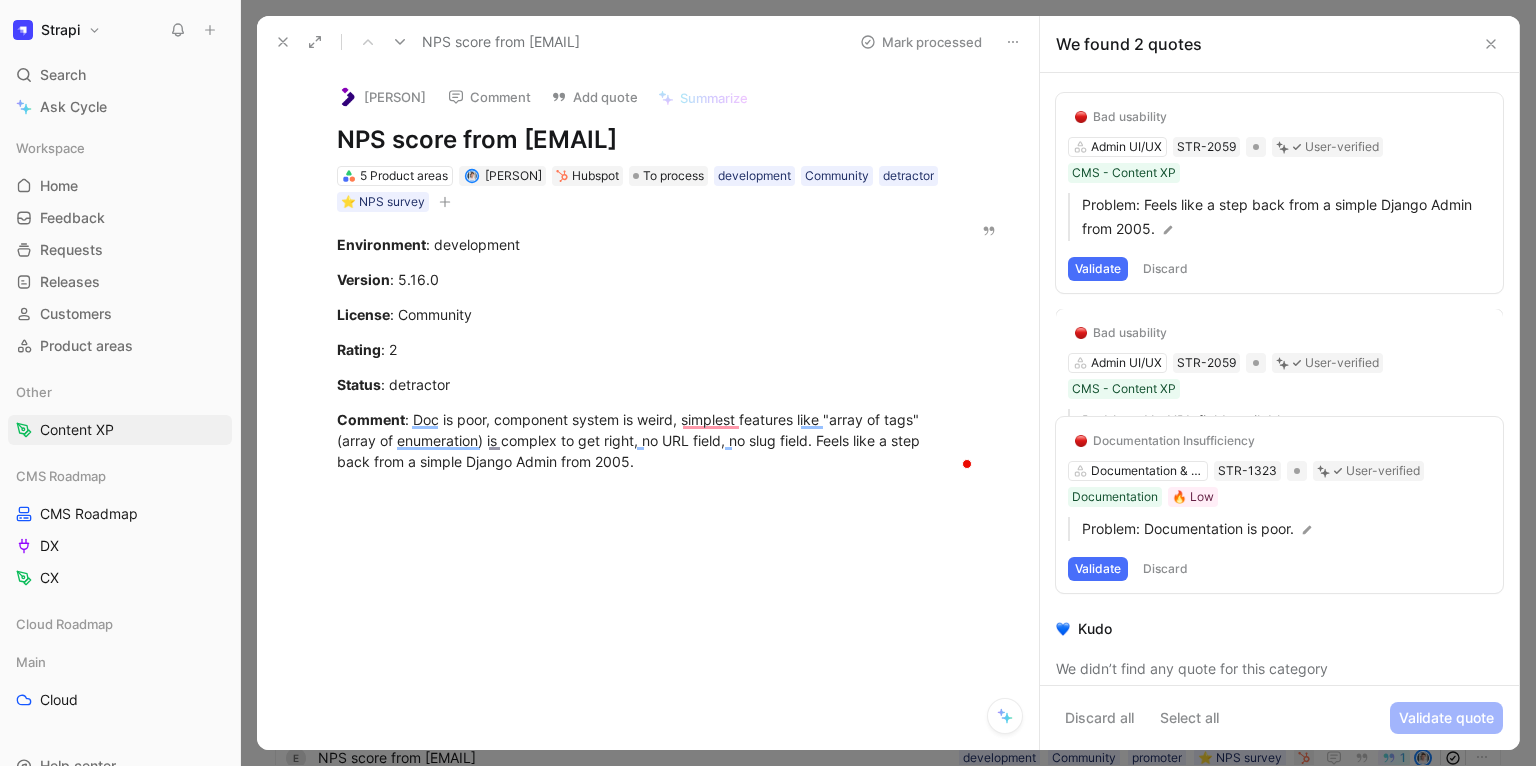 scroll, scrollTop: 8, scrollLeft: 0, axis: vertical 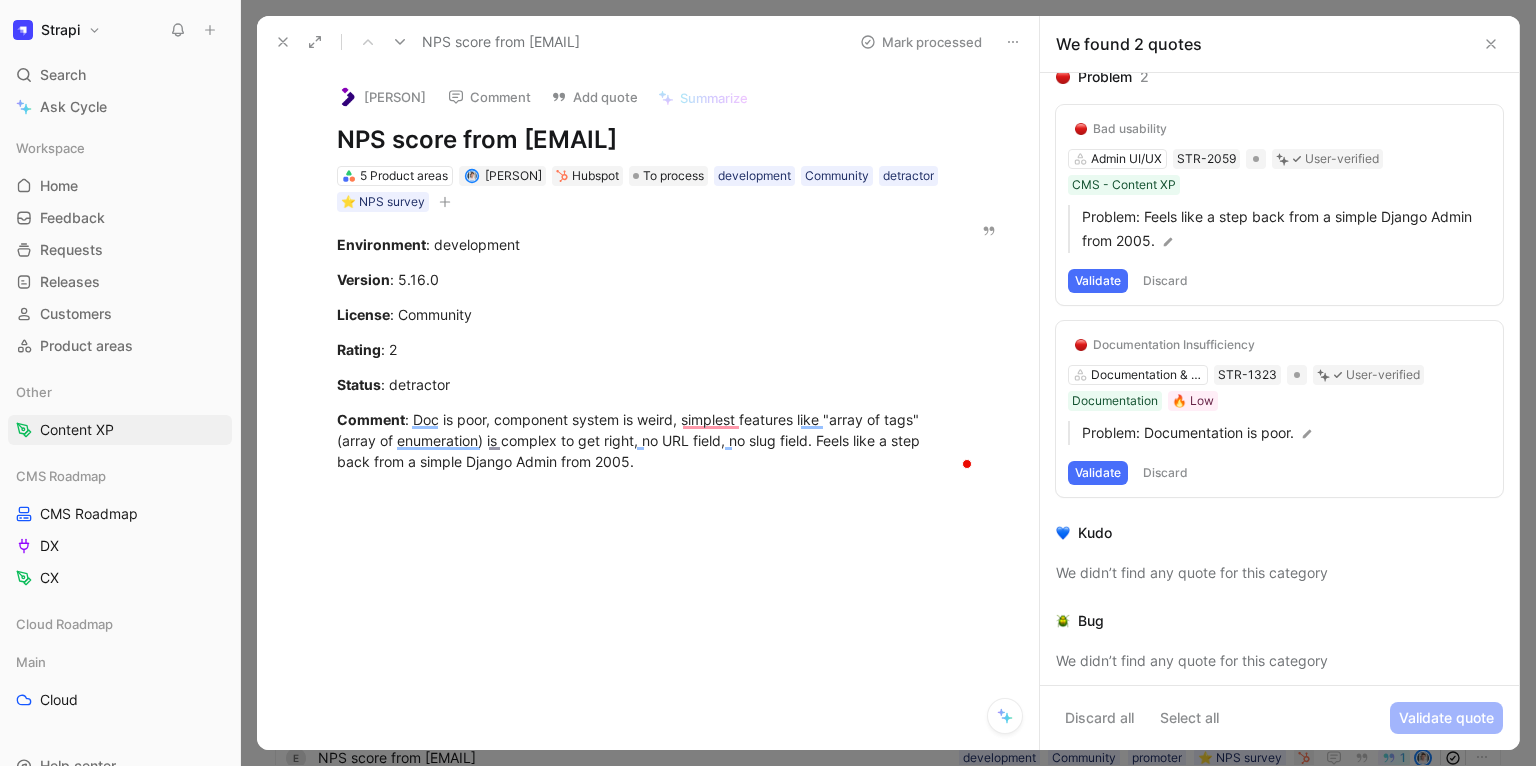 click on "Discard" at bounding box center [1165, 473] 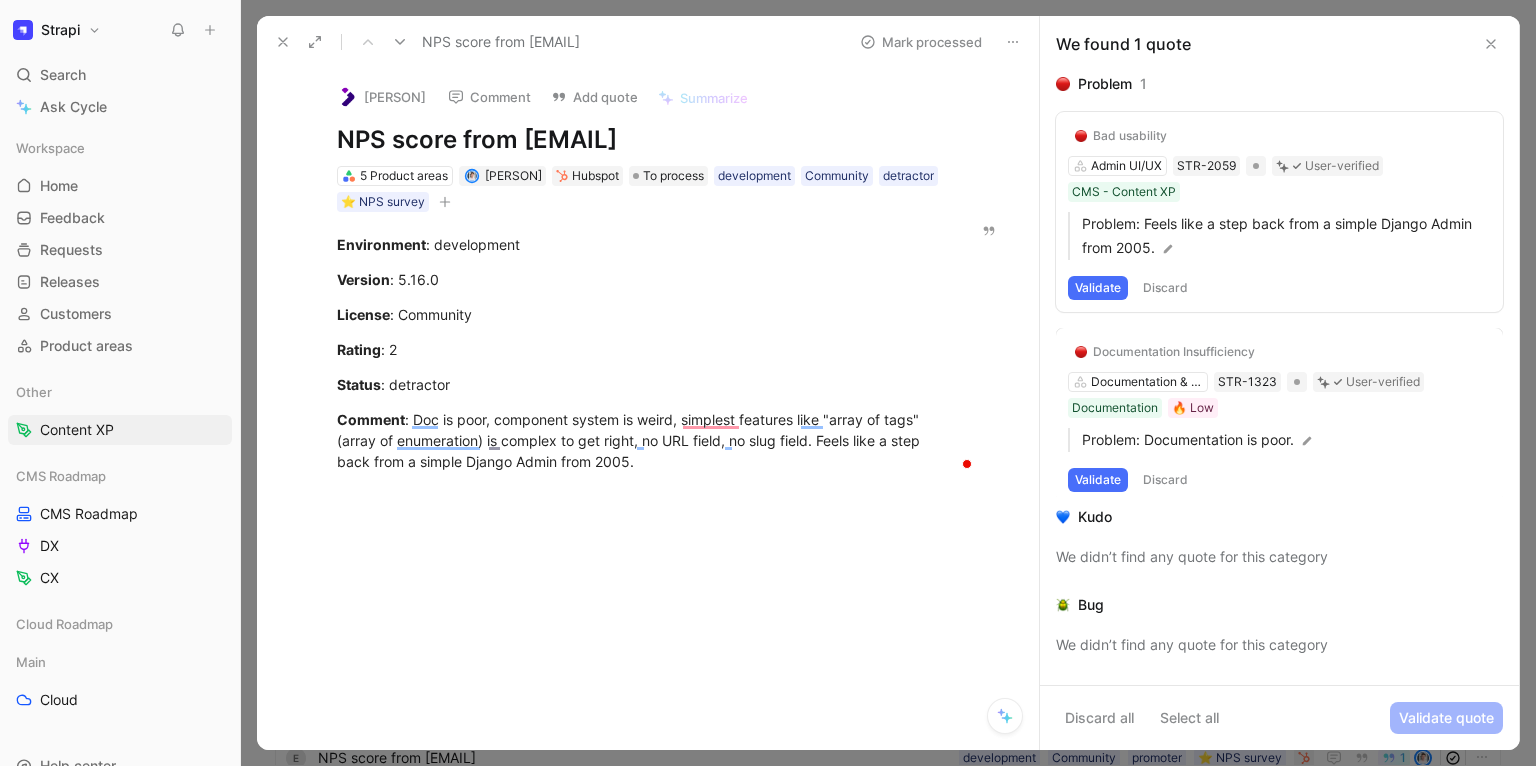 scroll, scrollTop: 0, scrollLeft: 0, axis: both 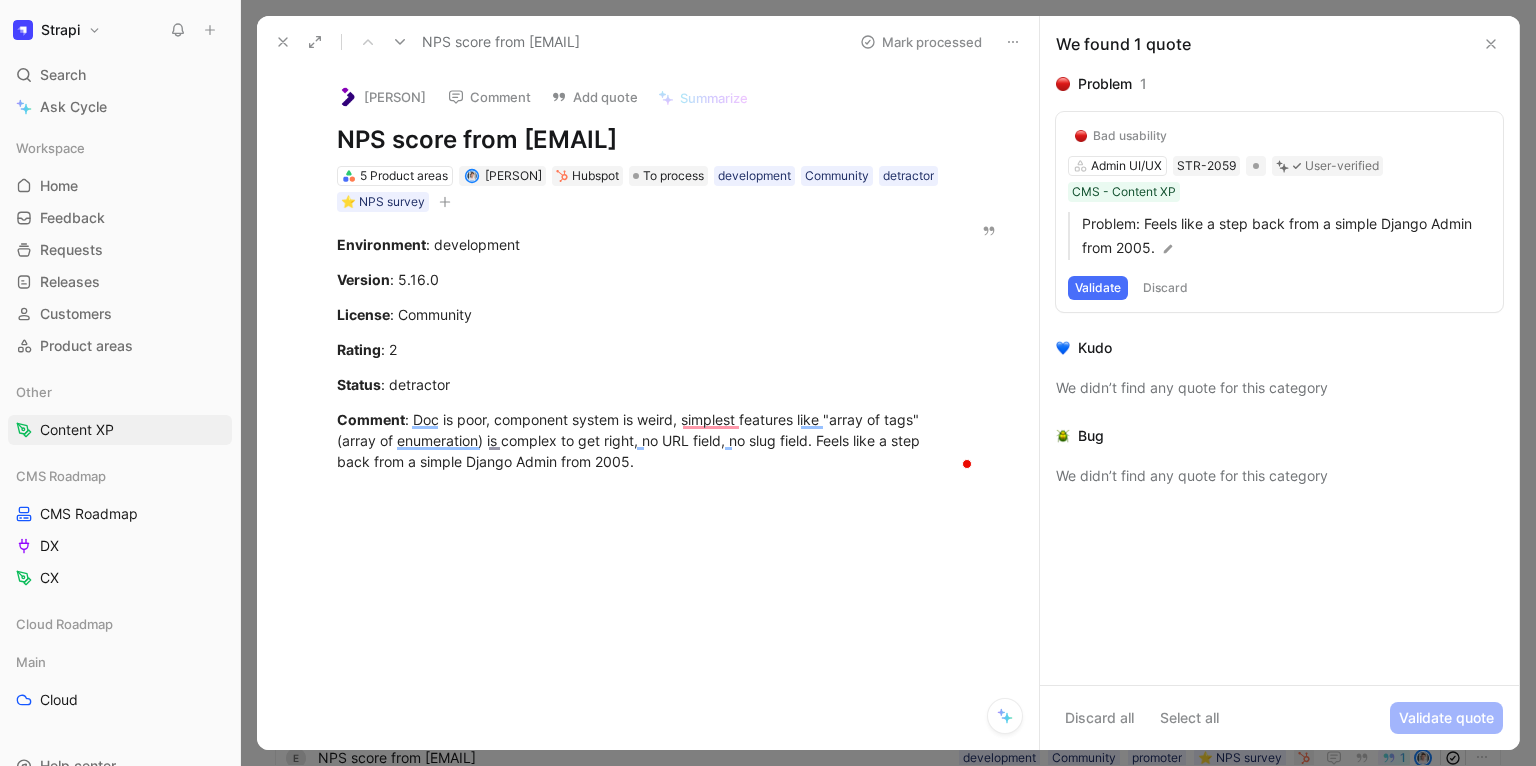 click on "Discard" at bounding box center (1165, 288) 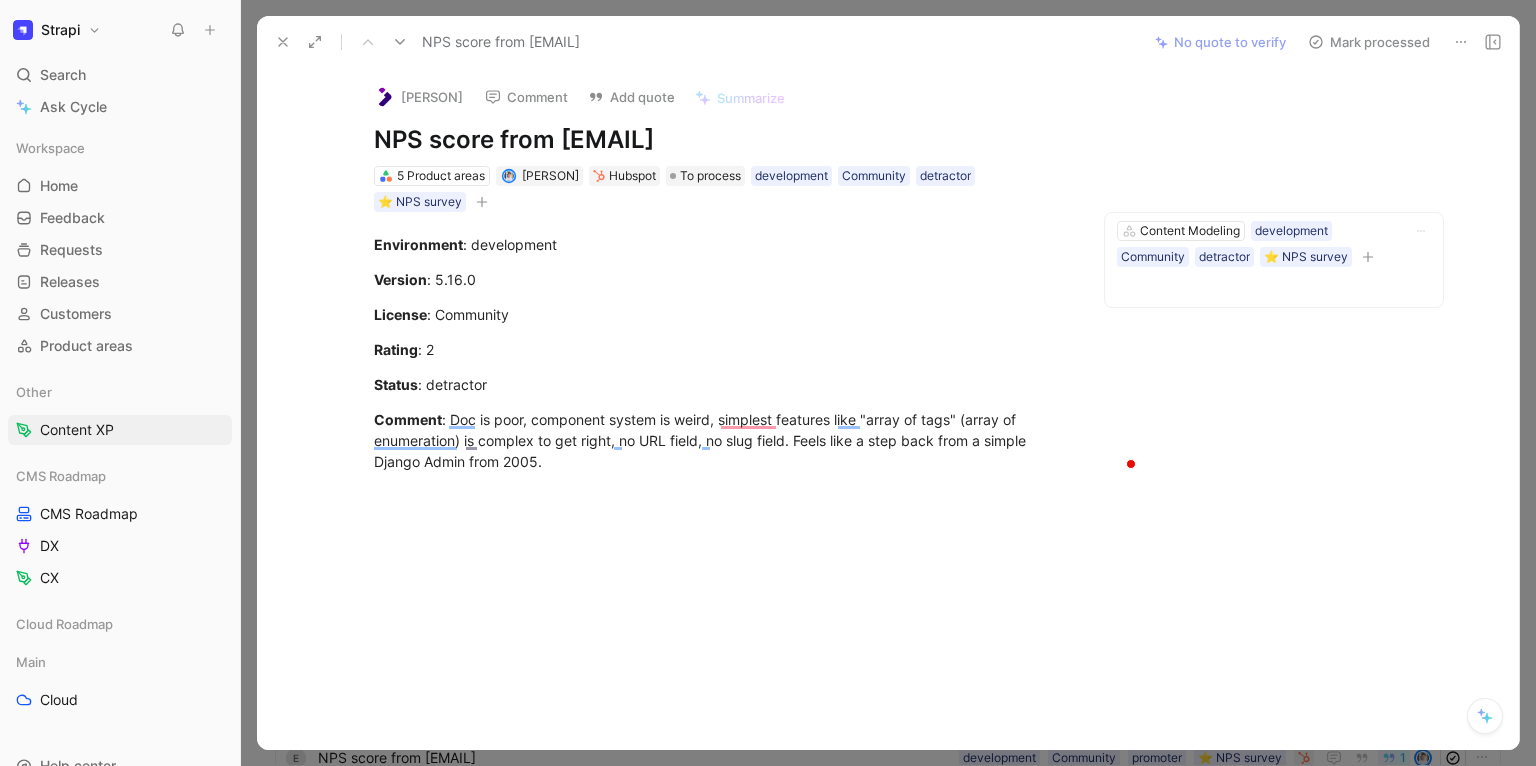 click on "Mark processed" at bounding box center [1369, 42] 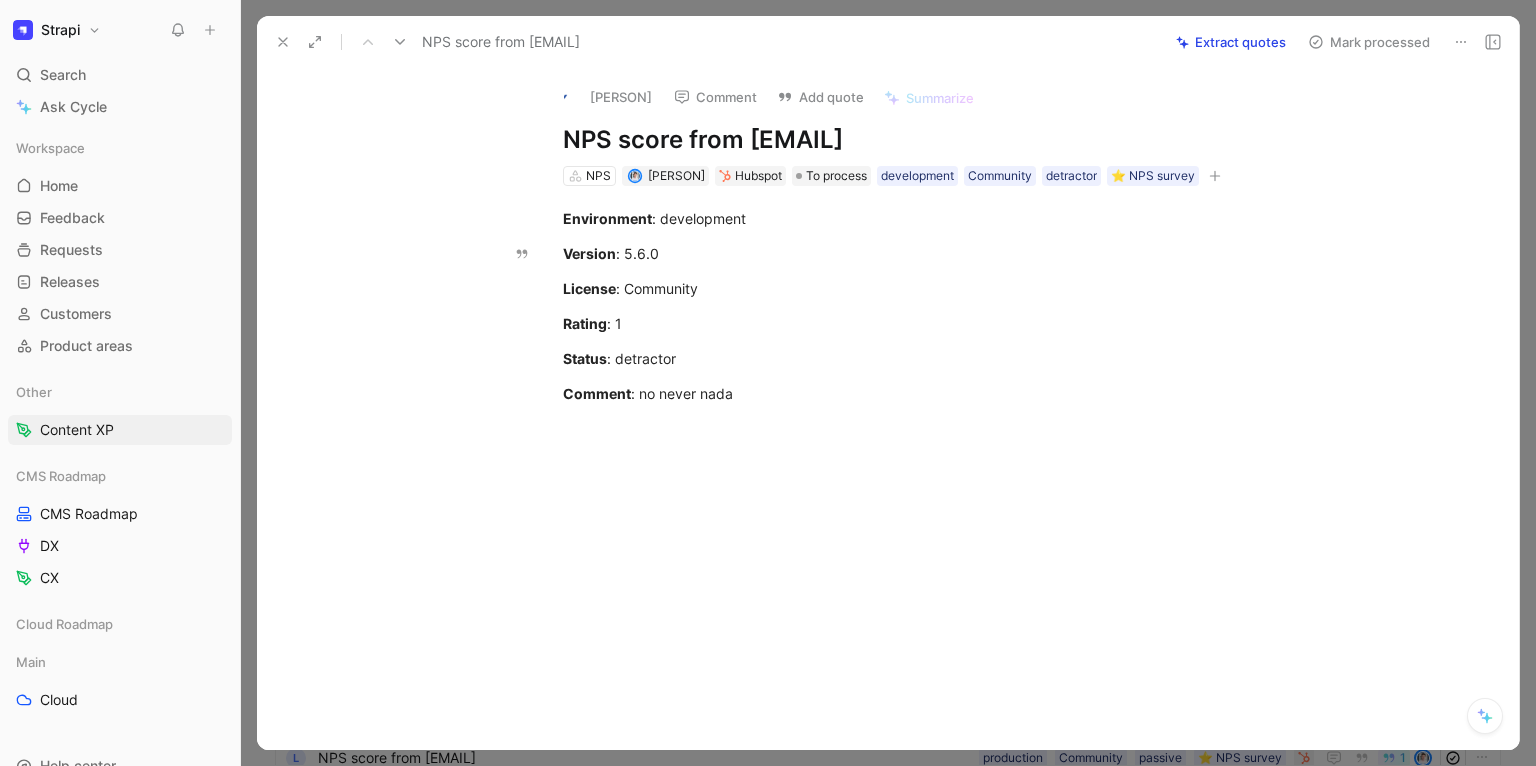 click on "Mark processed" at bounding box center (1369, 42) 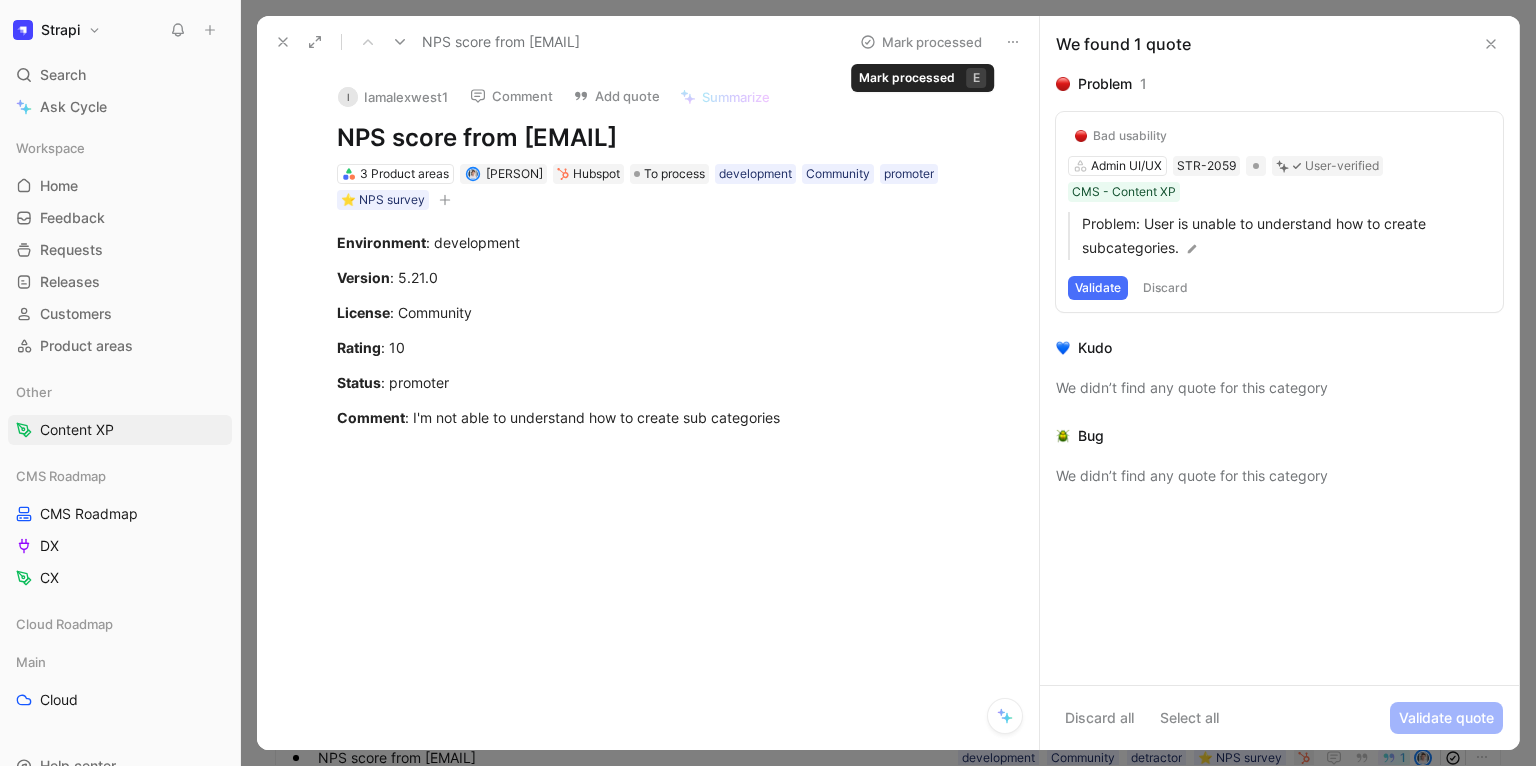 click on "Mark processed" at bounding box center [921, 42] 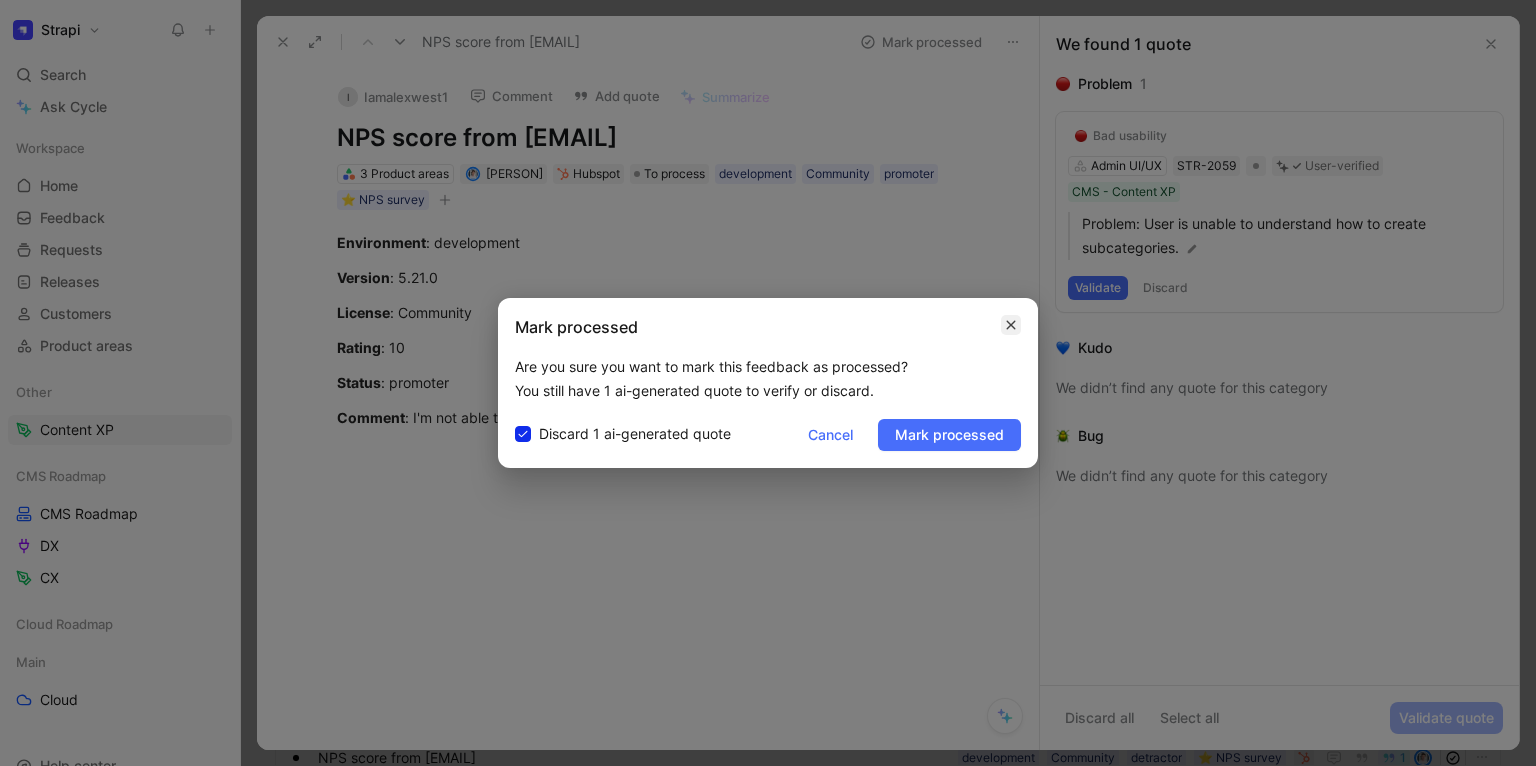 click 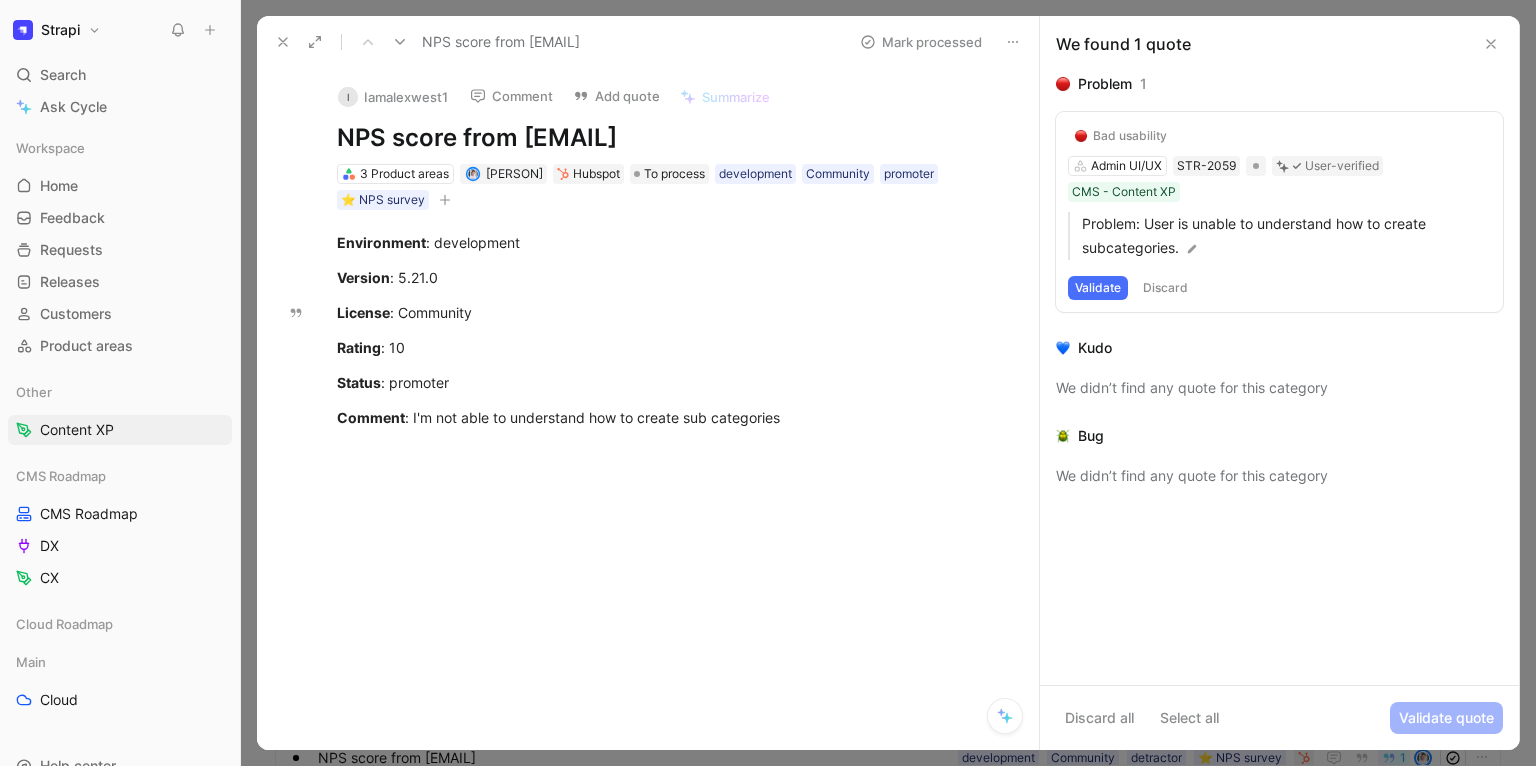 click on "Discard" at bounding box center [1165, 288] 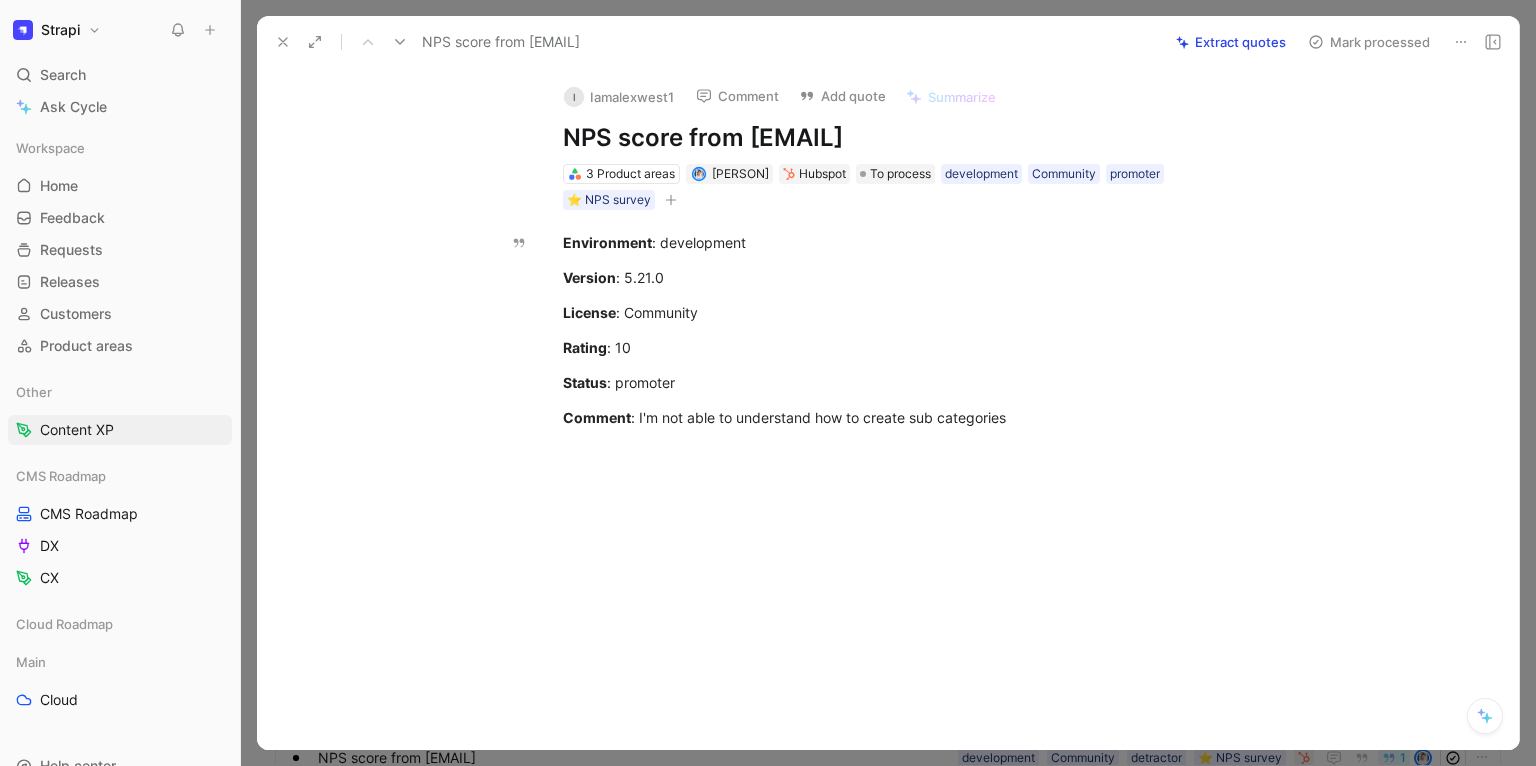 click on "Mark processed" at bounding box center [1369, 42] 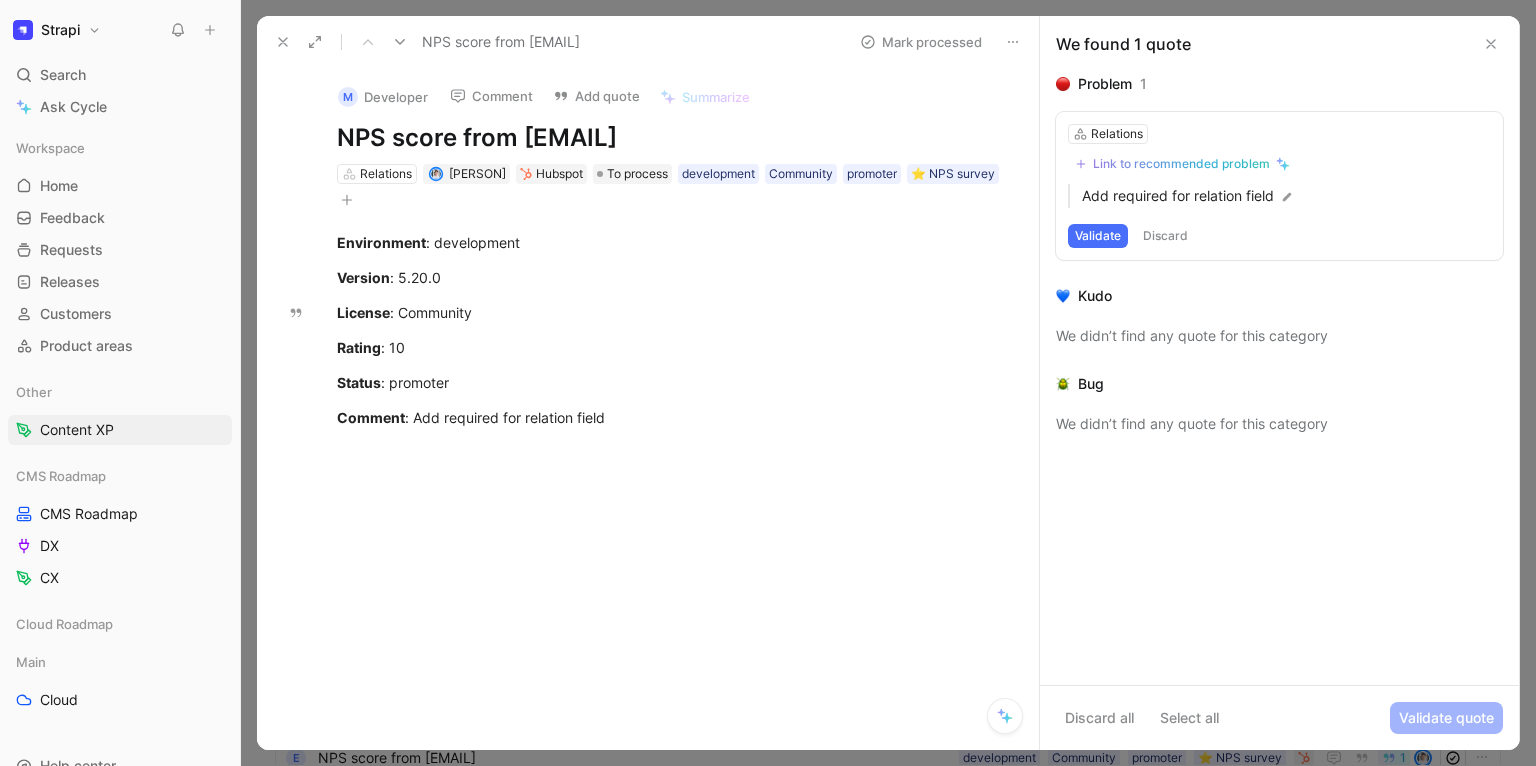 click on "Validate" at bounding box center [1098, 236] 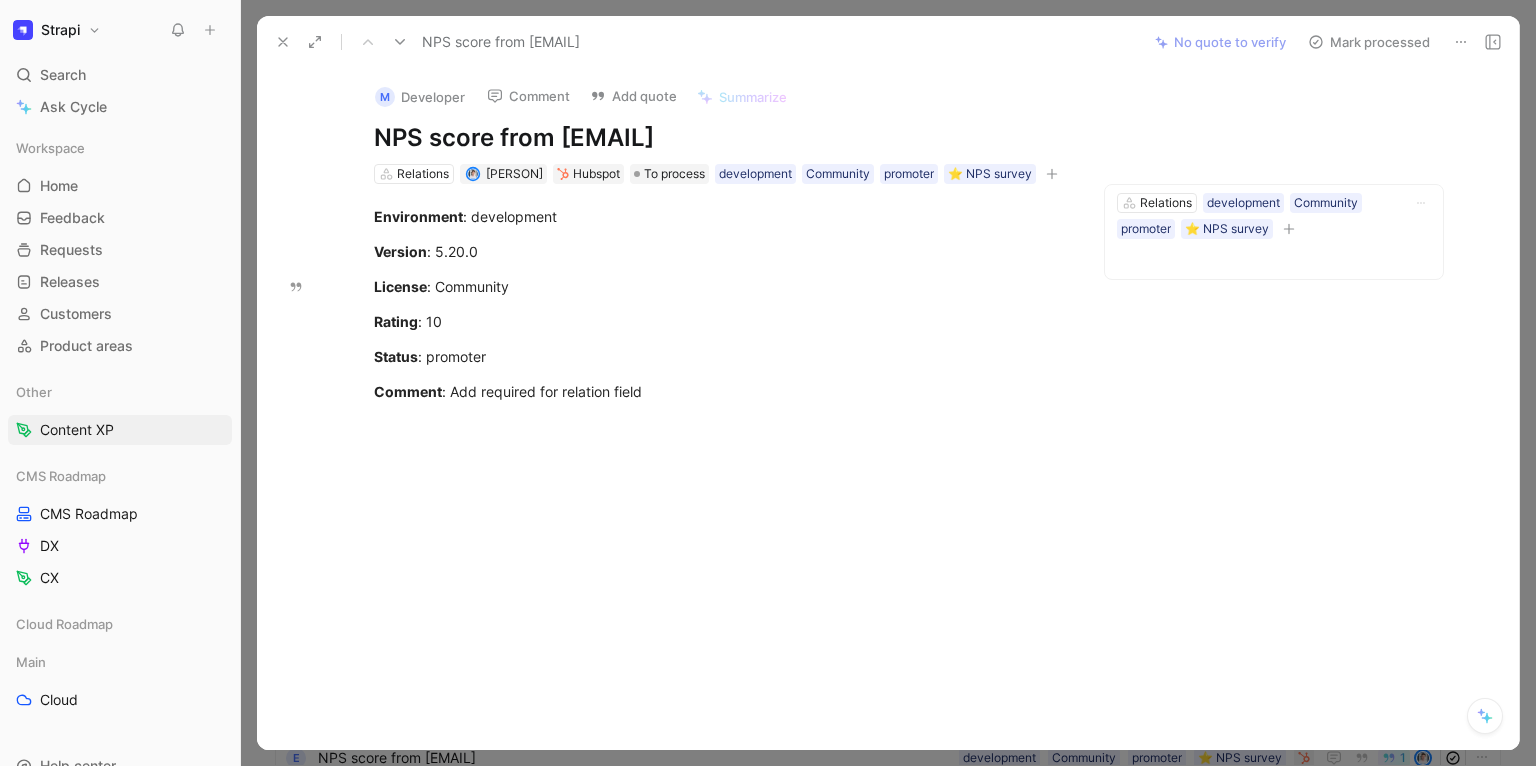 click on "Mark processed" at bounding box center [1369, 42] 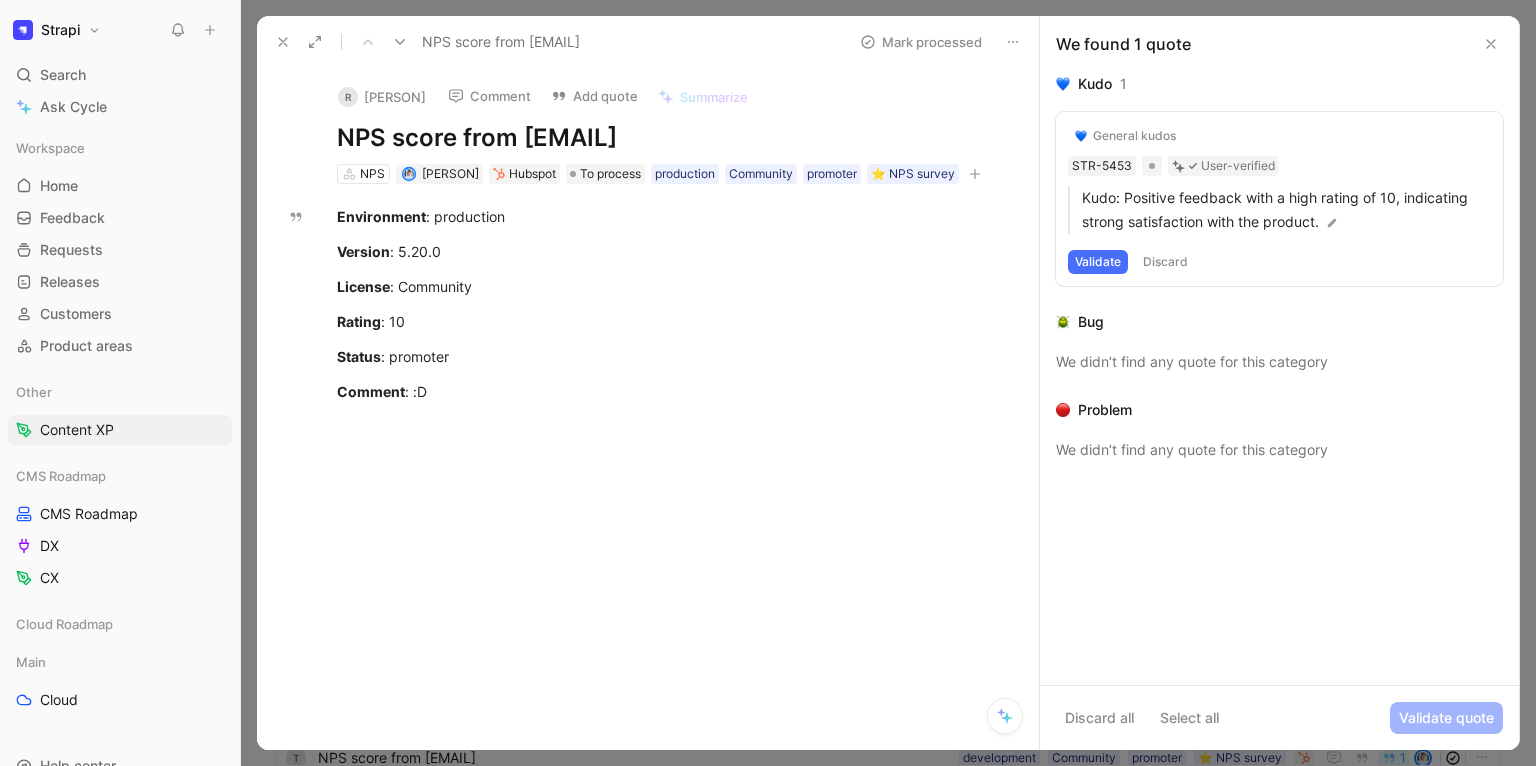 click on "Validate" at bounding box center [1098, 262] 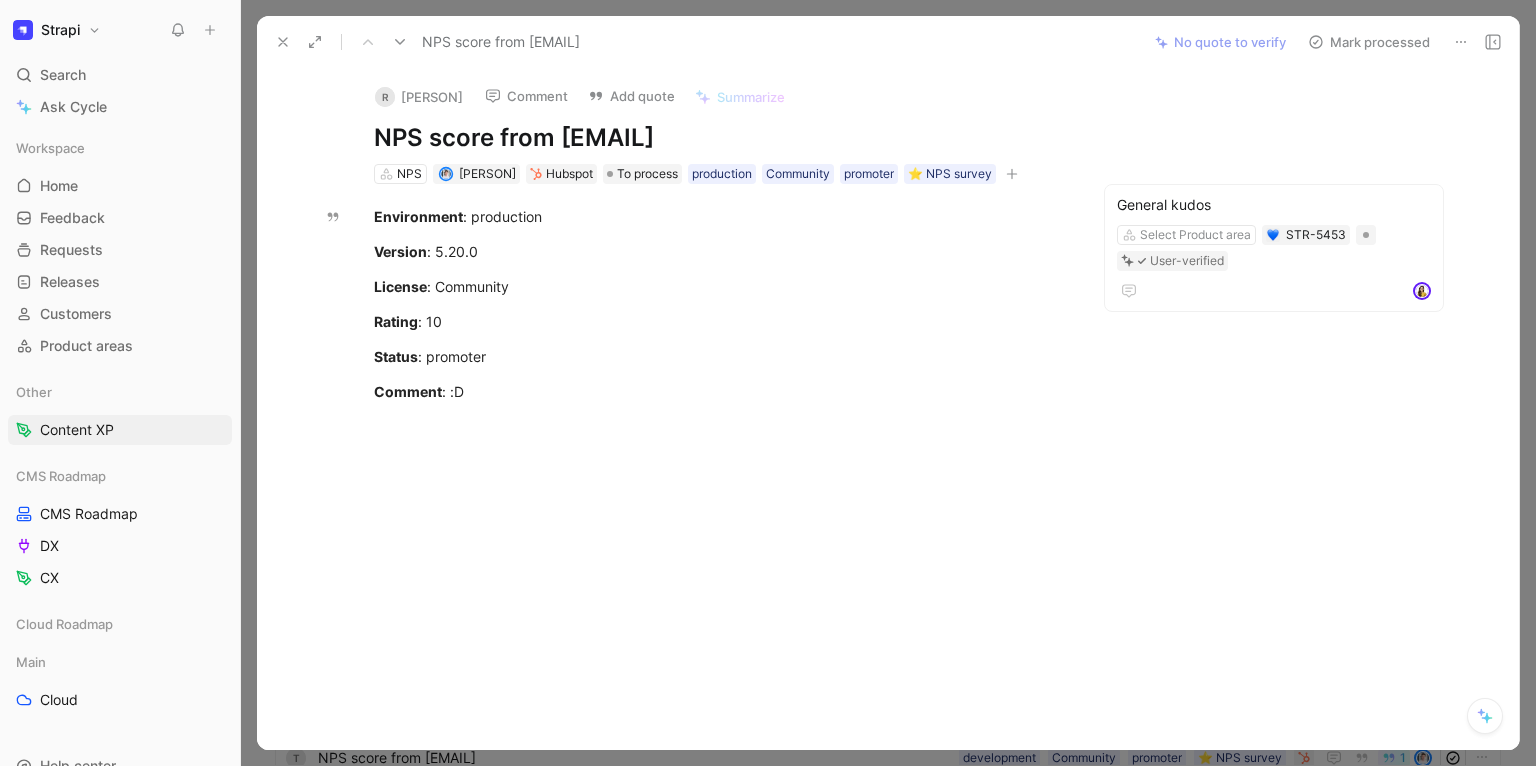 click on "Mark processed" at bounding box center (1369, 42) 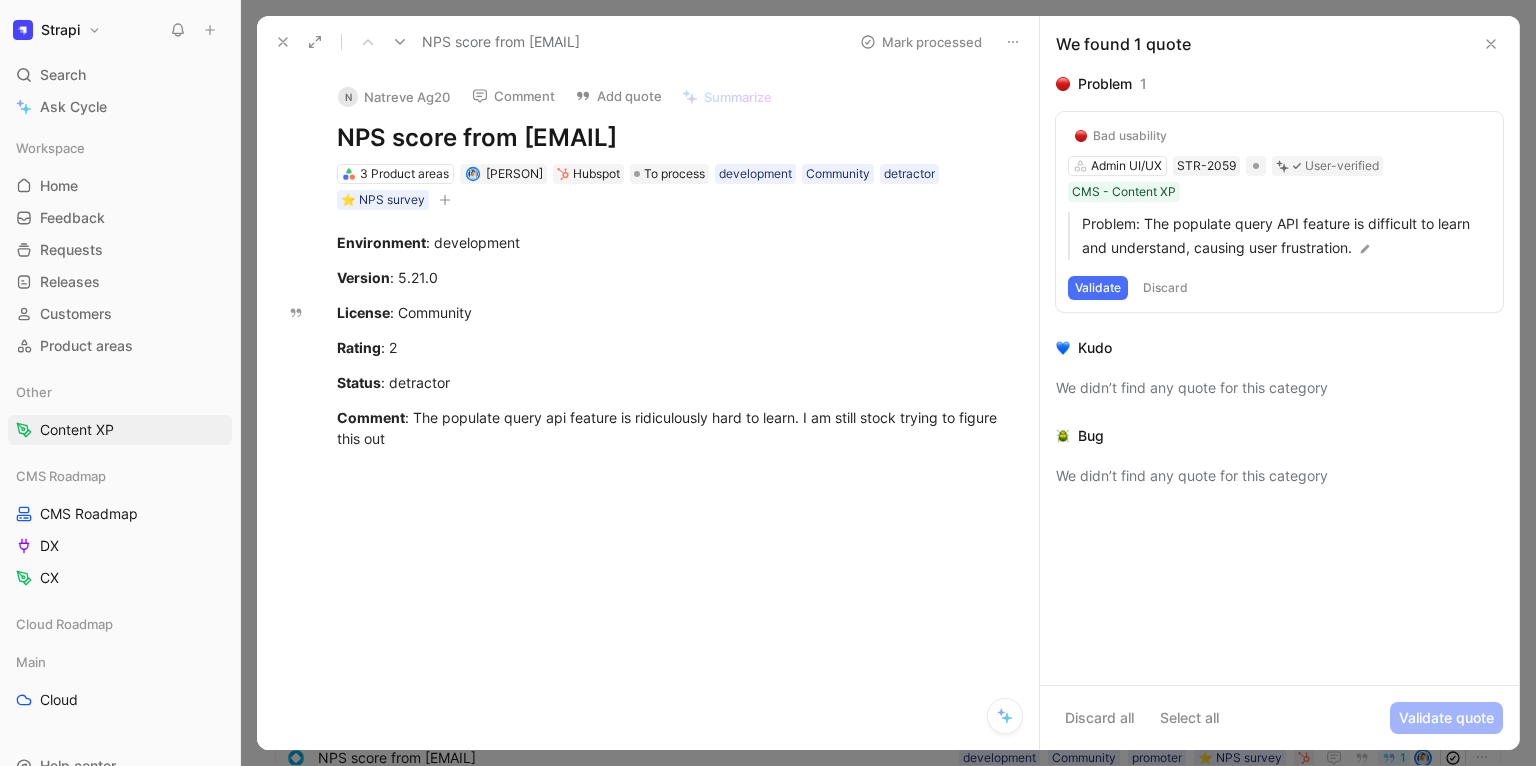 click on "Bad usability Admin UI/UX STR-2059 User-verified CMS - Content XP Problem: The populate query API feature is difficult to learn and understand, causing user frustration. Validate Discard" at bounding box center (1279, 212) 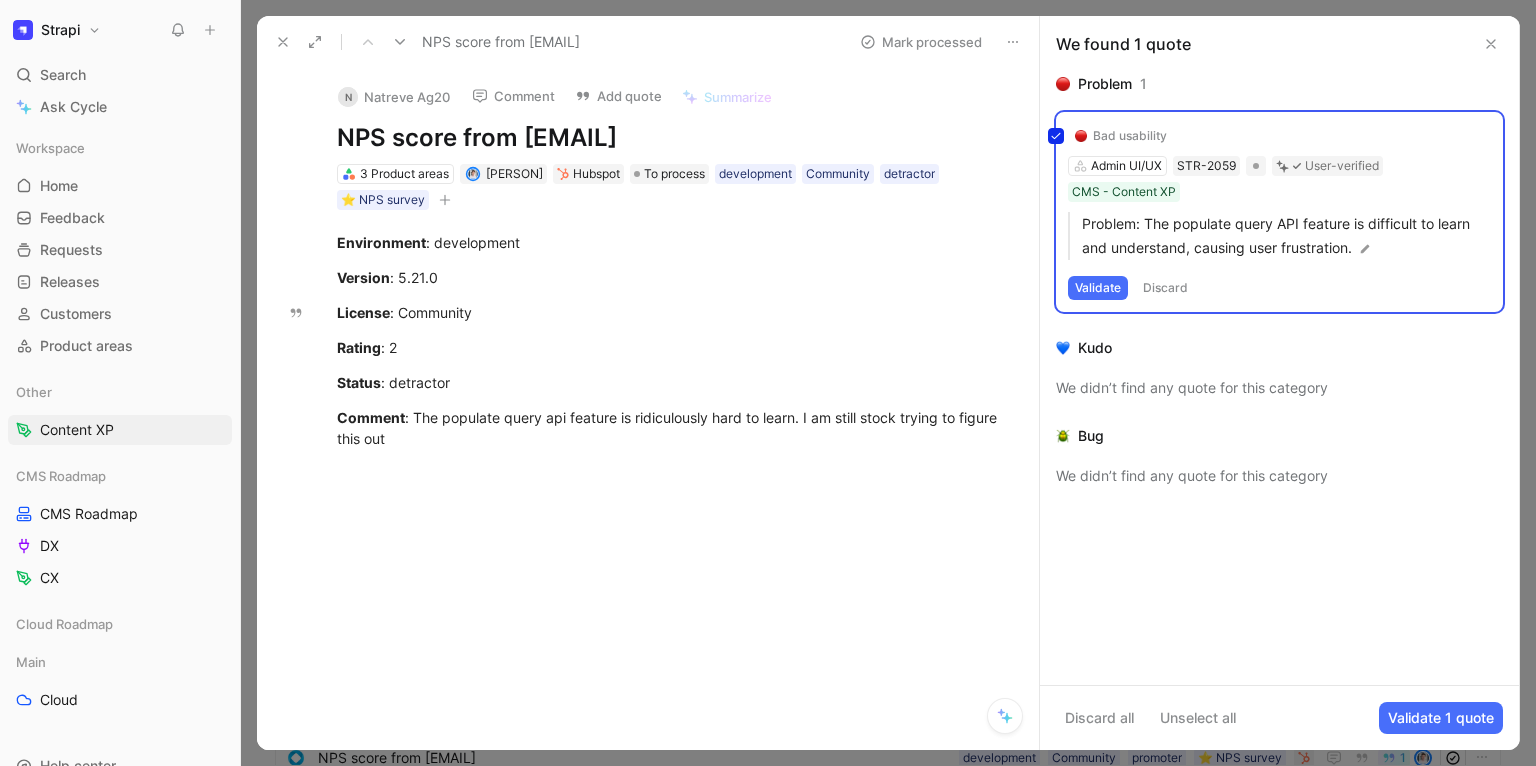 click on "Bad usability Admin UI/UX STR-2059 User-verified CMS - Content XP Problem: The populate query API feature is difficult to learn and understand, causing user frustration. Validate Discard" at bounding box center [1279, 212] 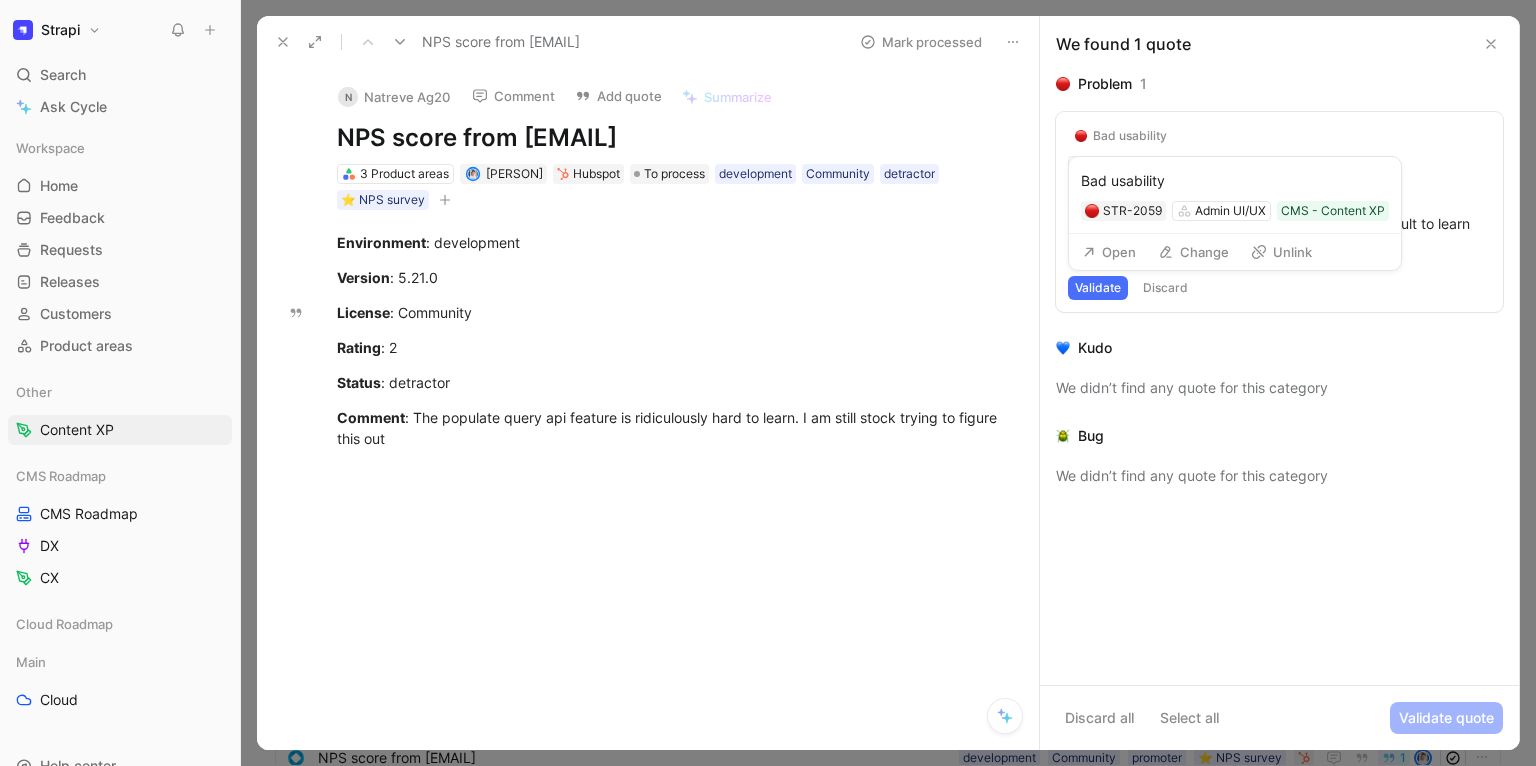 click on "Bad usability" at bounding box center [1130, 136] 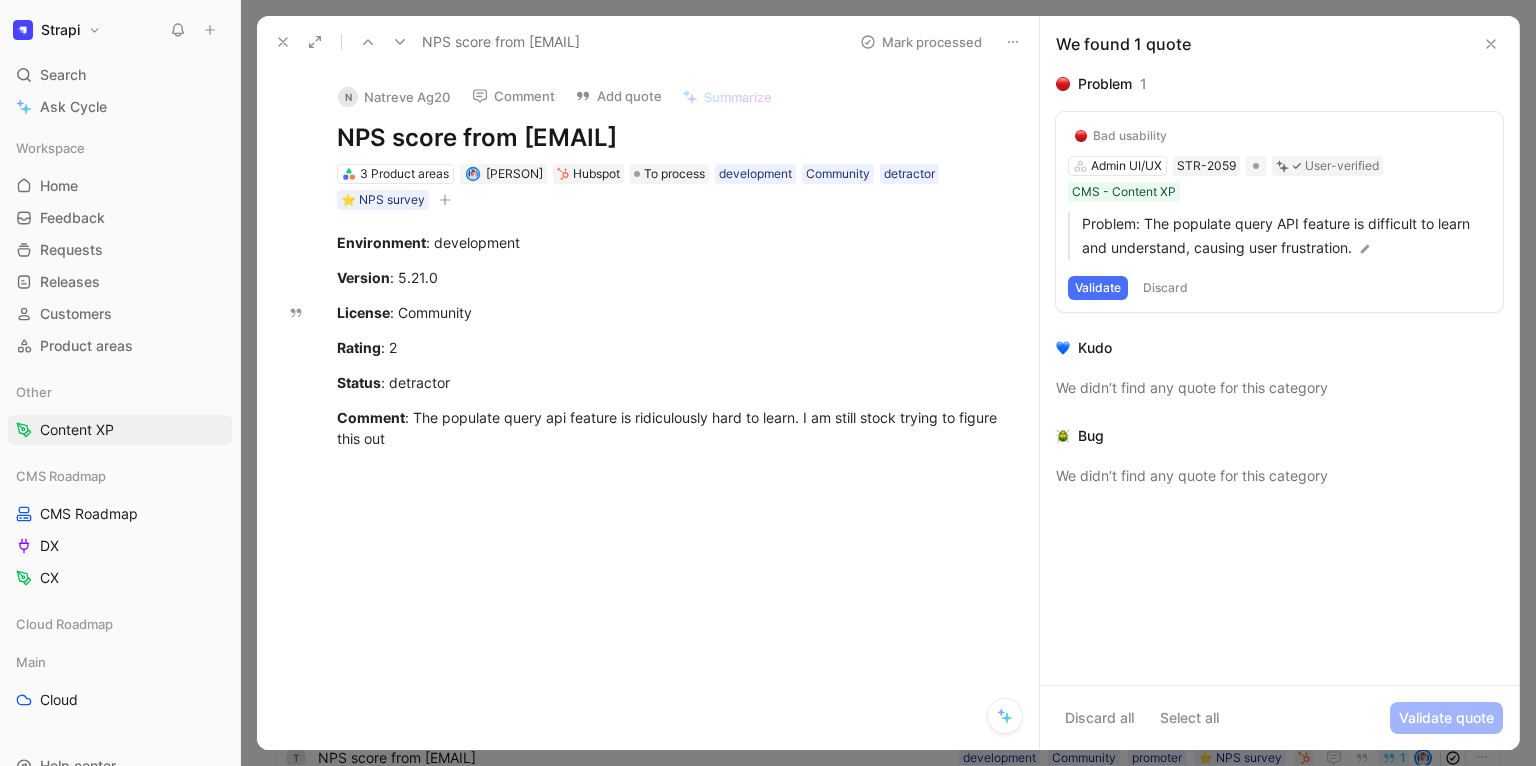 click on "Bad usability Admin UI/UX STR-2059 User-verified CMS - Content XP Problem: The populate query API feature is difficult to learn and understand, causing user frustration. Validate Discard" at bounding box center (1279, 212) 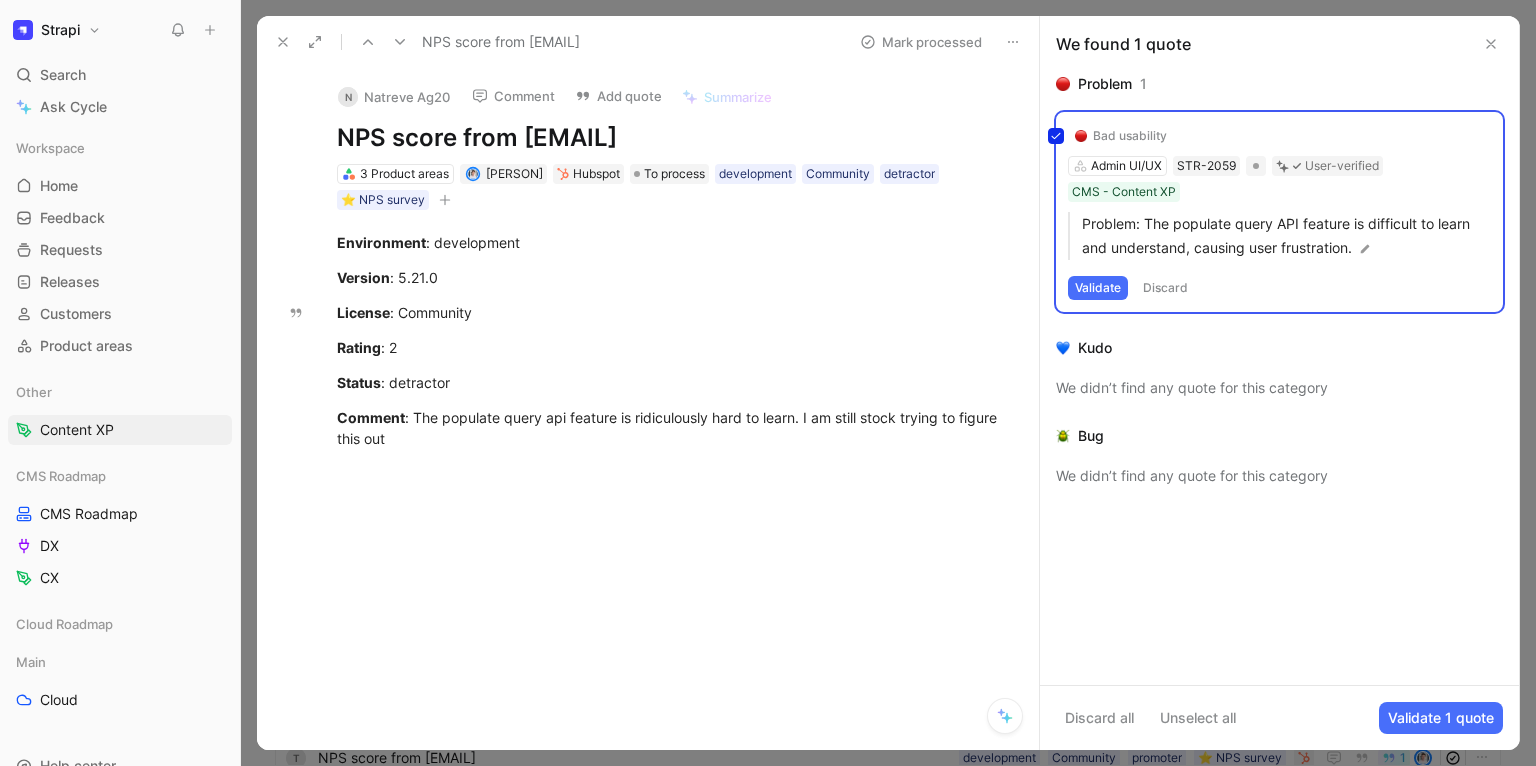click on "Bad usability Admin UI/UX STR-2059 User-verified CMS - Content XP Problem: The populate query API feature is difficult to learn and understand, causing user frustration. Validate Discard" at bounding box center [1279, 212] 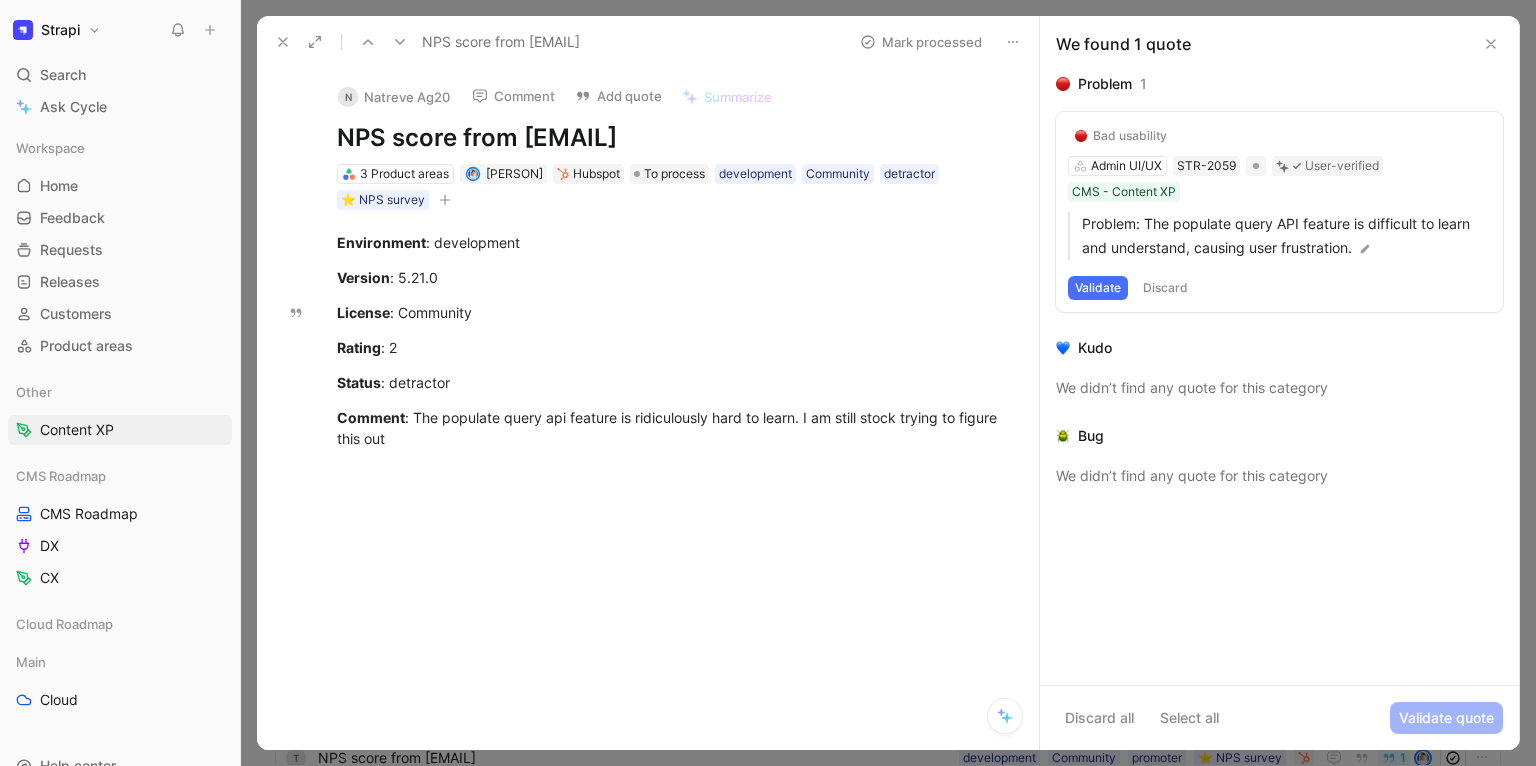 click on "Discard" at bounding box center (1165, 288) 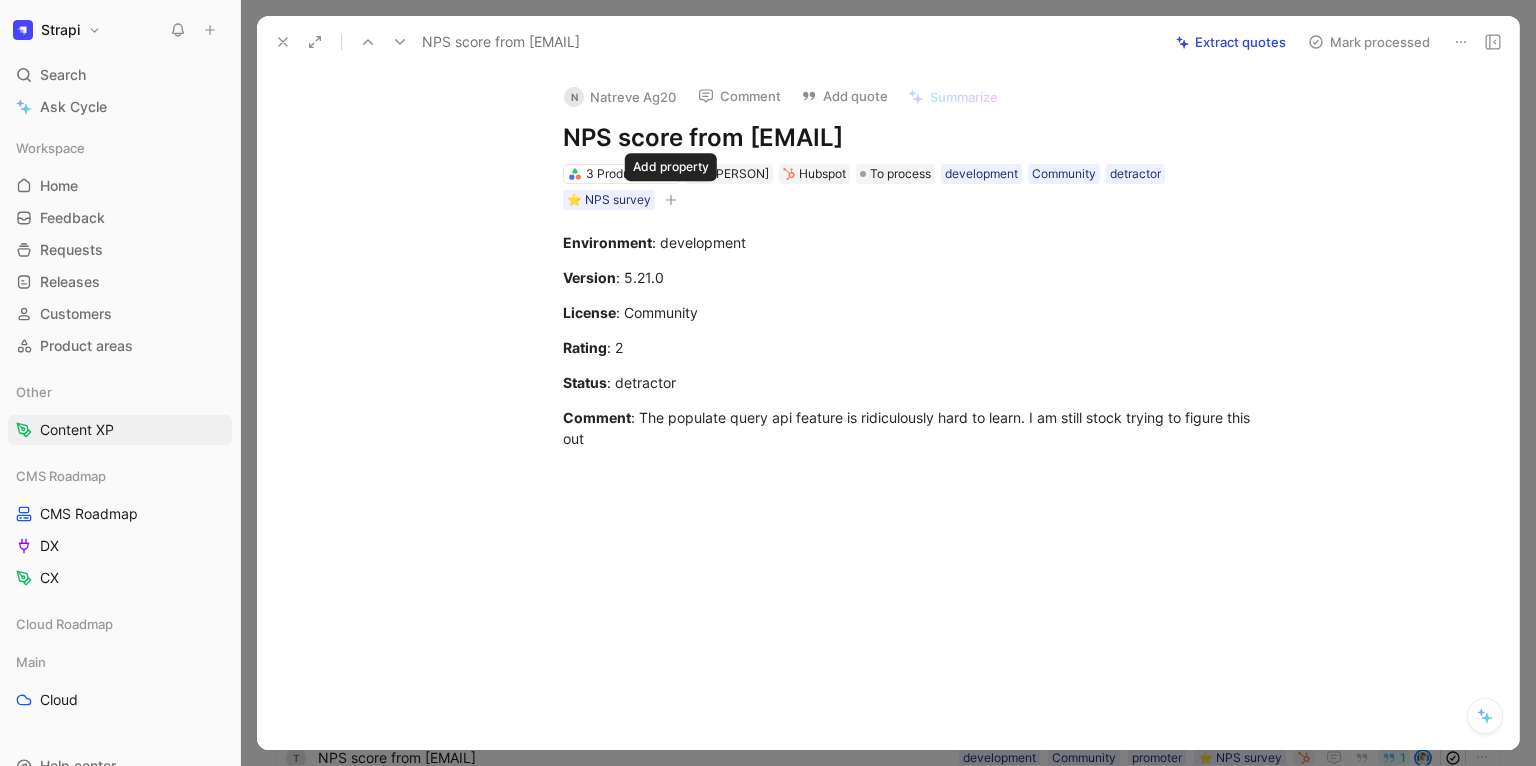 click 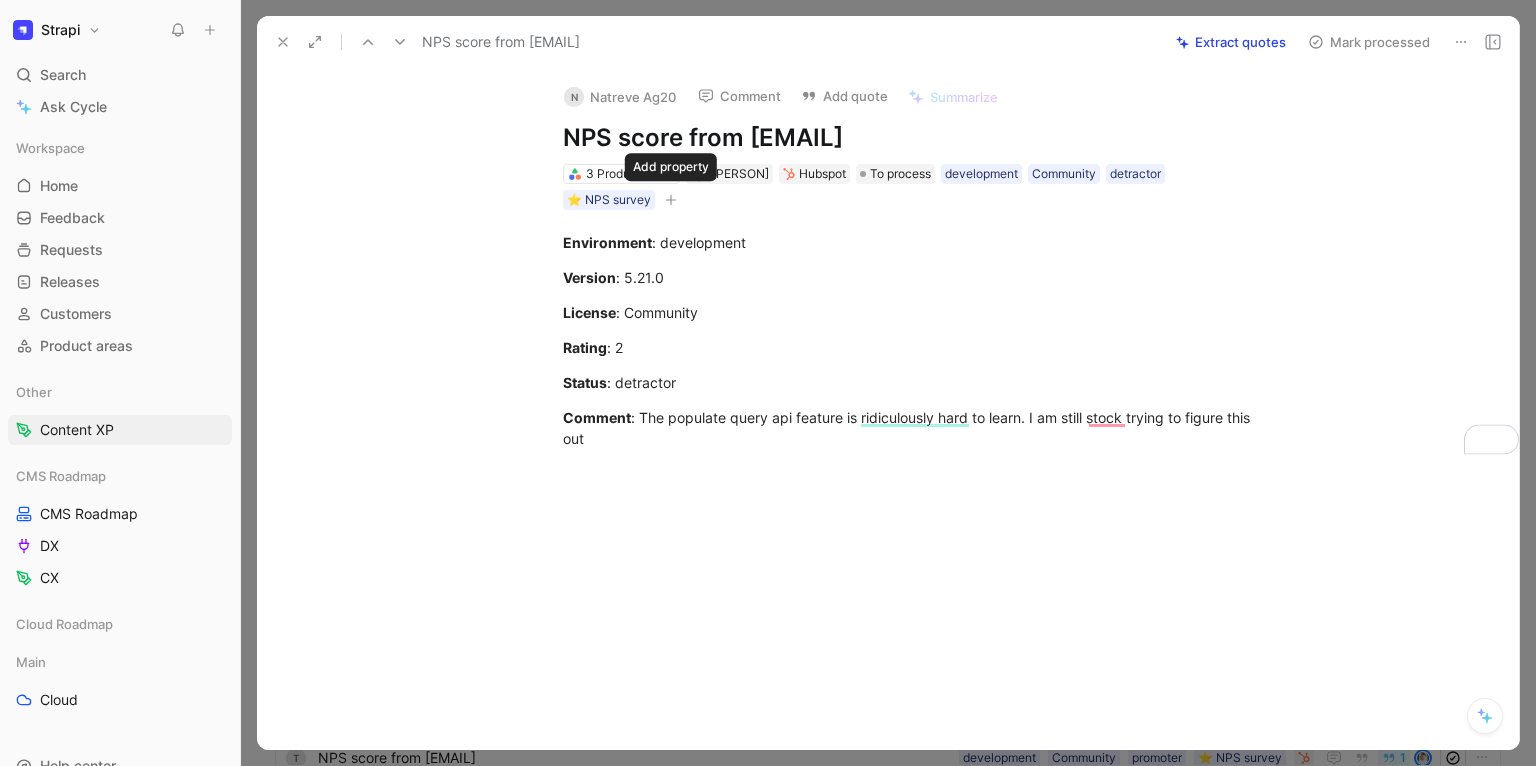 click at bounding box center (671, 200) 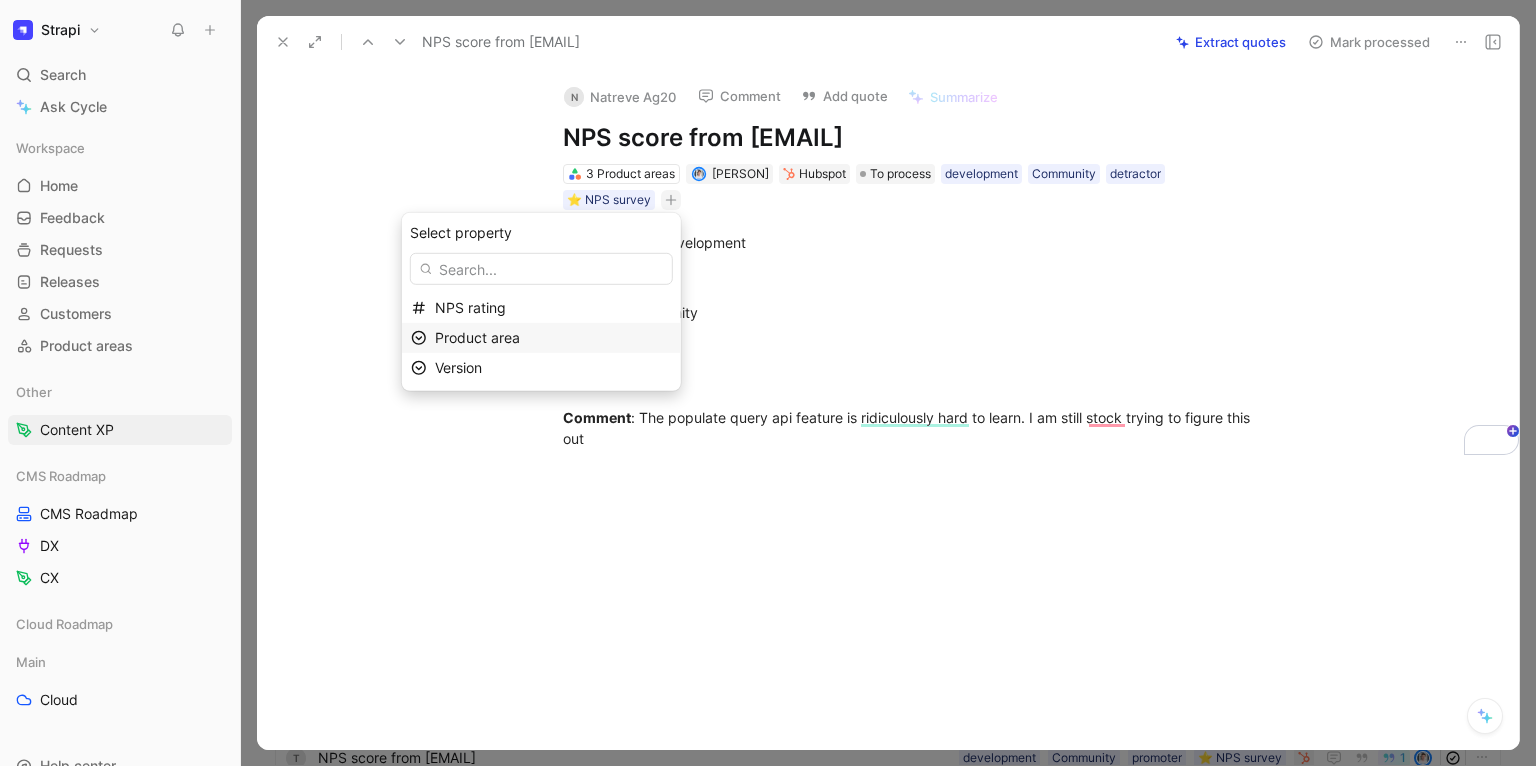 click on "Product area" at bounding box center [477, 337] 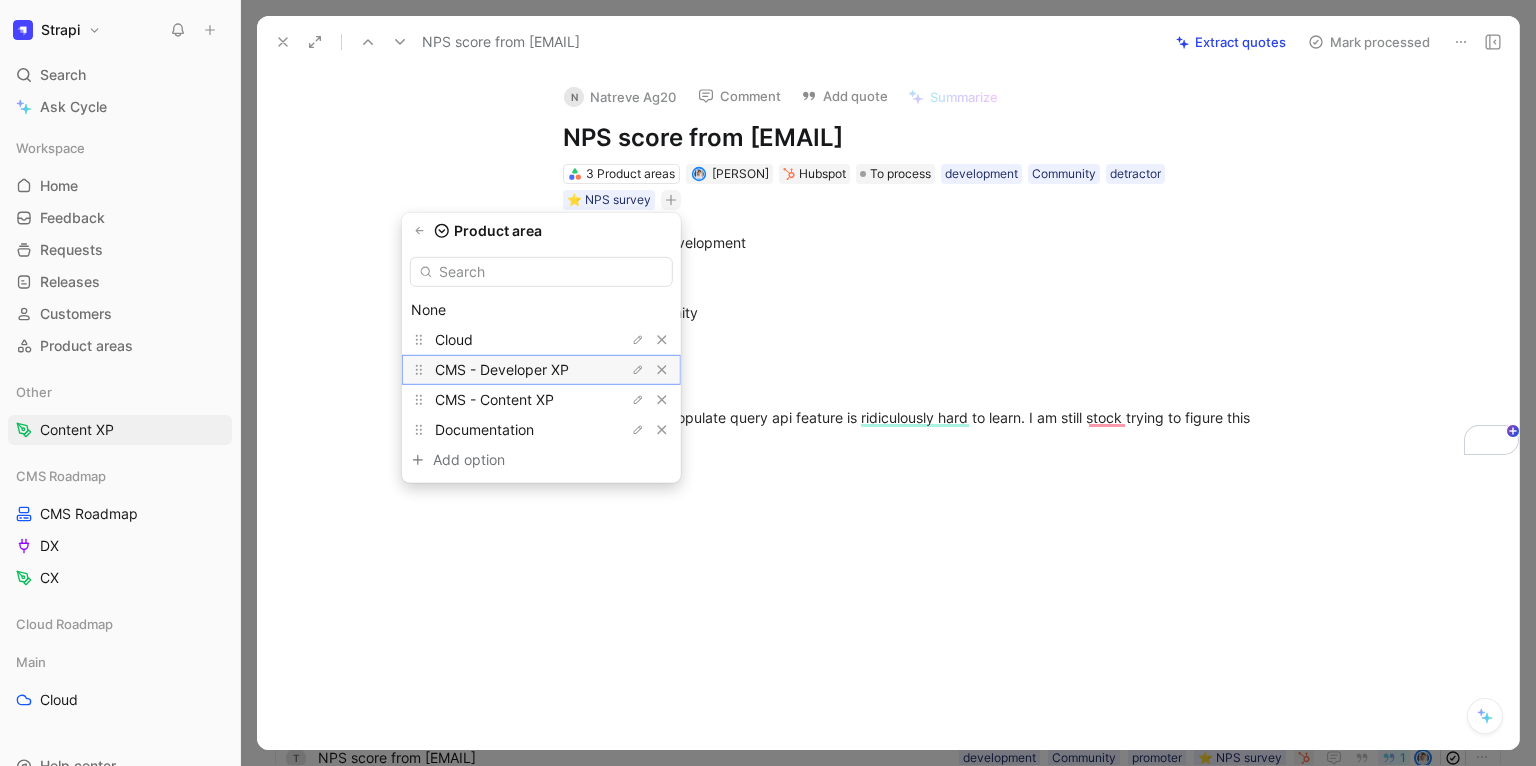 click on "CMS - Developer XP" at bounding box center (502, 369) 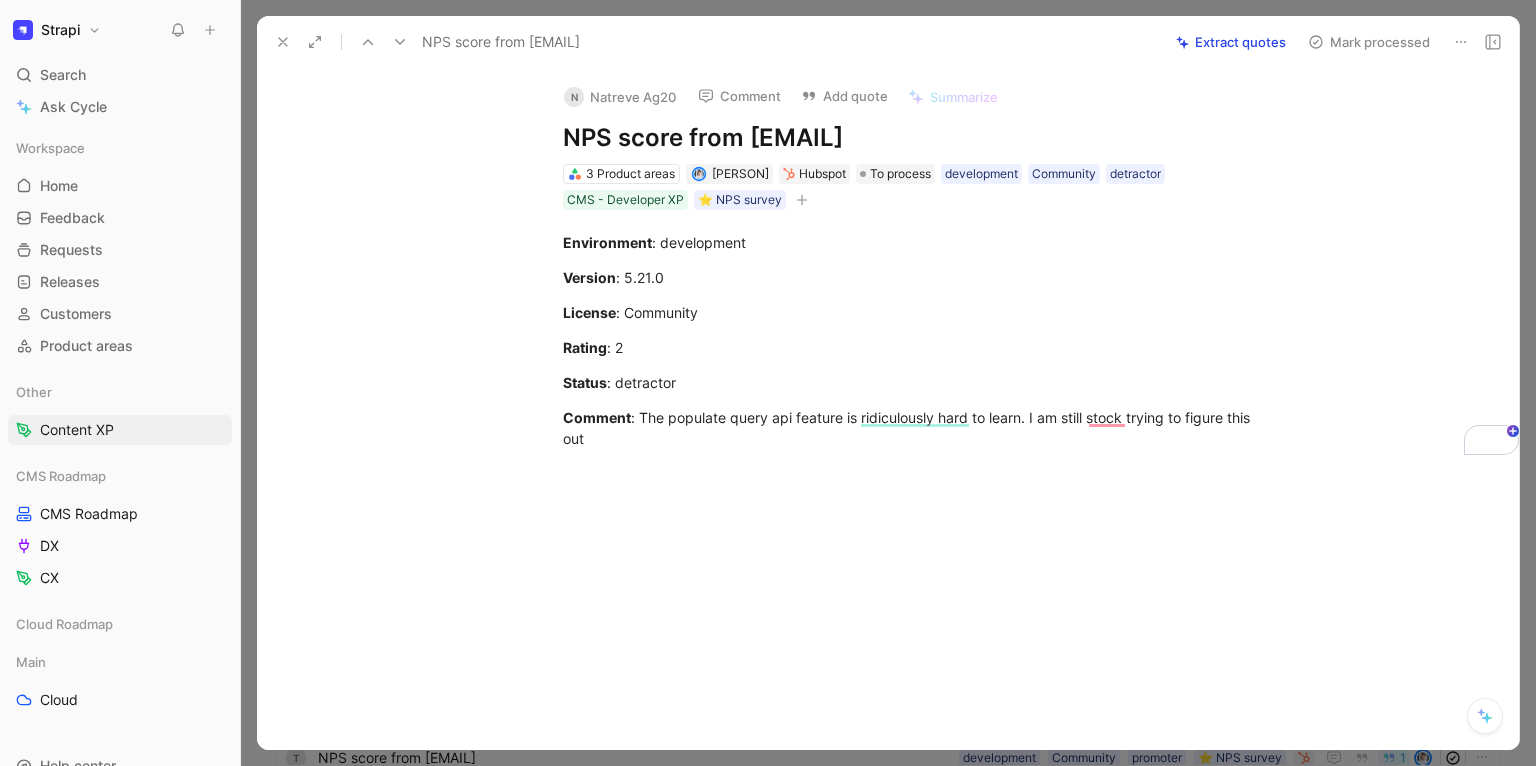 click on "NPS score from [EMAIL]" at bounding box center (713, 42) 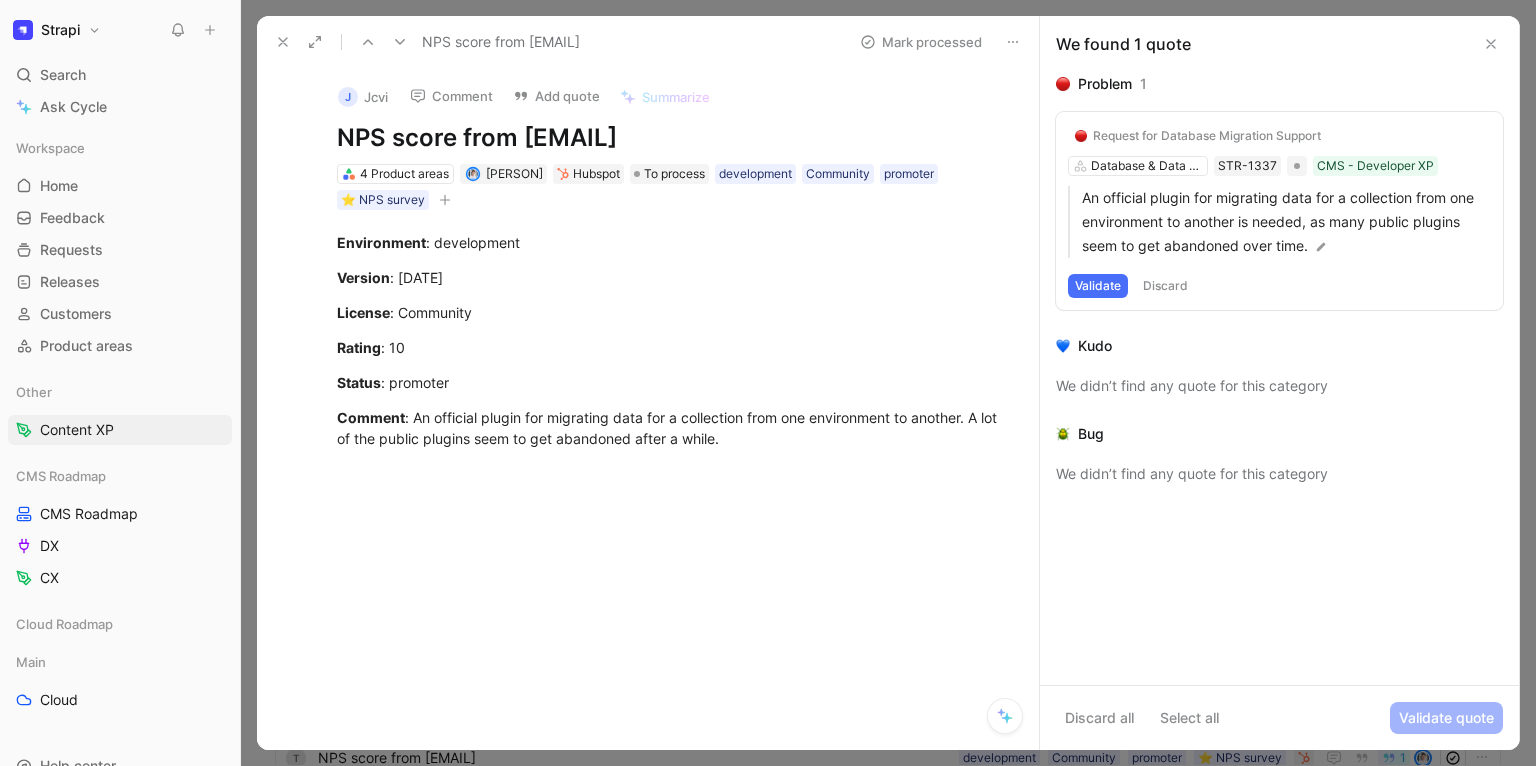 click 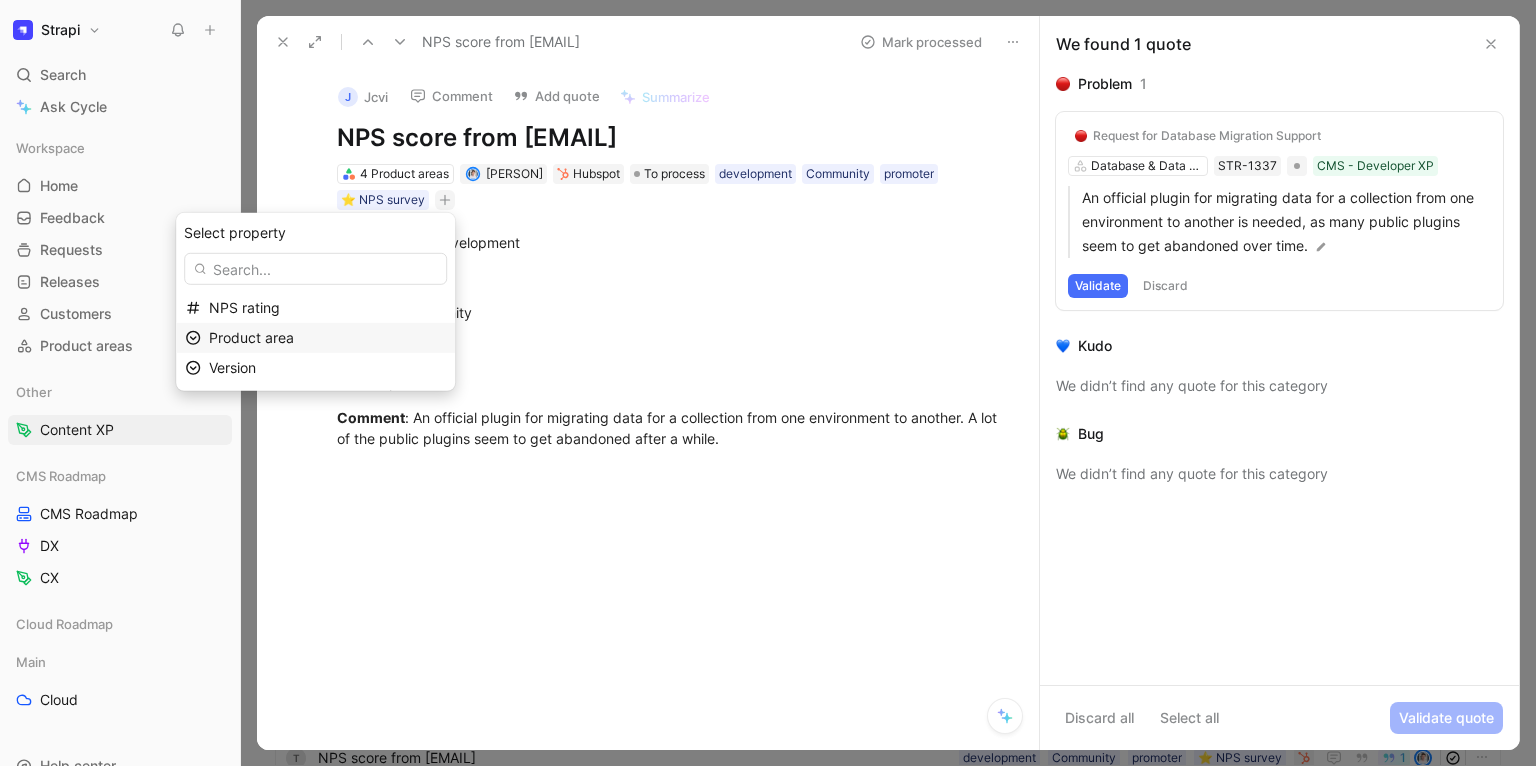 click on "Product area" at bounding box center (251, 337) 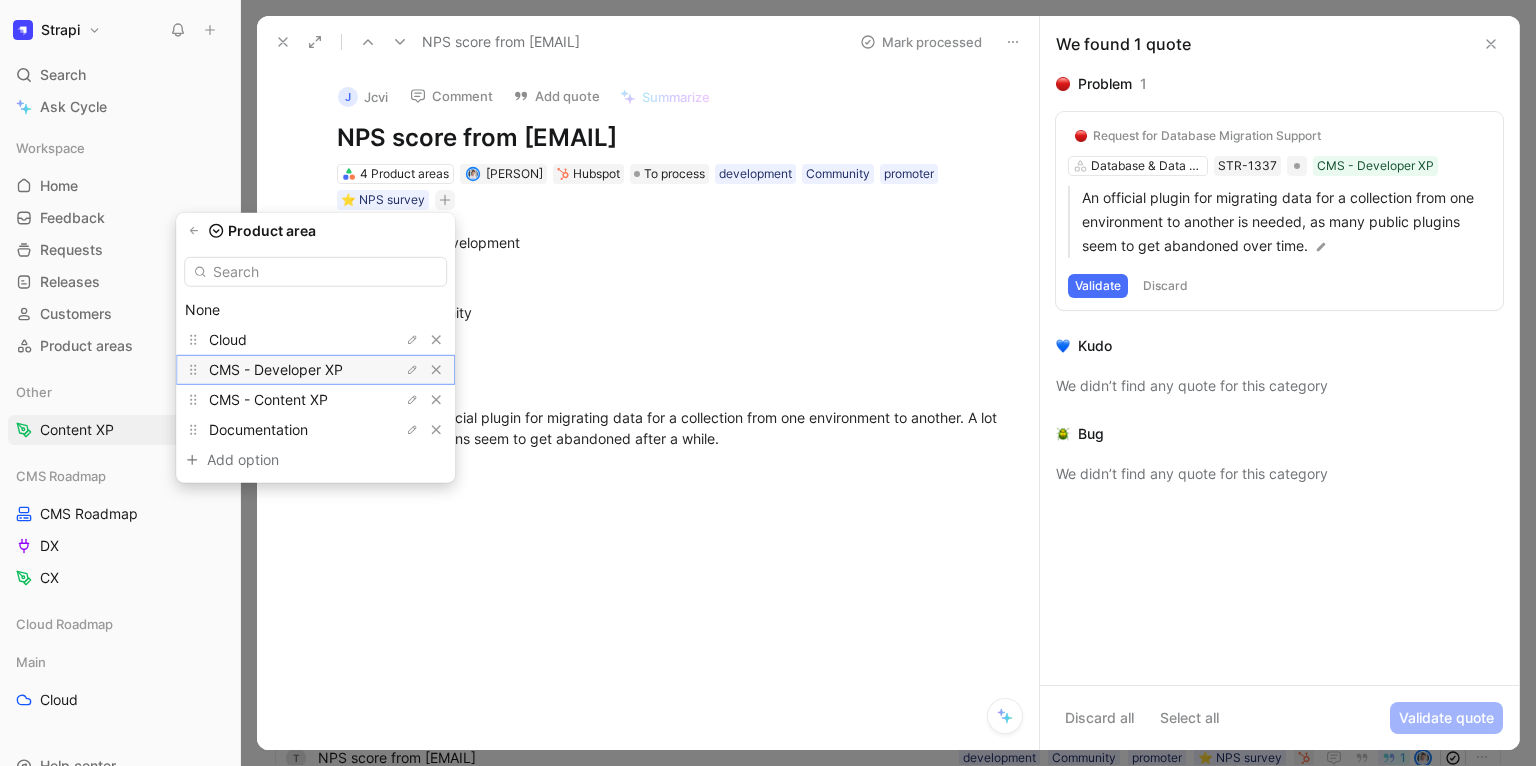 click on "CMS - Developer XP" at bounding box center (276, 369) 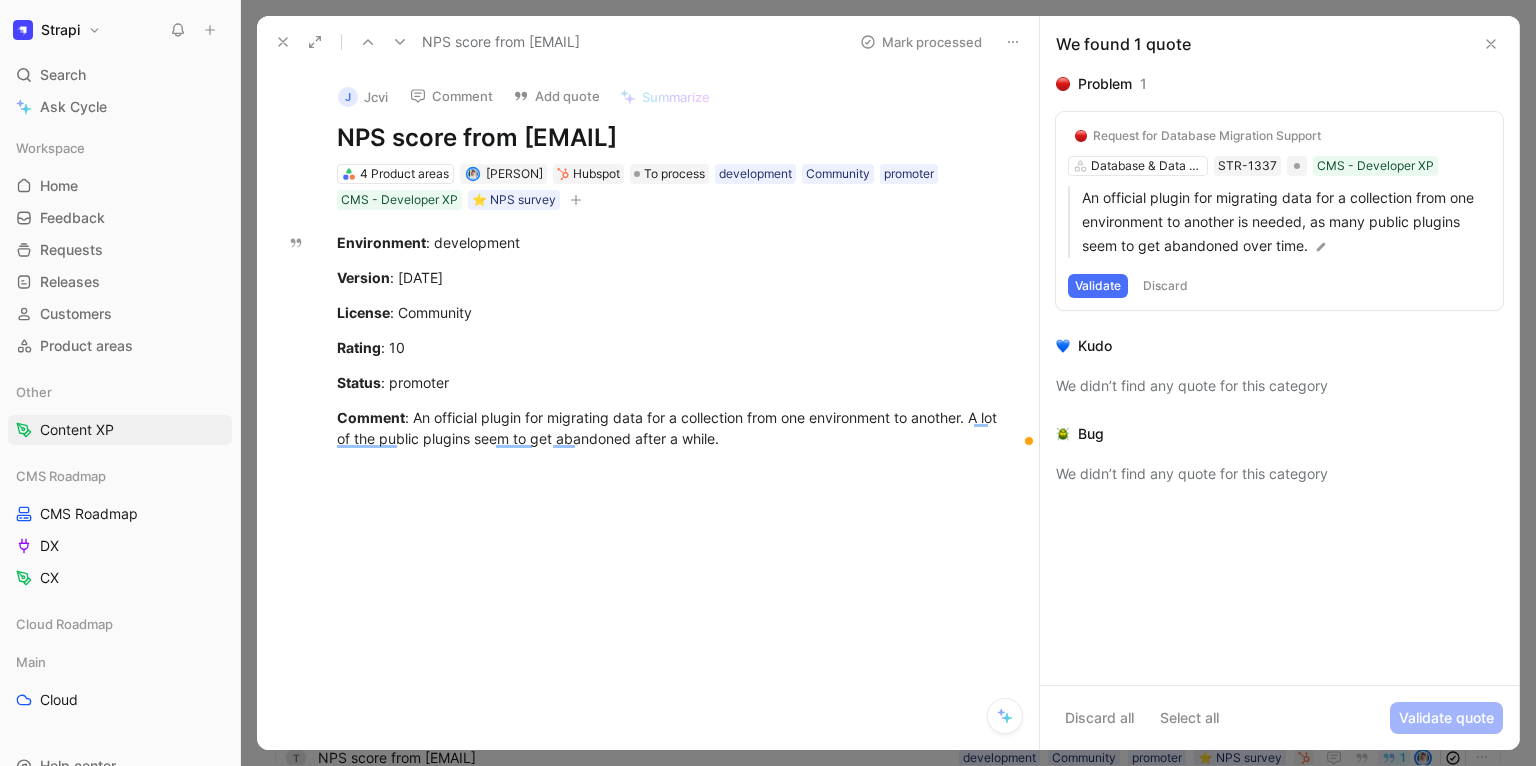 click 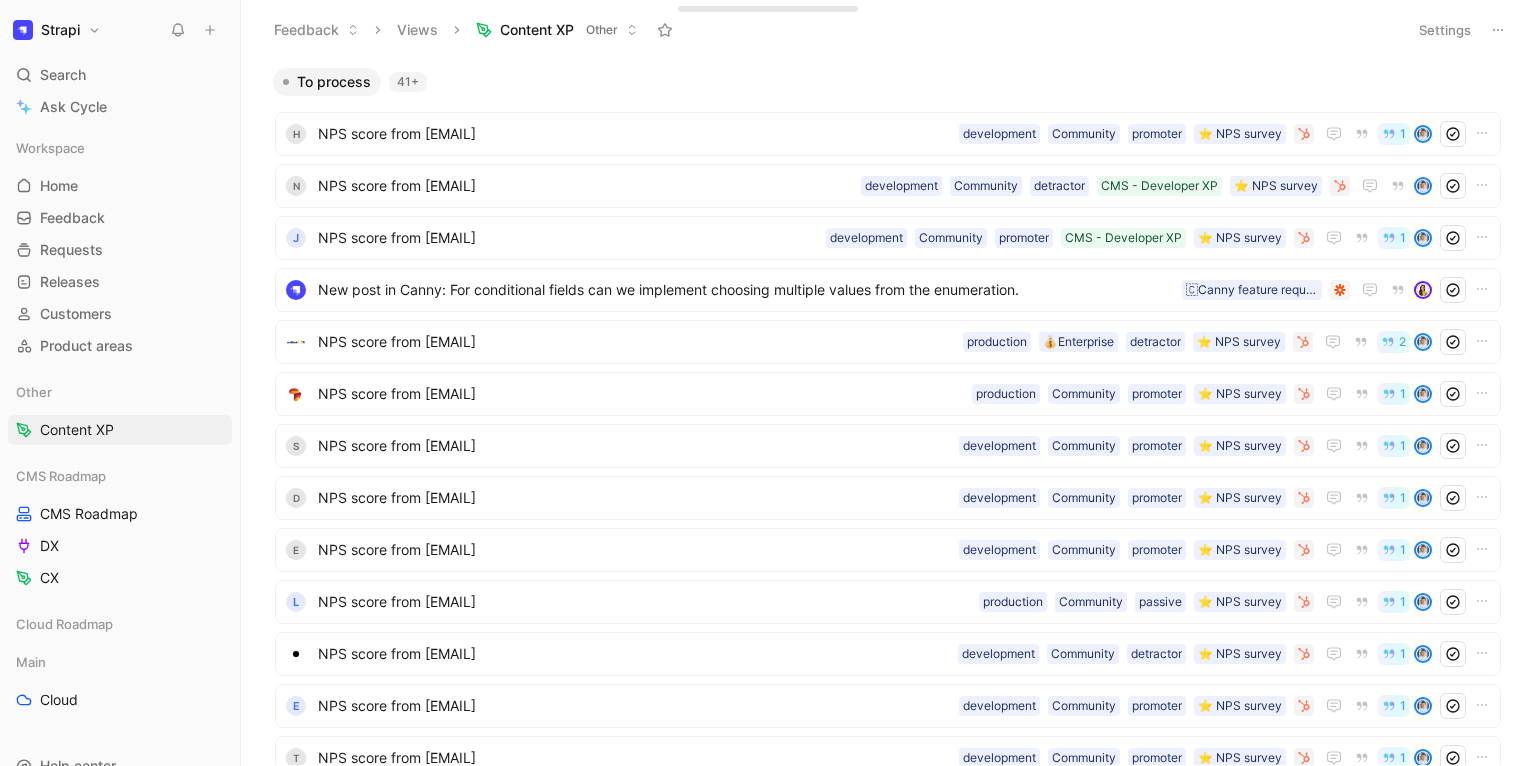 click on "Settings" at bounding box center (1445, 30) 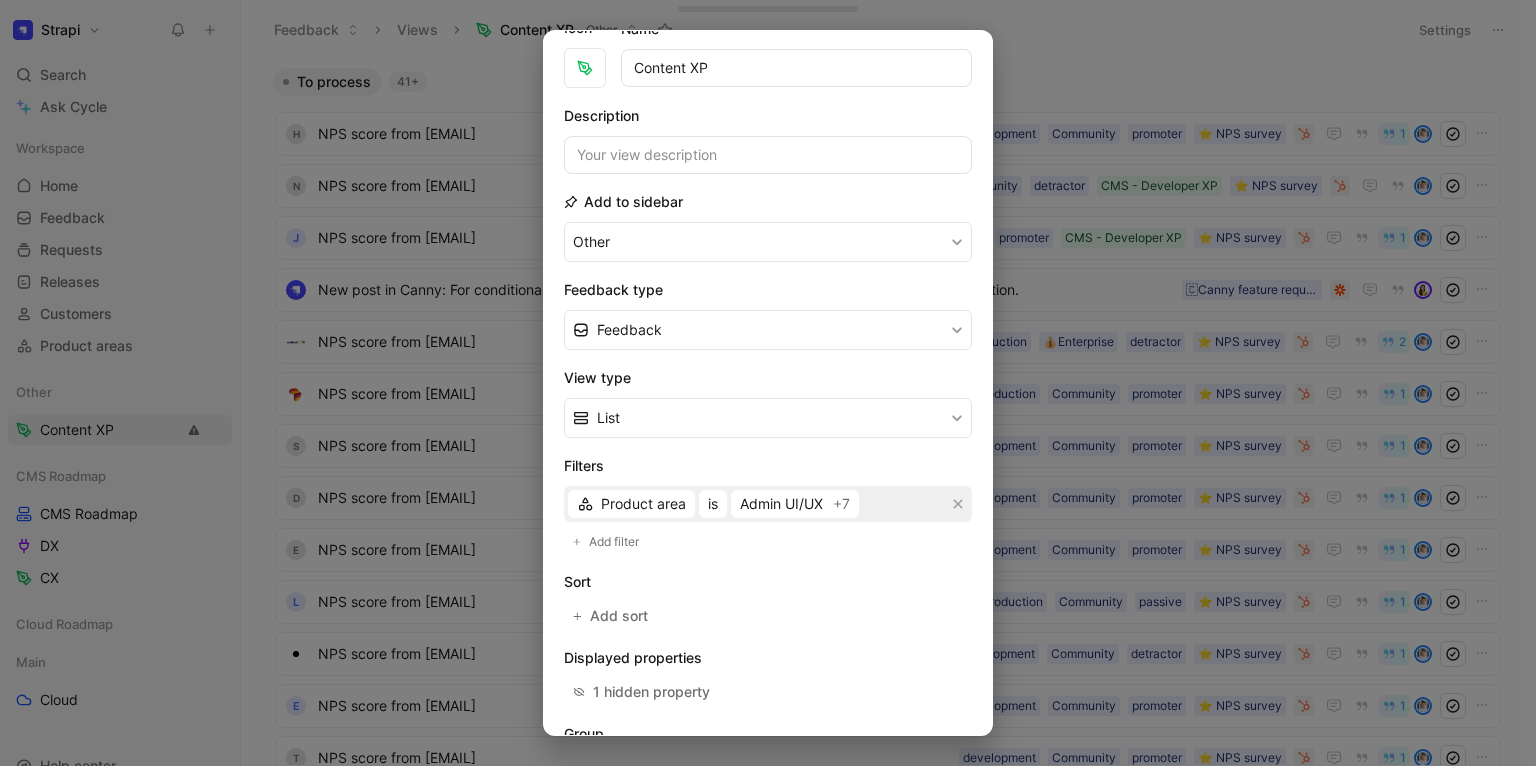 scroll, scrollTop: 76, scrollLeft: 0, axis: vertical 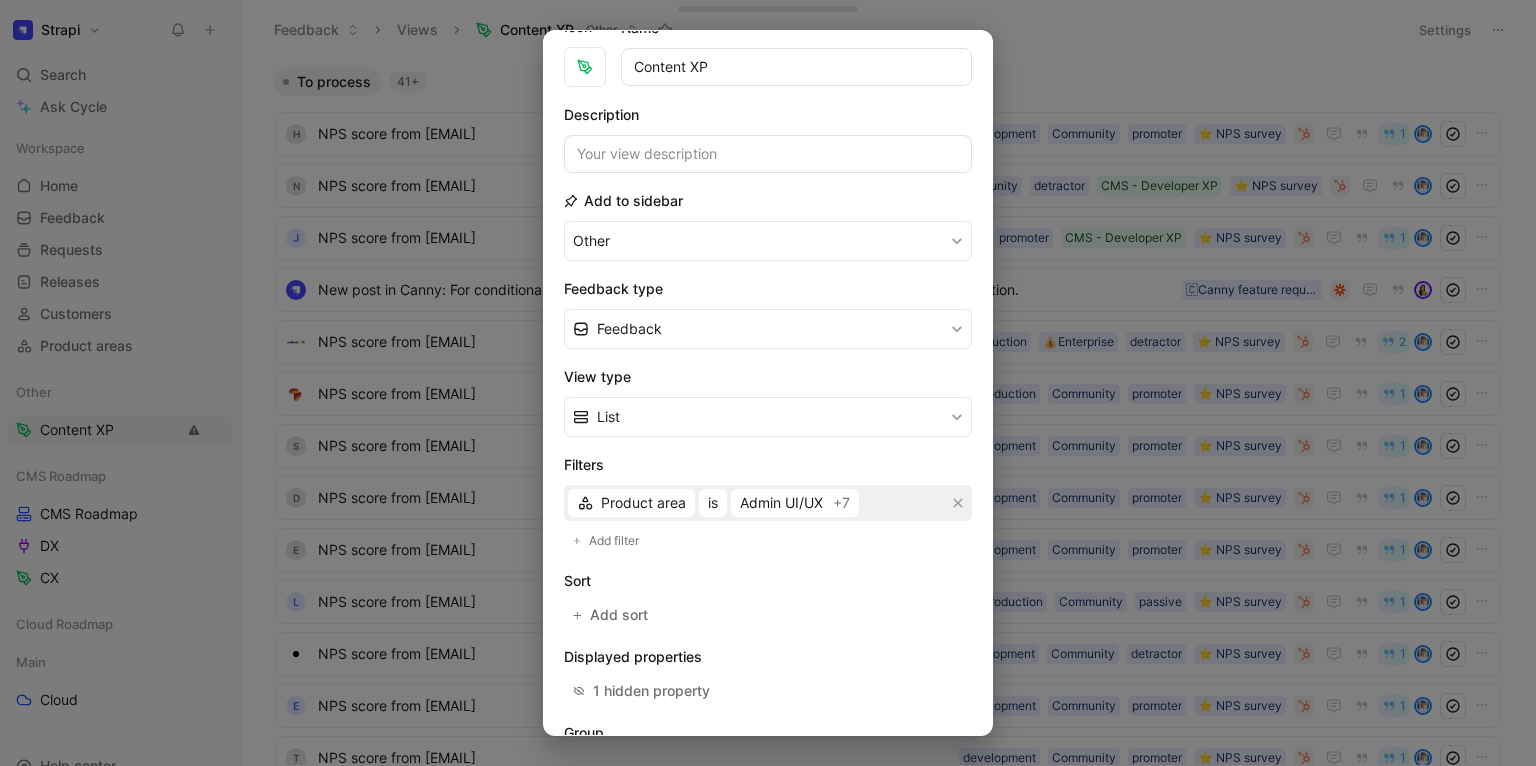 click on "Product area is Admin UI/UX +7" at bounding box center [768, 503] 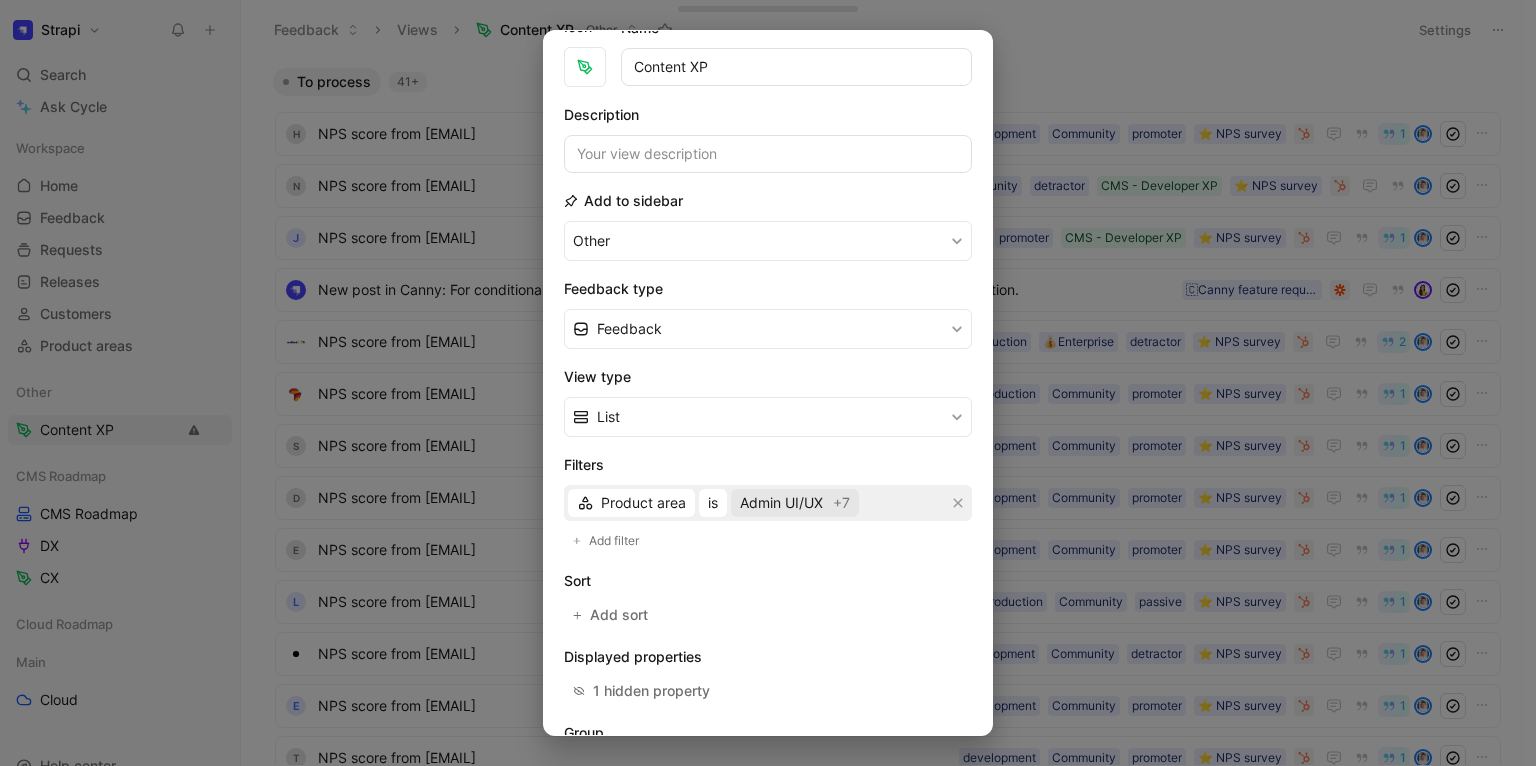 click on "Admin UI/UX" at bounding box center [781, 503] 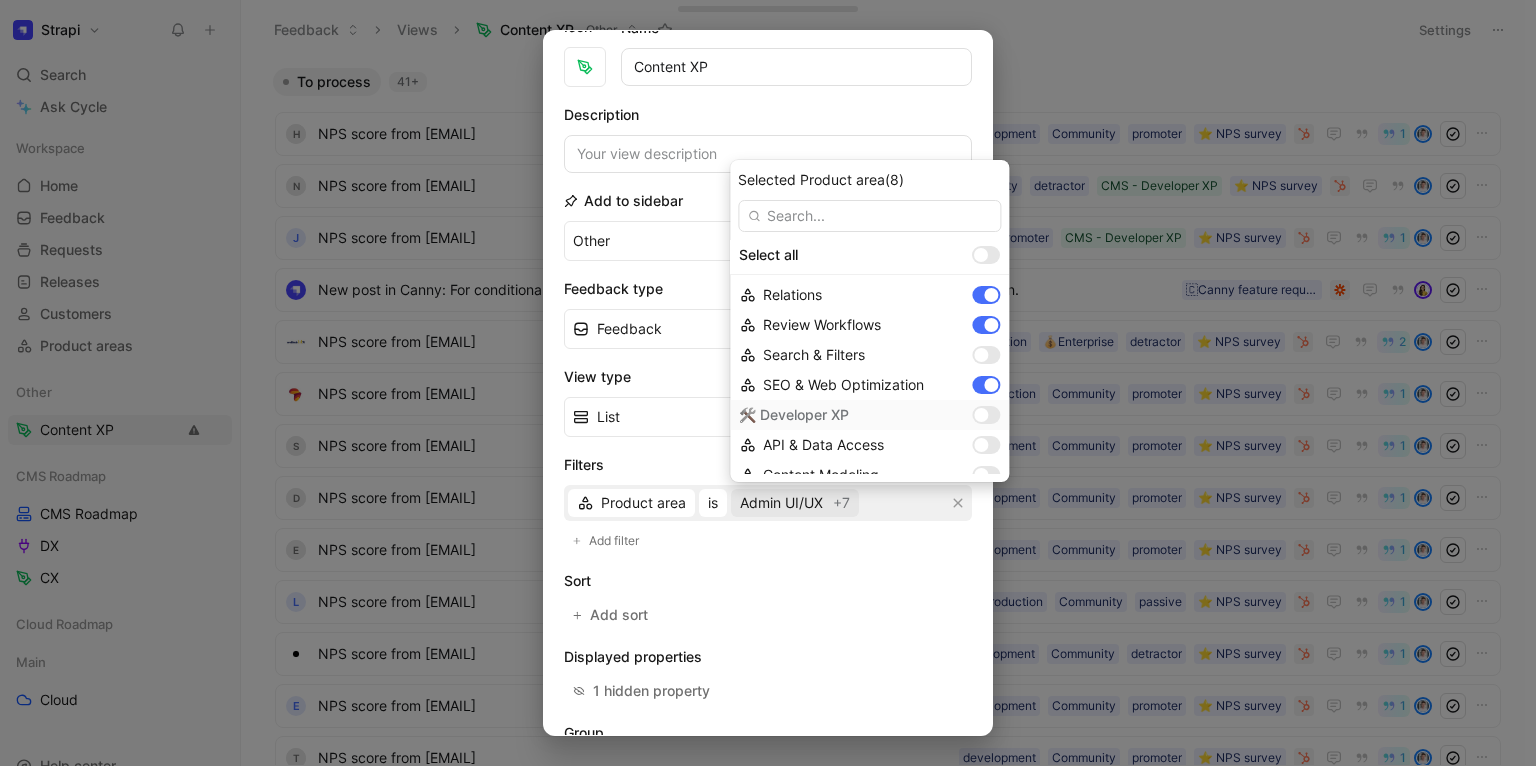 scroll, scrollTop: 305, scrollLeft: 0, axis: vertical 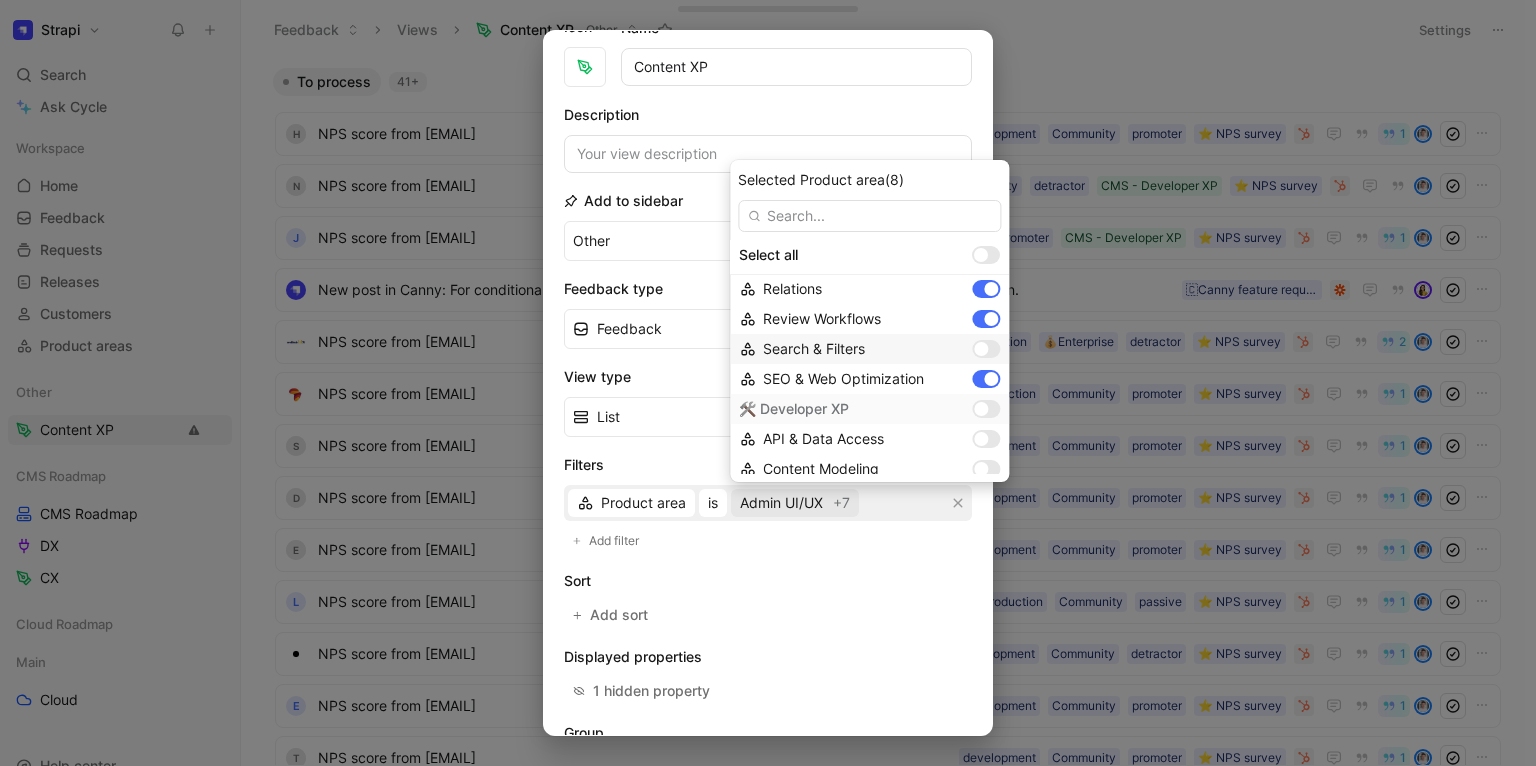 click at bounding box center [981, 349] 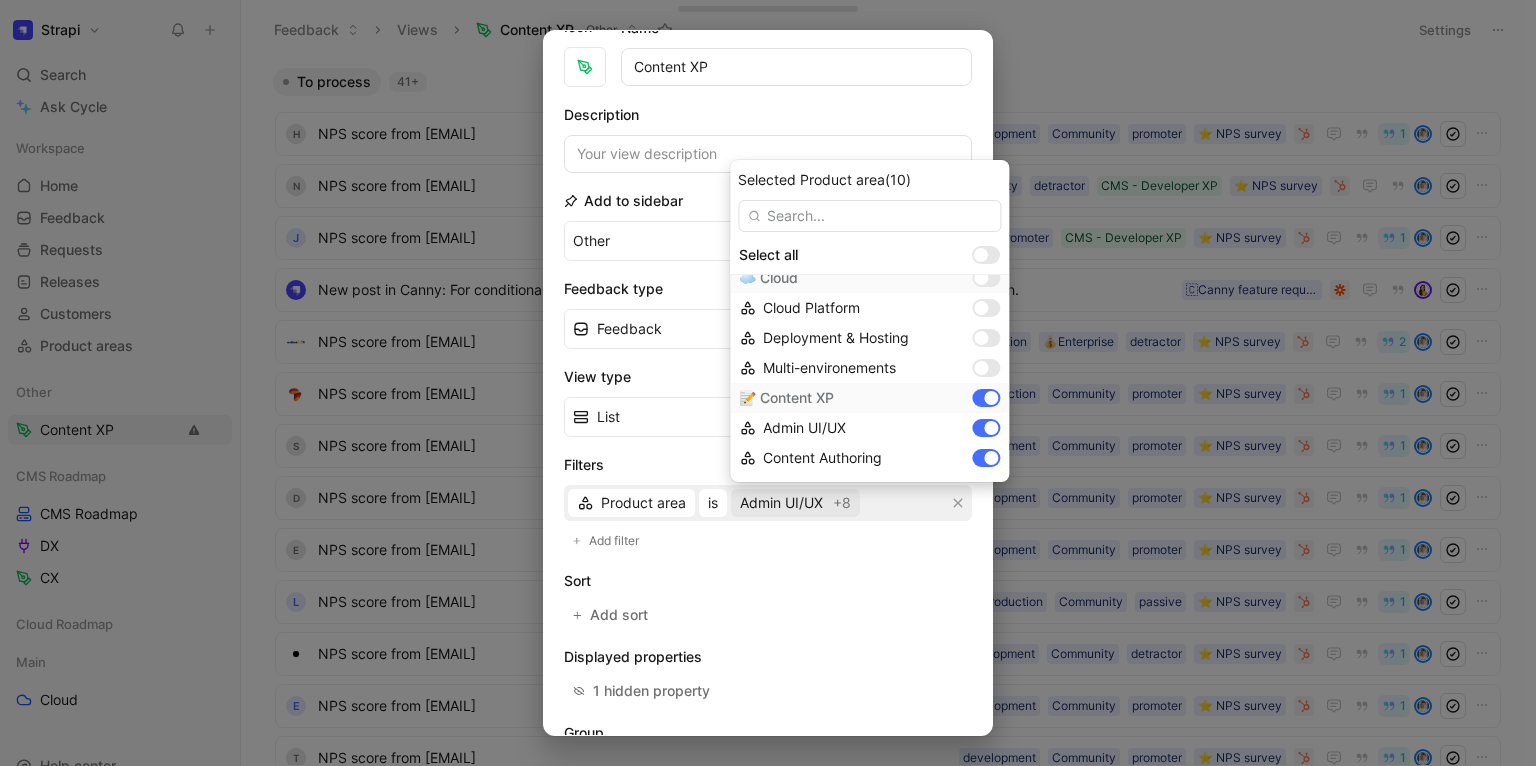 scroll, scrollTop: 0, scrollLeft: 0, axis: both 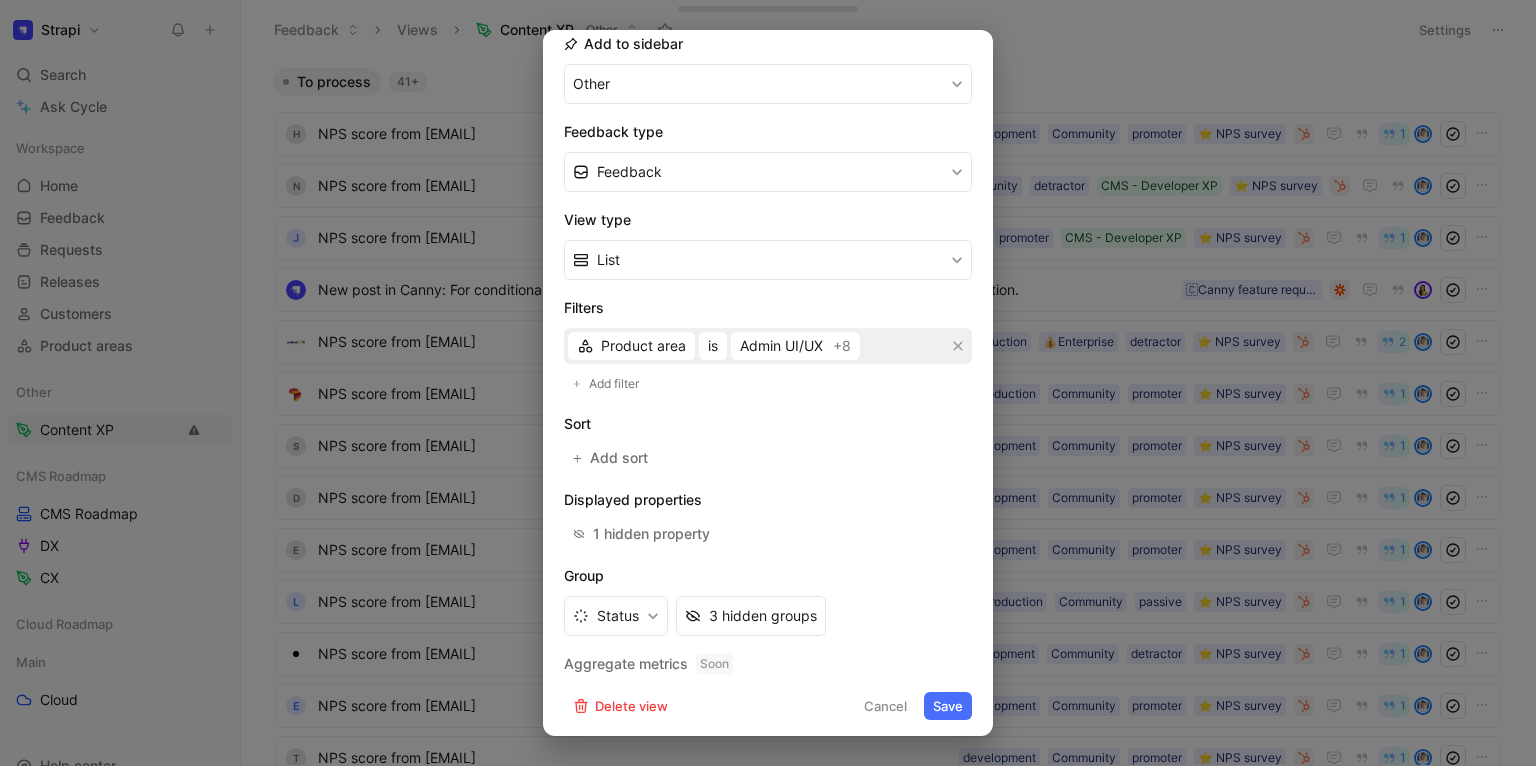 click on "Save" at bounding box center (948, 706) 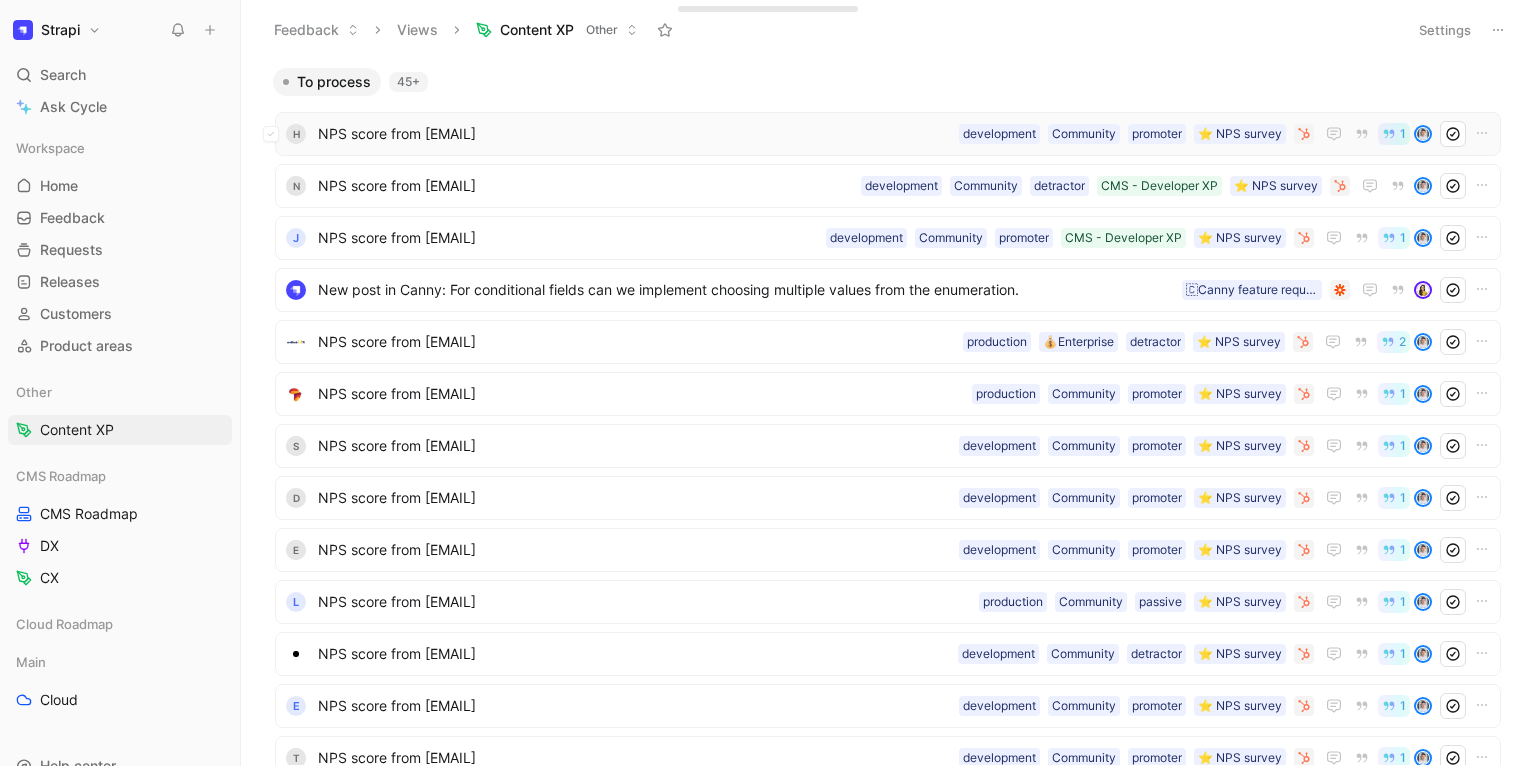 click on "NPS score from [EMAIL]" at bounding box center (634, 134) 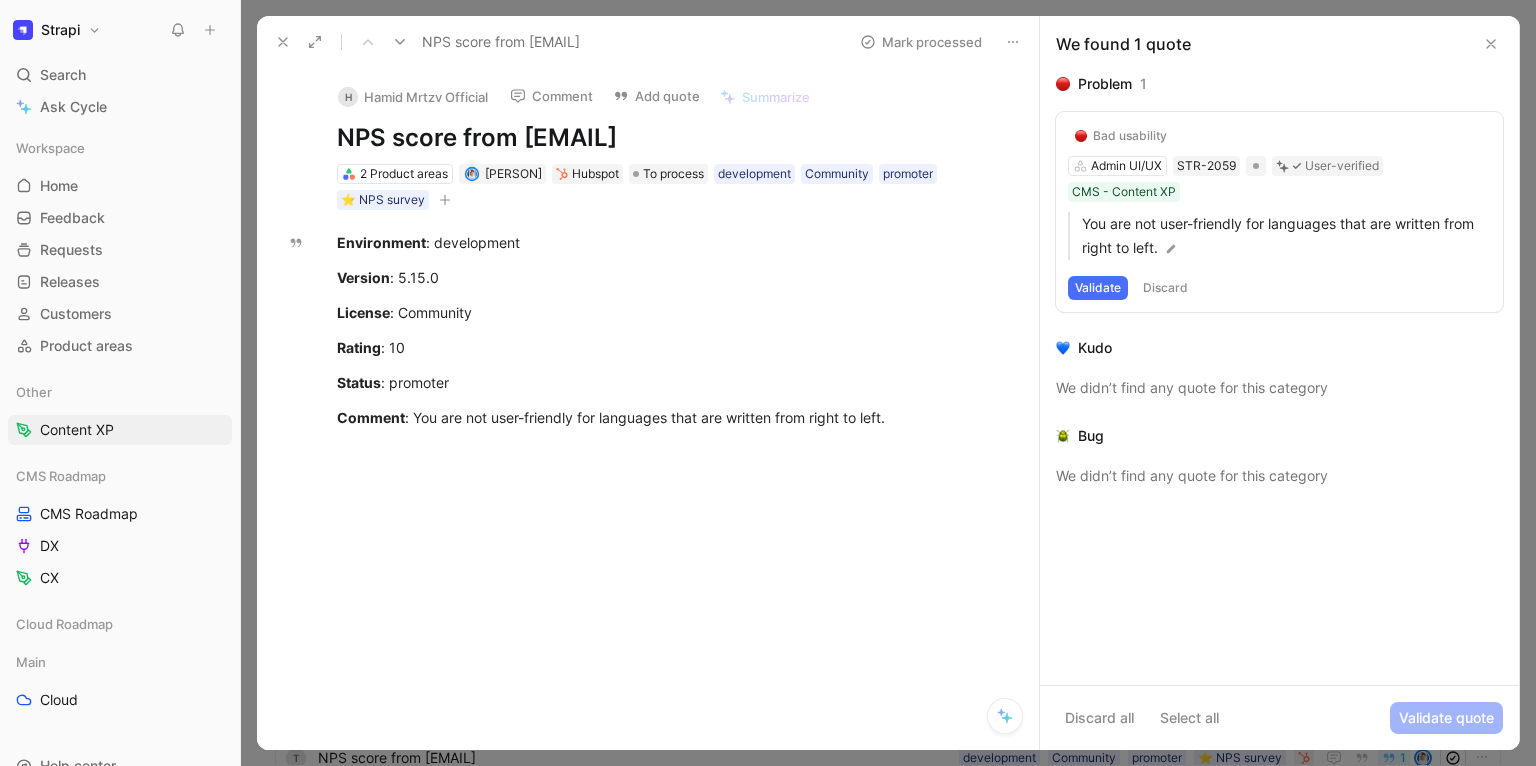 click on "Validate" at bounding box center (1098, 288) 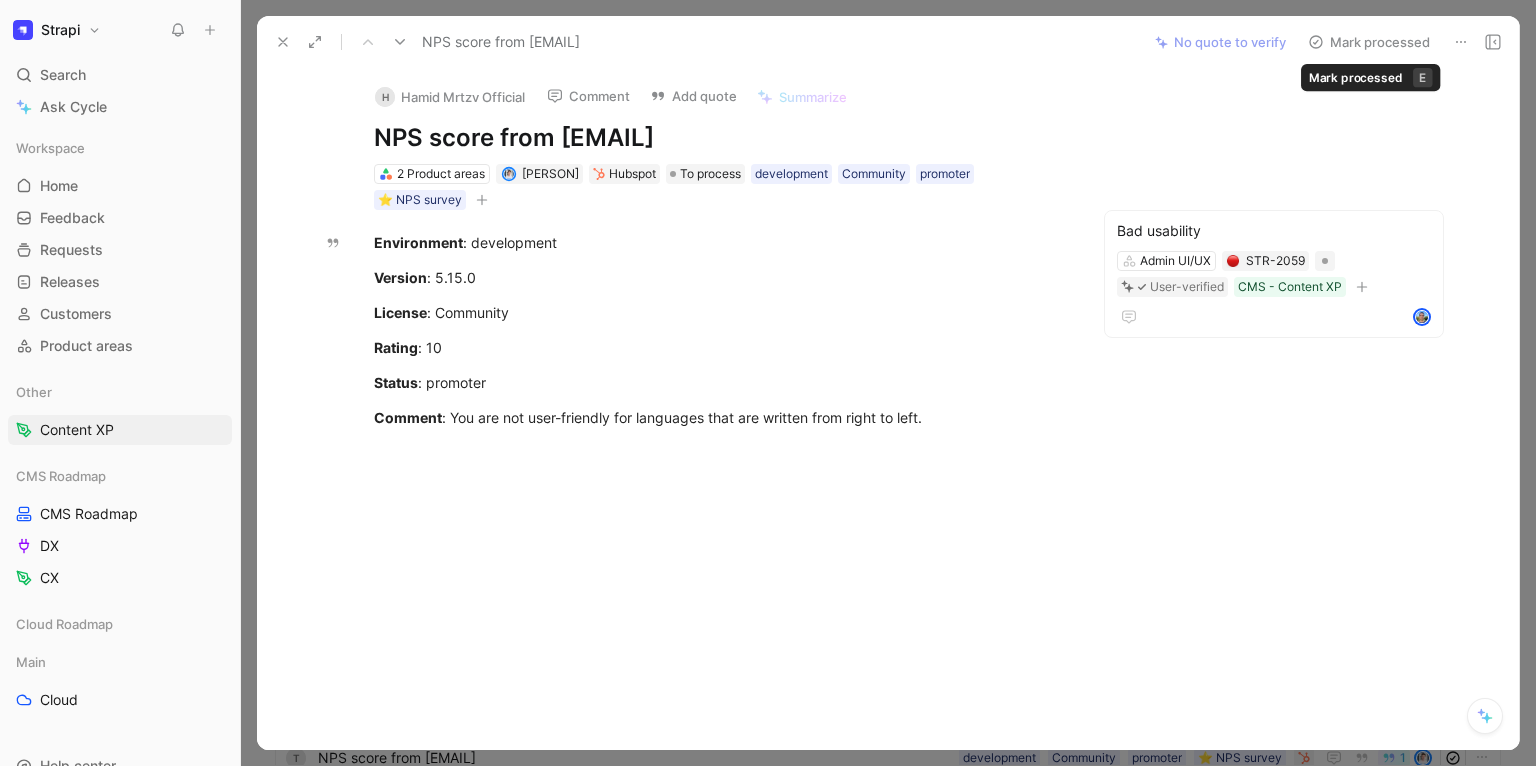 click on "Mark processed" at bounding box center [1369, 42] 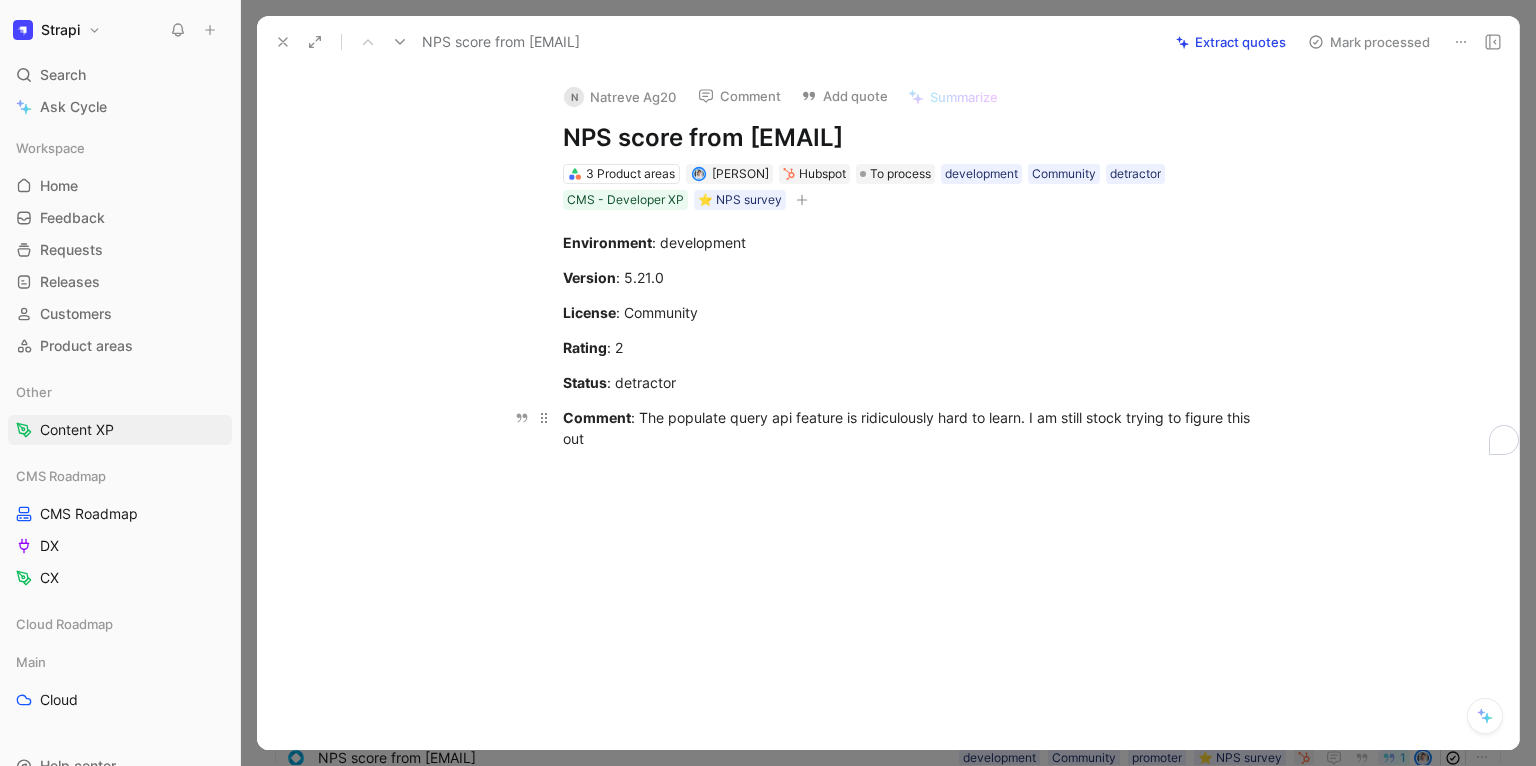 click on "Comment : The populate query api feature is ridiculously hard to learn. I am still stock trying to figure this out" at bounding box center [909, 428] 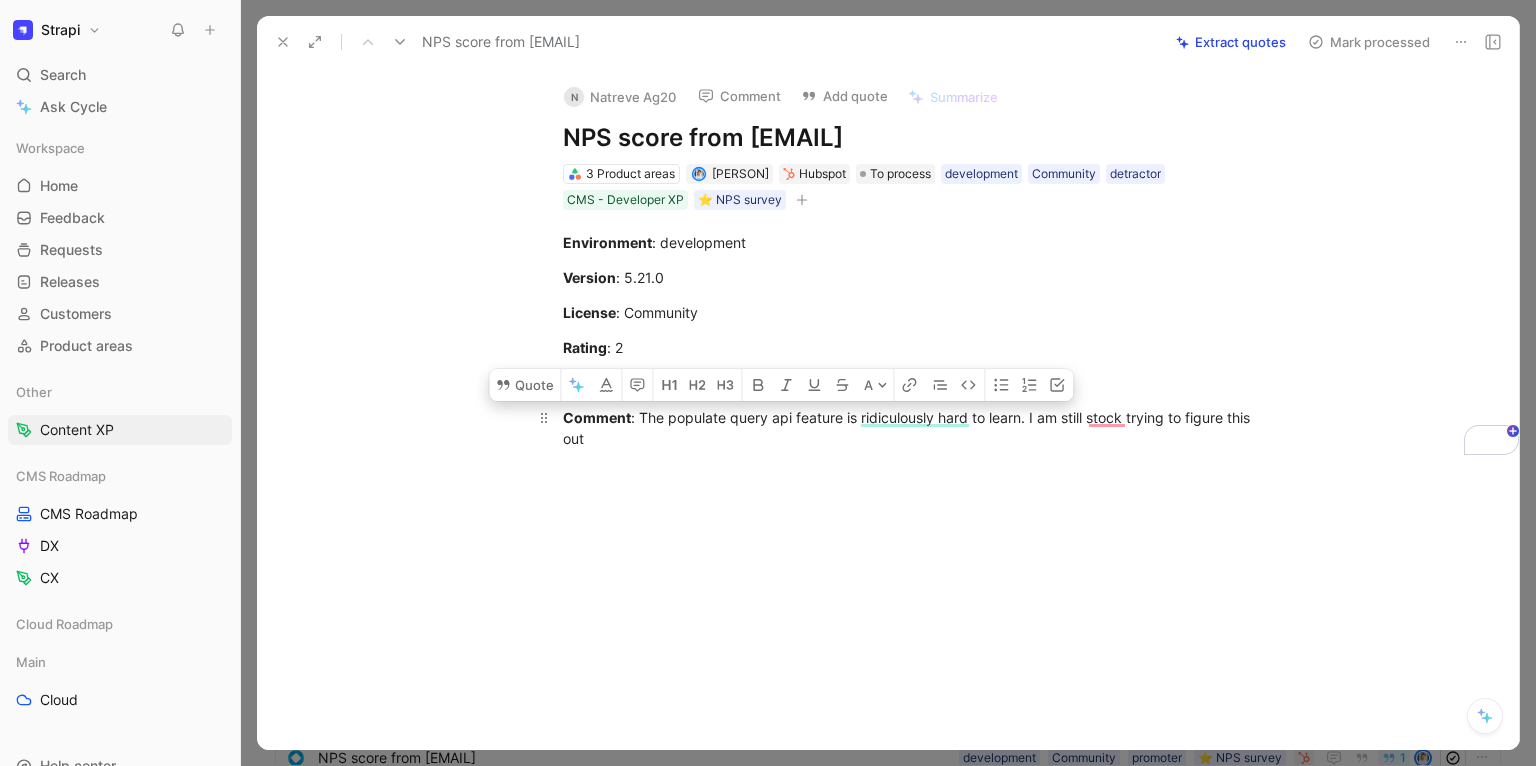 click on "Comment : The populate query api feature is ridiculously hard to learn. I am still stock trying to figure this out" at bounding box center [909, 428] 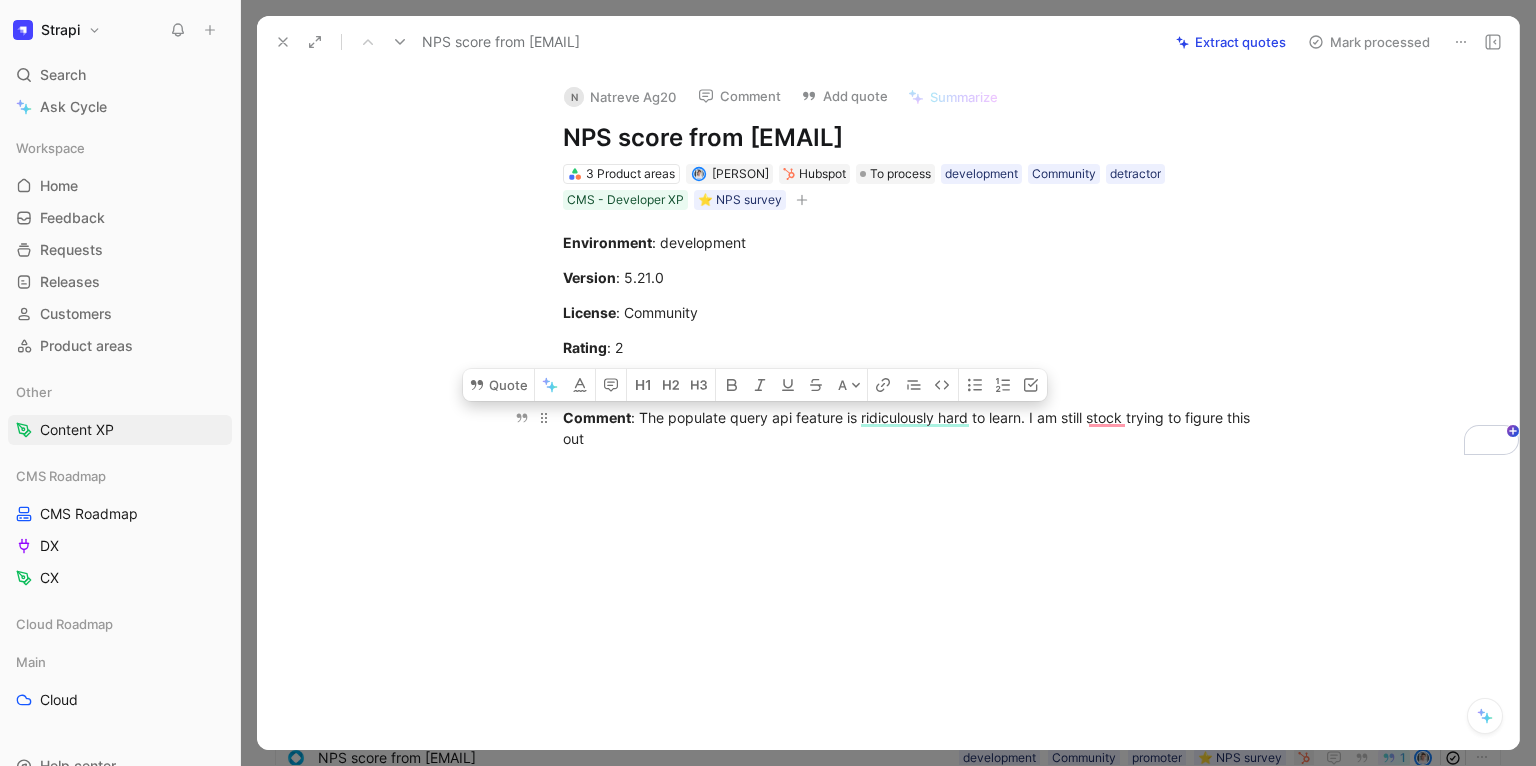 drag, startPoint x: 670, startPoint y: 416, endPoint x: 838, endPoint y: 411, distance: 168.07439 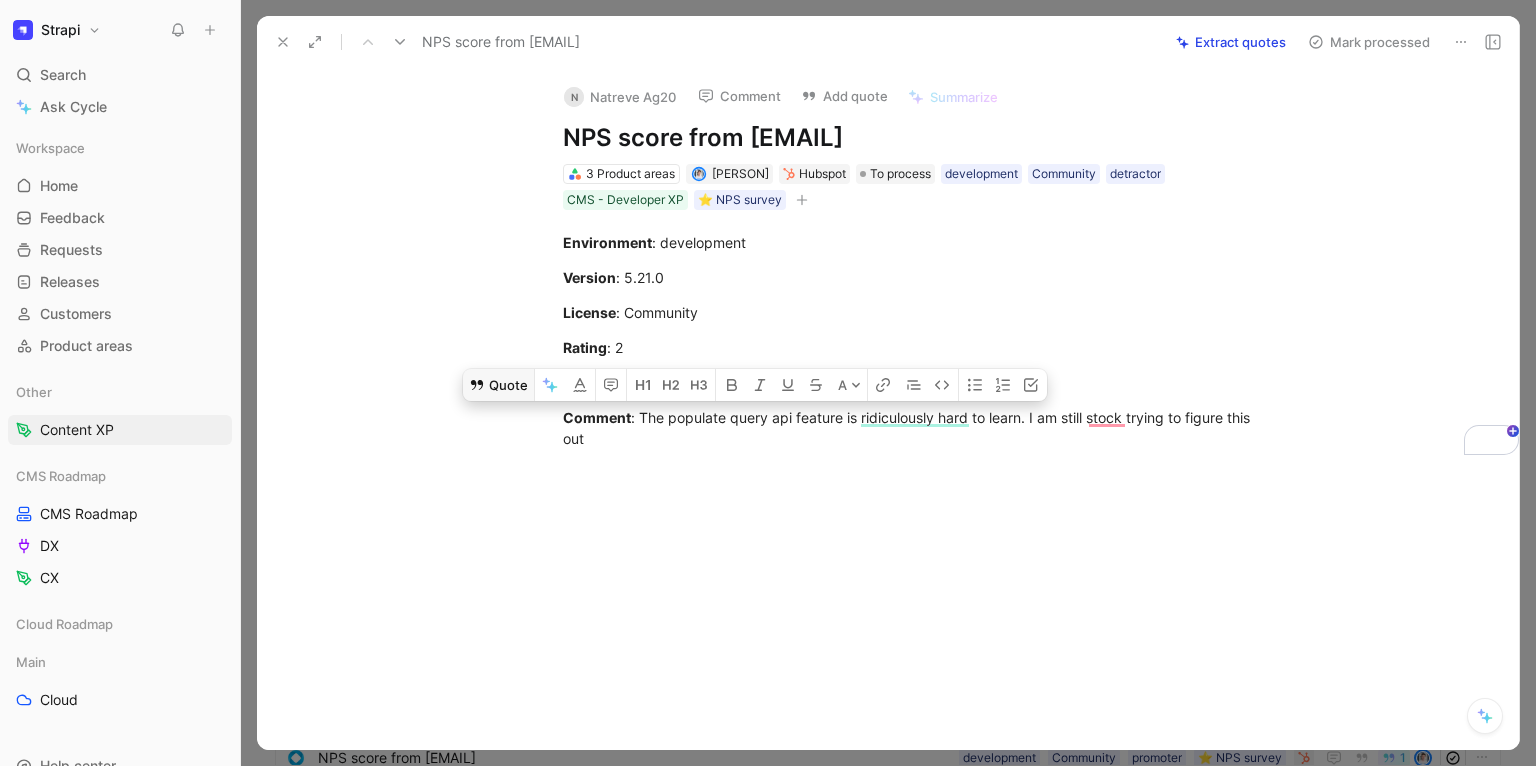 click on "Quote" at bounding box center [498, 385] 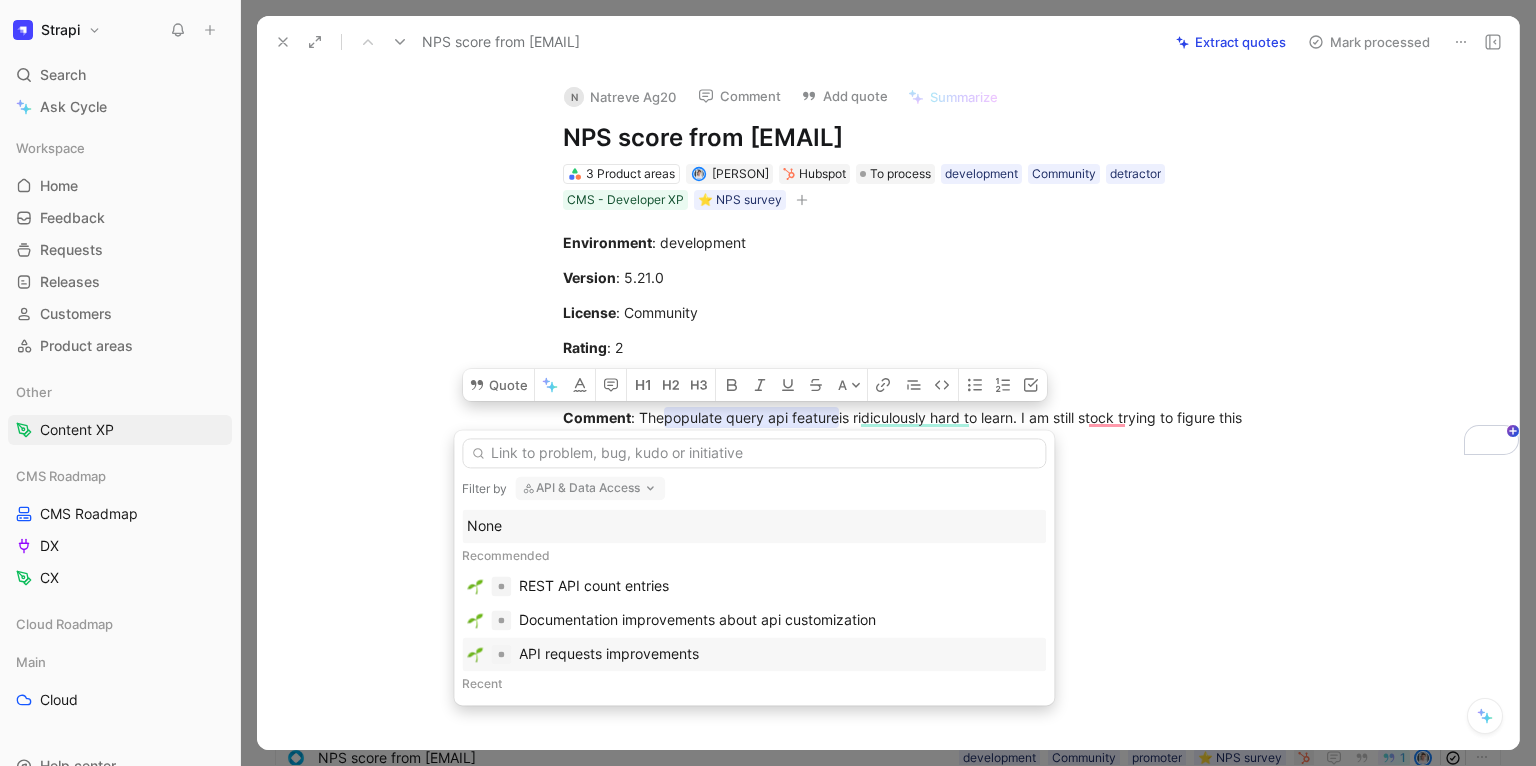 click on "API requests improvements" at bounding box center (609, 654) 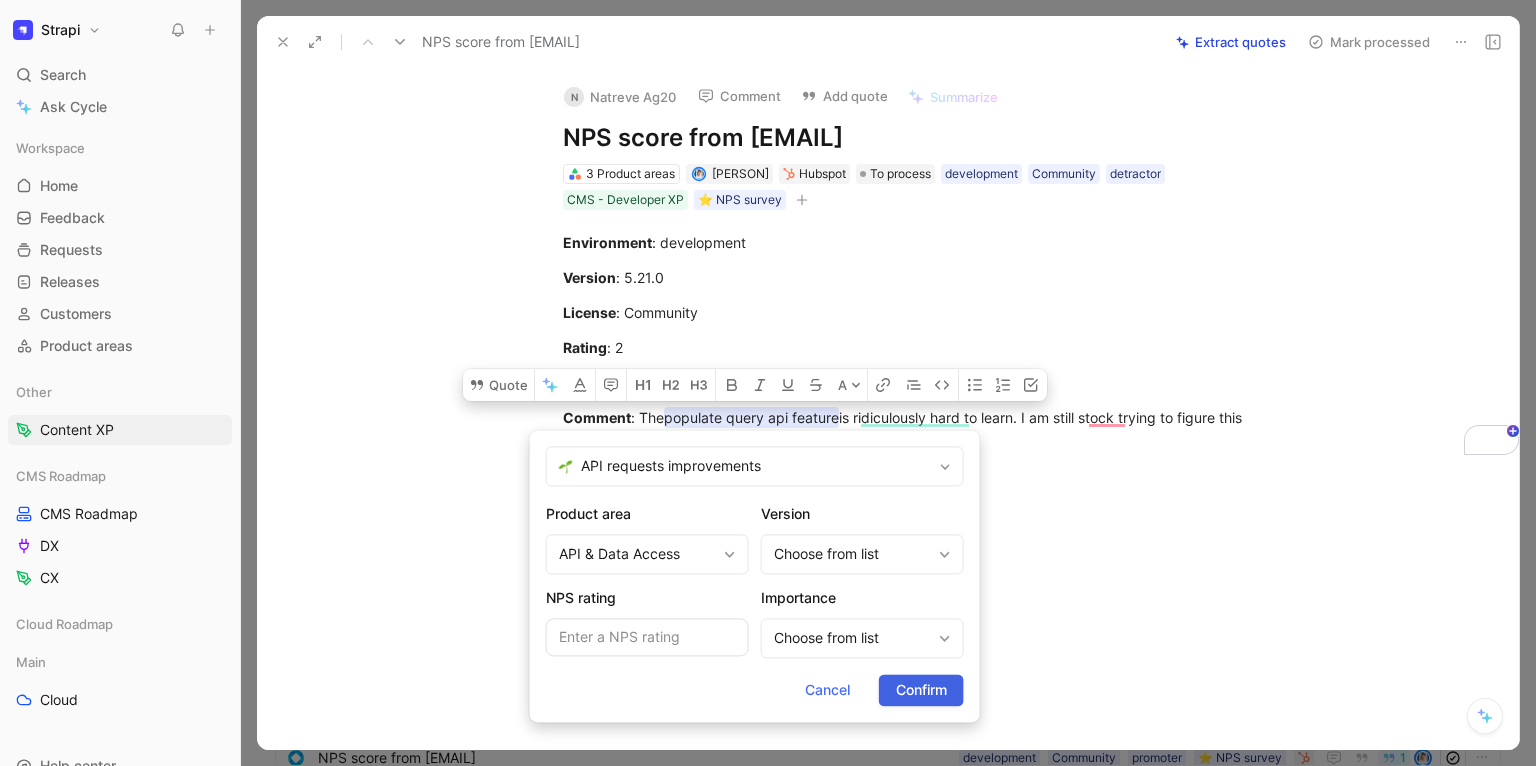click on "Confirm" at bounding box center (921, 690) 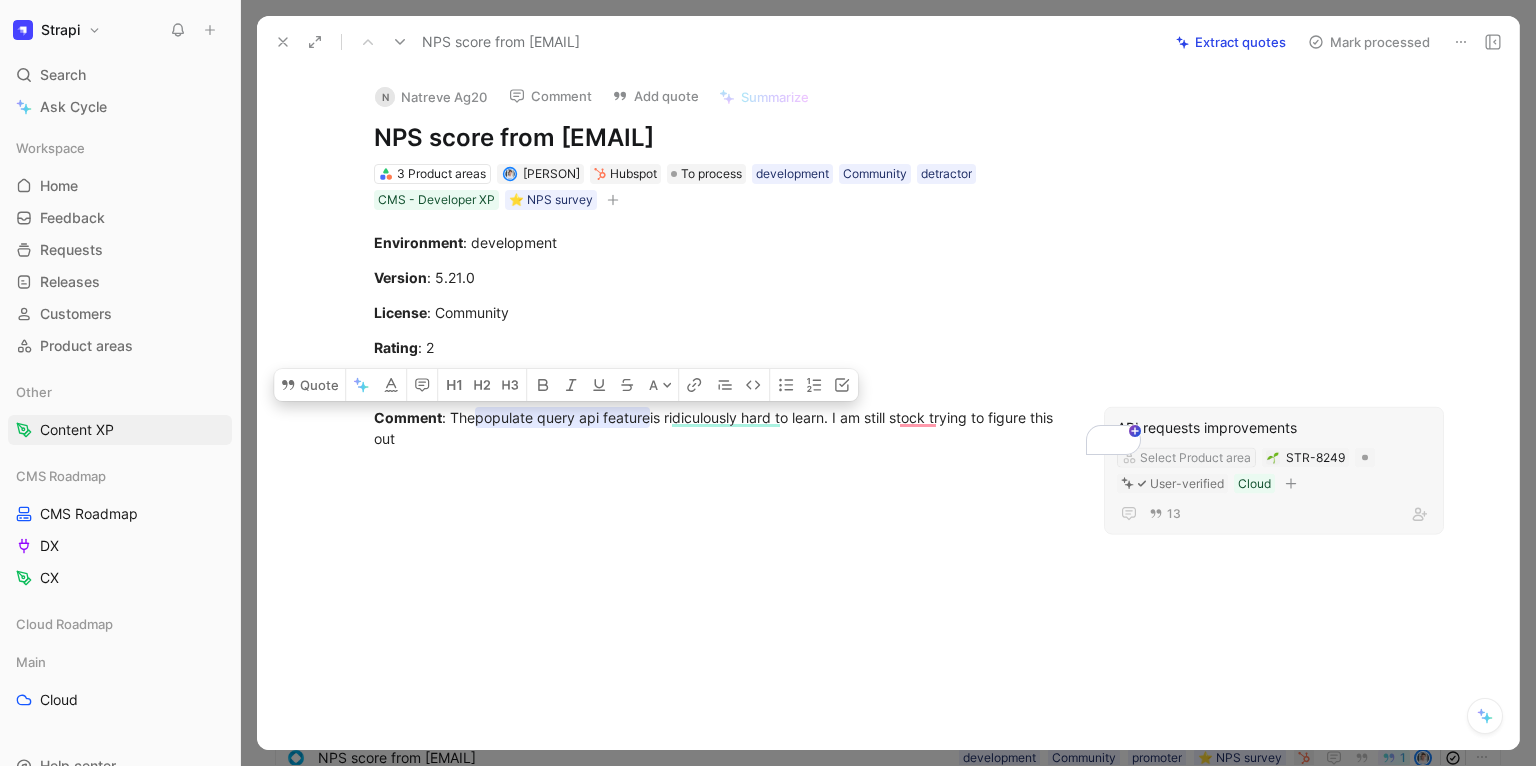 click on "Select Product area" at bounding box center [1195, 457] 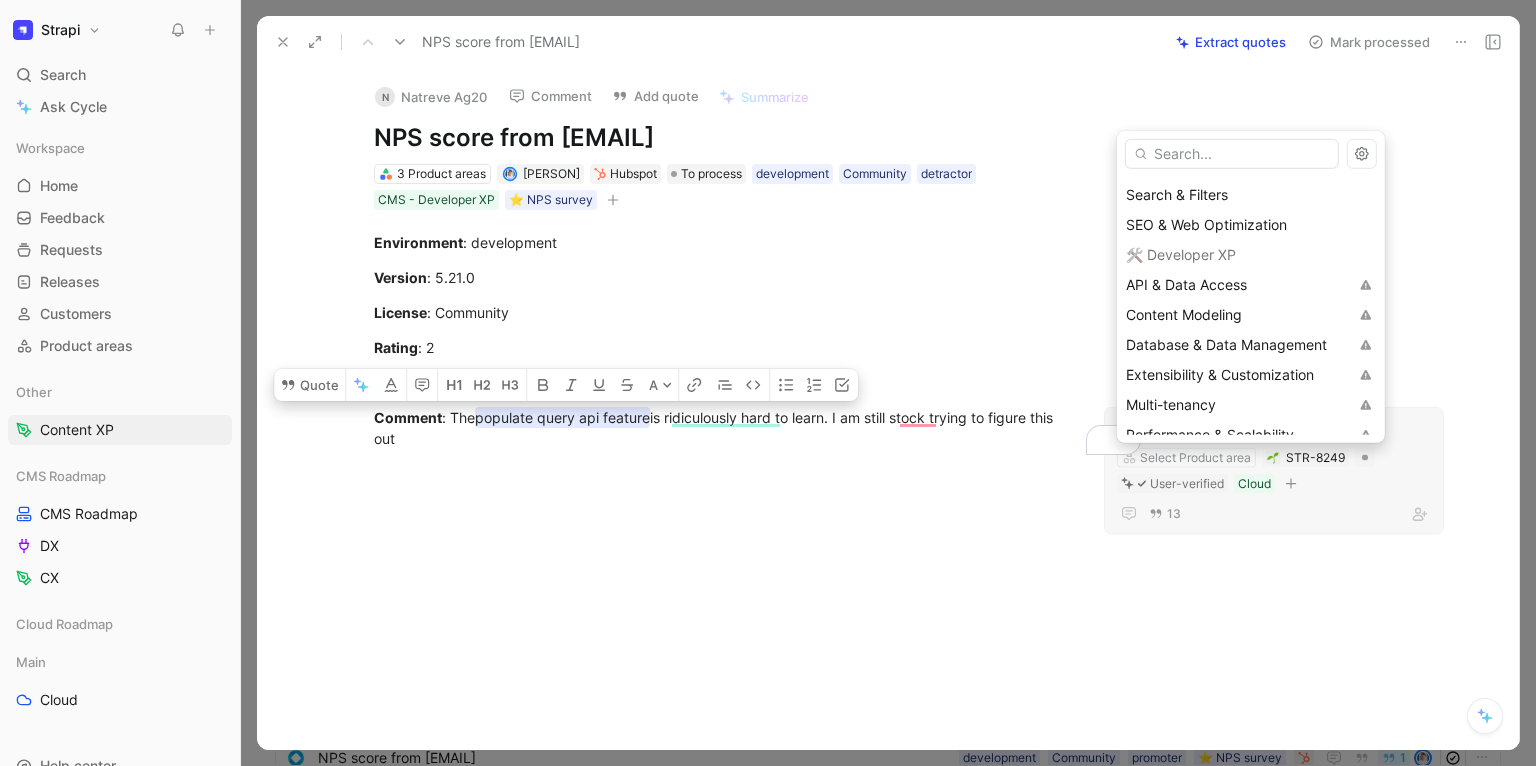 scroll, scrollTop: 450, scrollLeft: 0, axis: vertical 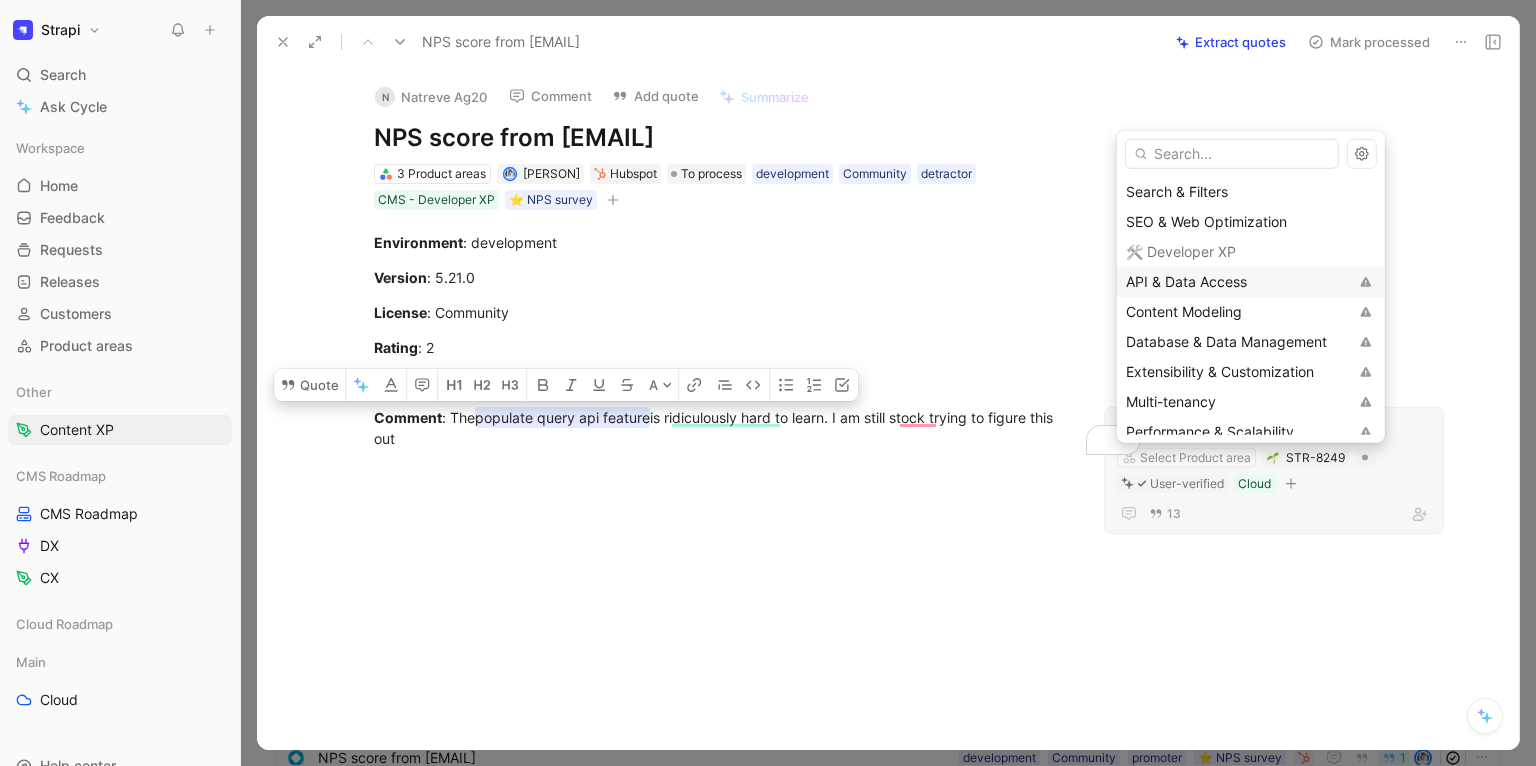 click on "API & Data Access" at bounding box center [1186, 280] 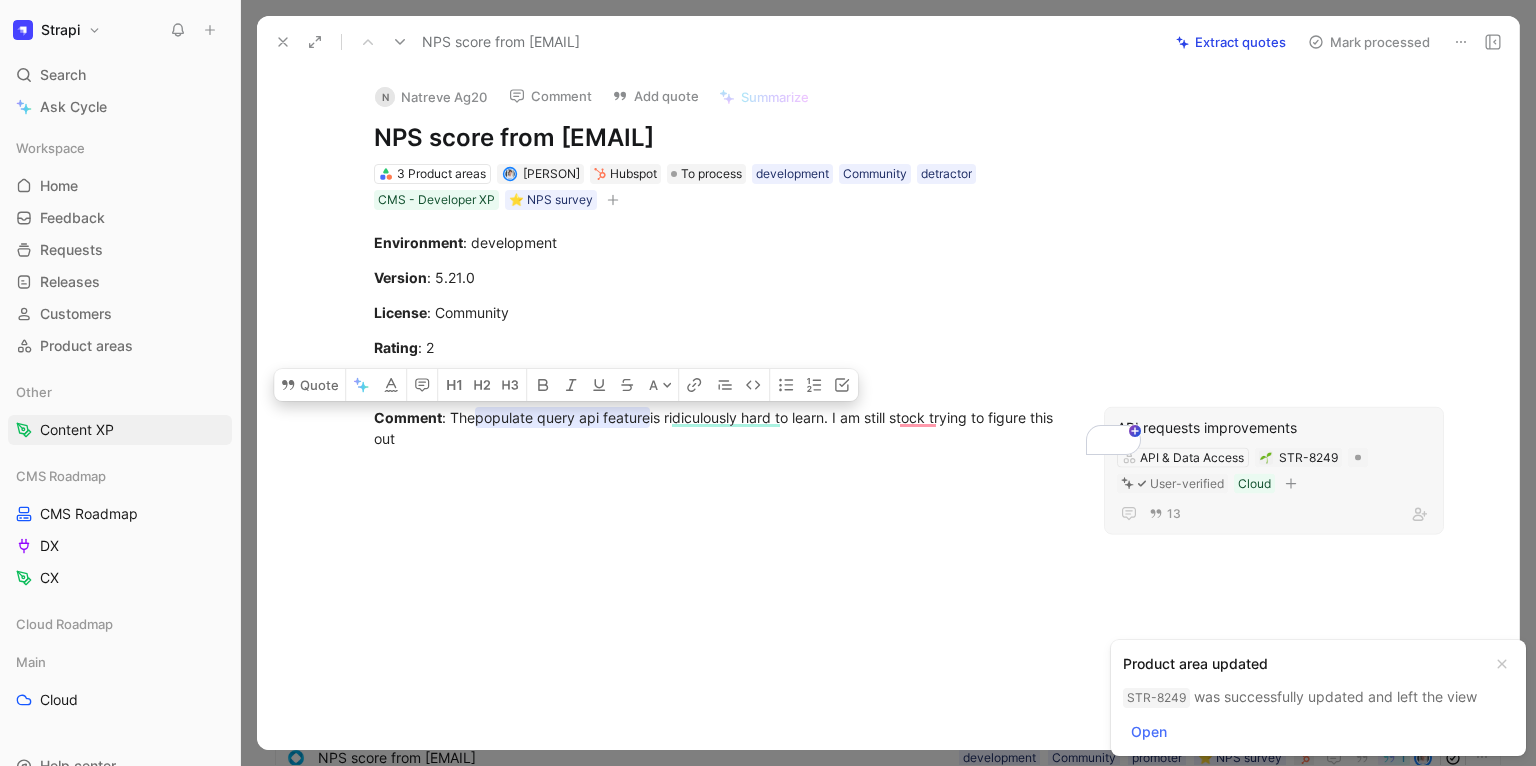 click on "Mark processed" at bounding box center (1369, 42) 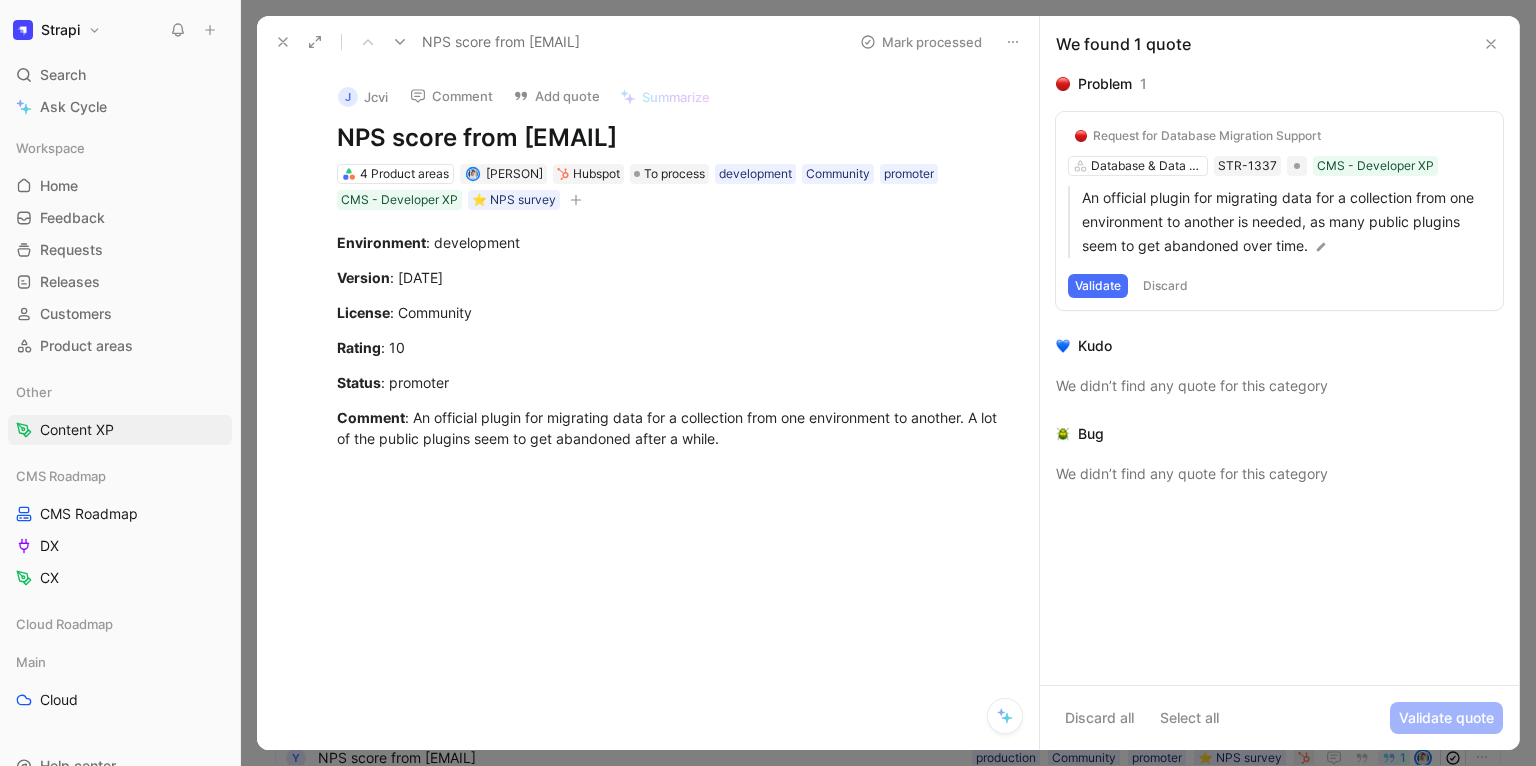 click on "Validate" at bounding box center (1098, 286) 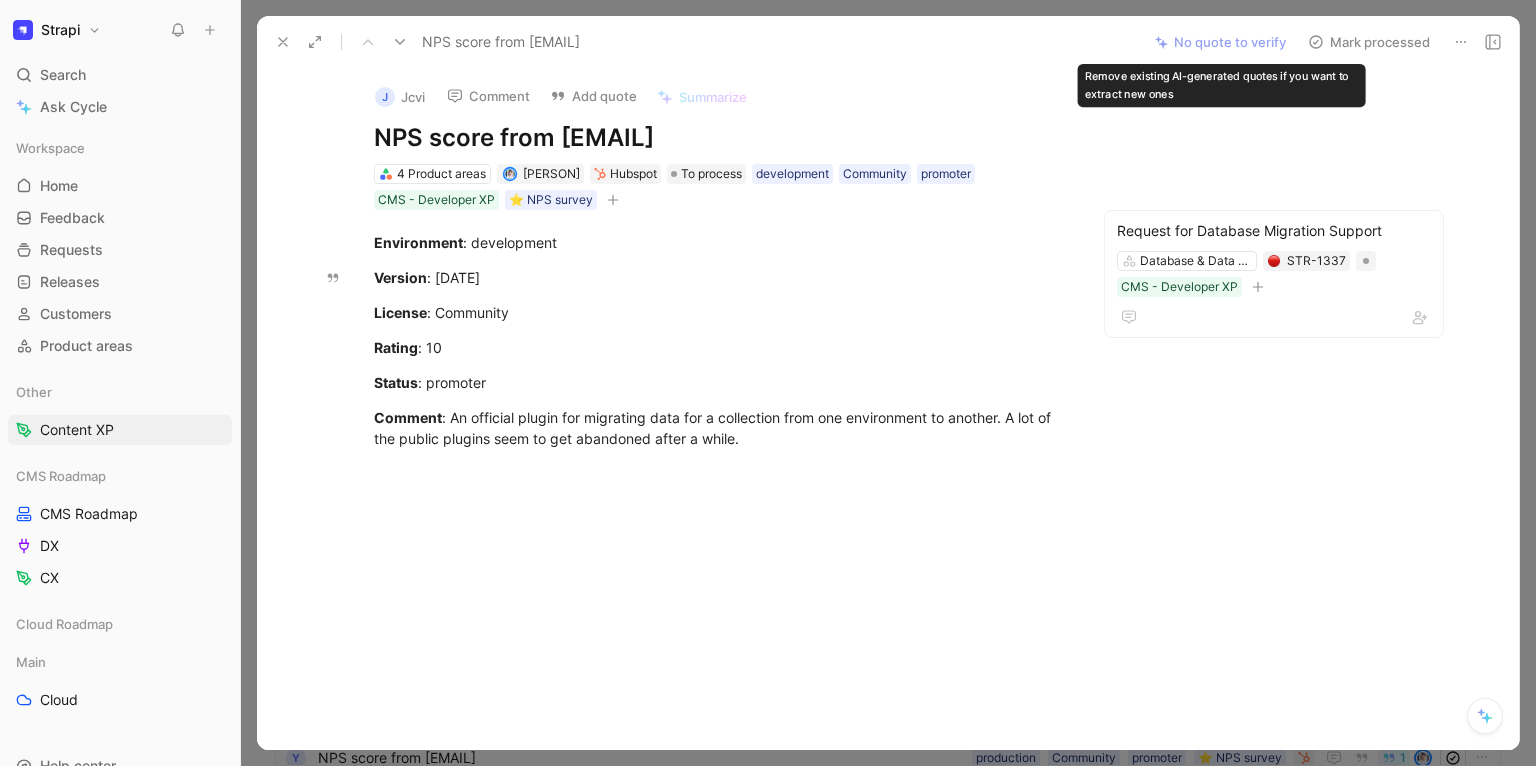 click on "Mark processed" at bounding box center [1369, 42] 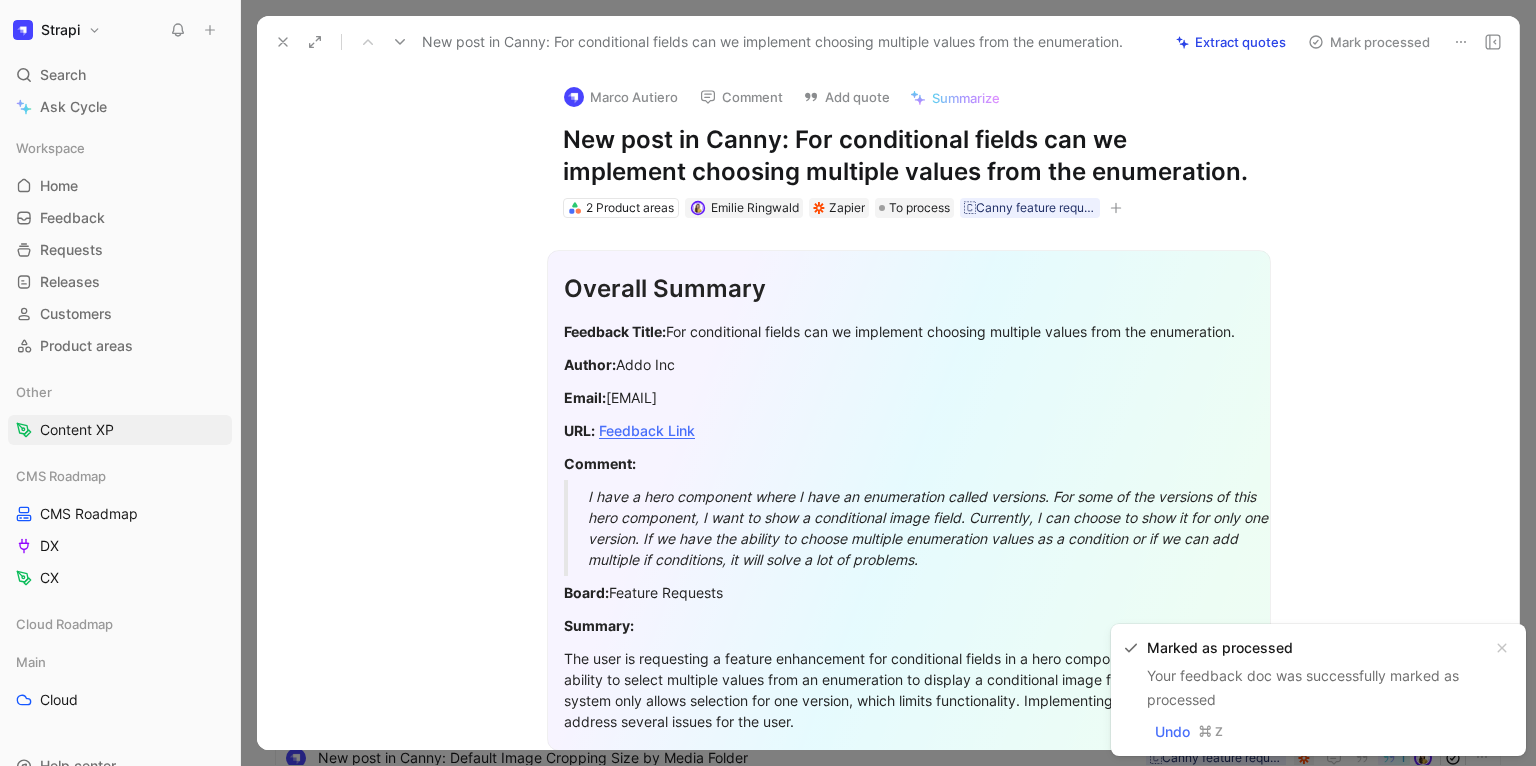 click on "Extract quotes" at bounding box center [1231, 42] 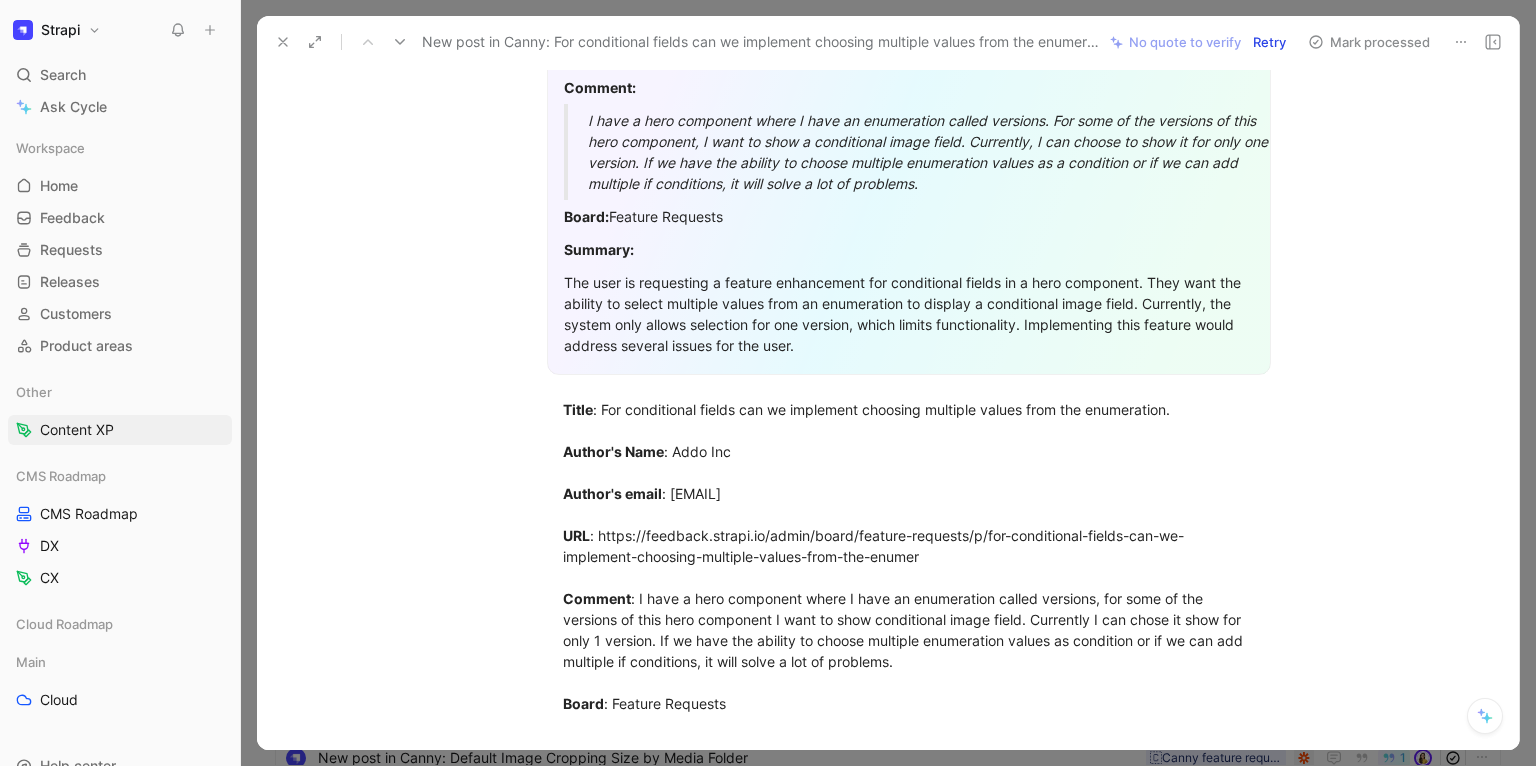 scroll, scrollTop: 366, scrollLeft: 0, axis: vertical 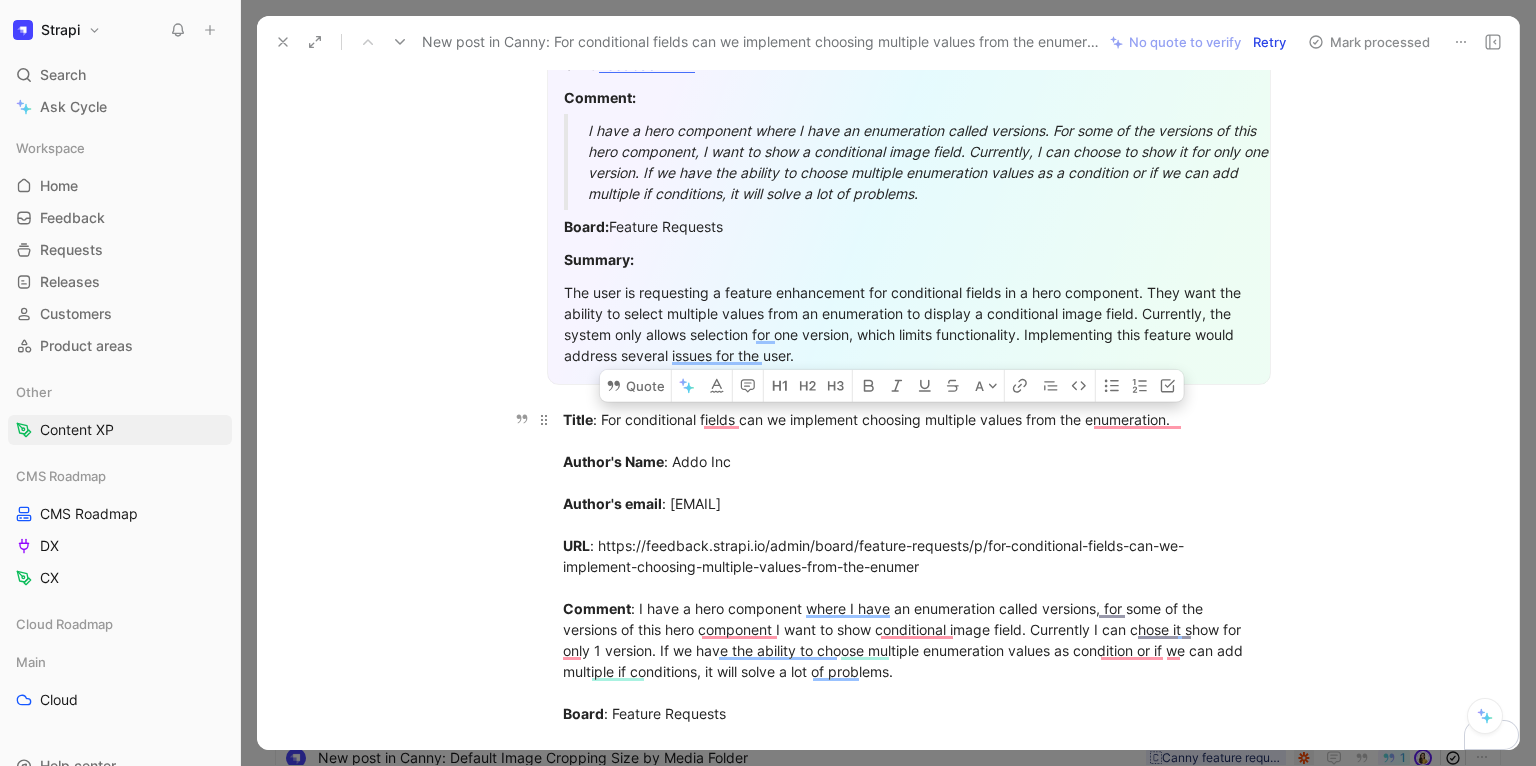 drag, startPoint x: 602, startPoint y: 416, endPoint x: 1192, endPoint y: 426, distance: 590.0847 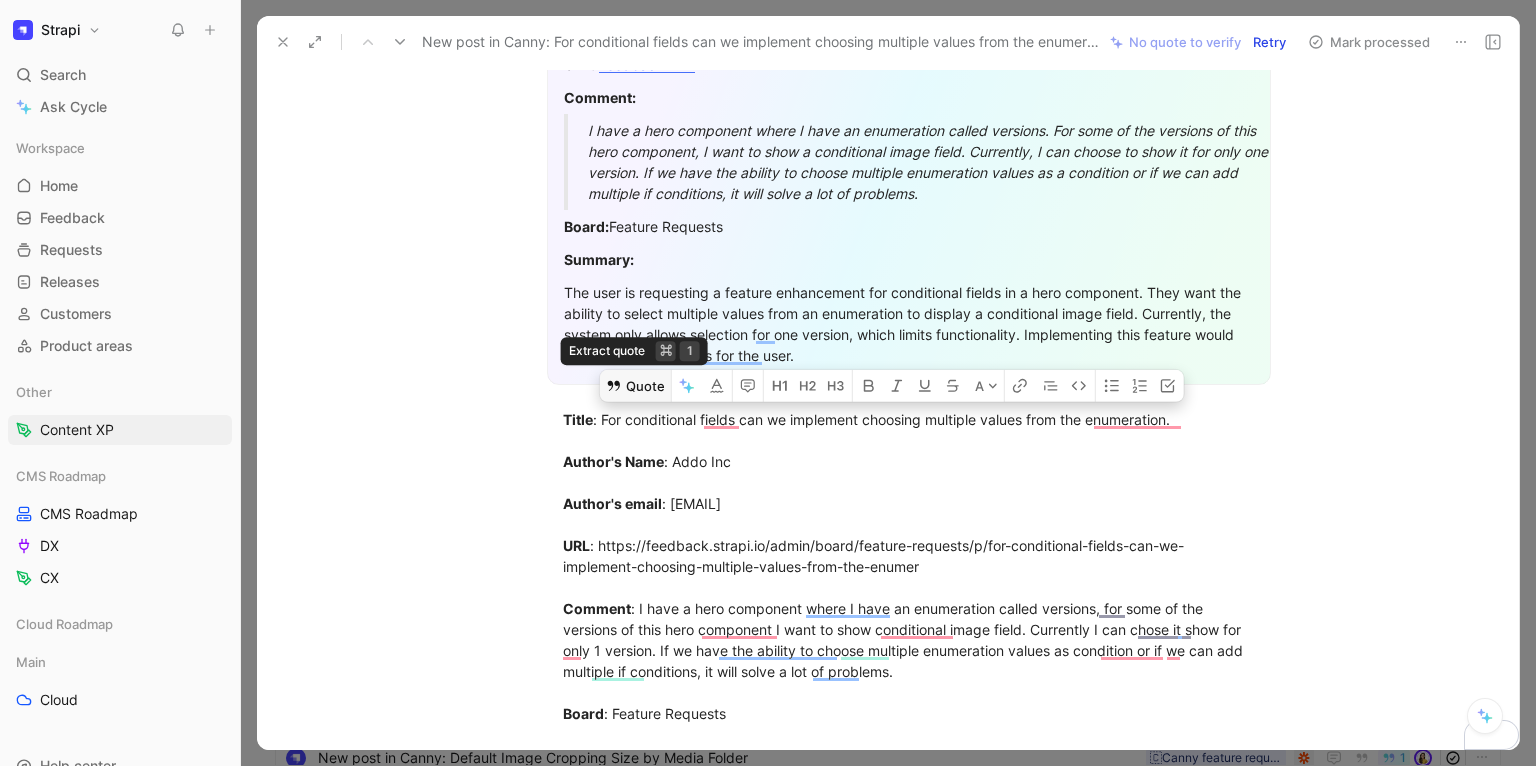 click on "Quote" at bounding box center (635, 385) 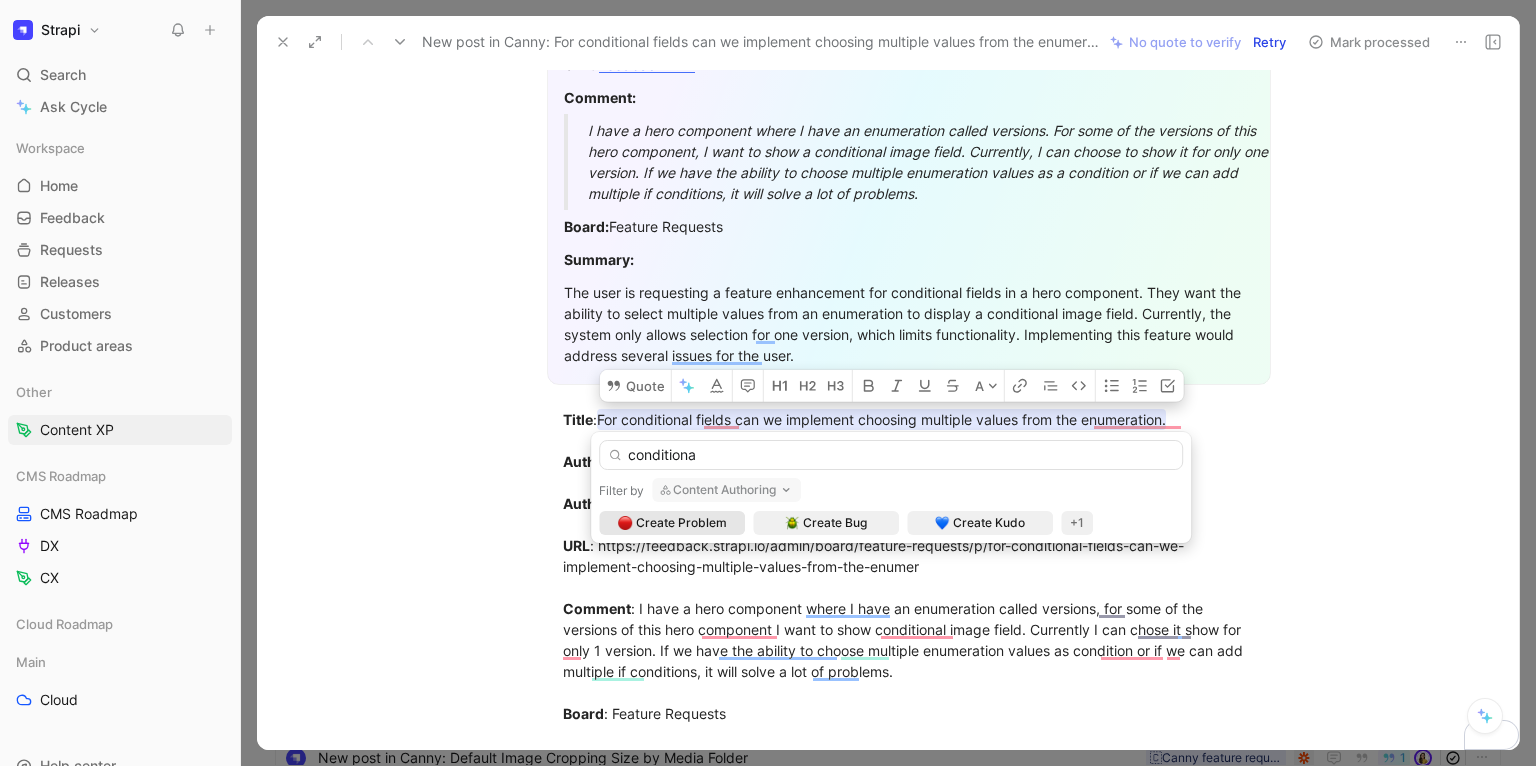 type on "conditional" 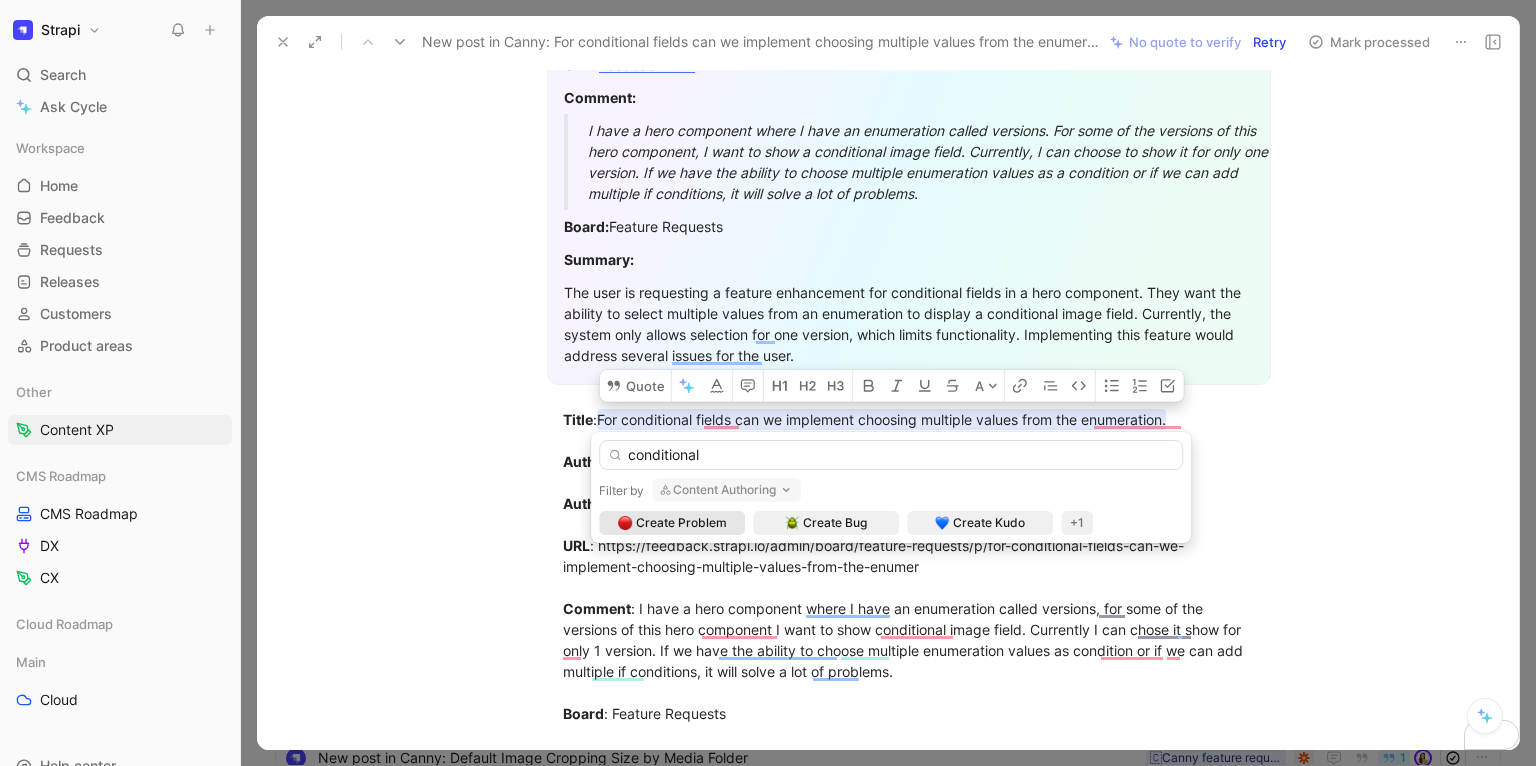 type 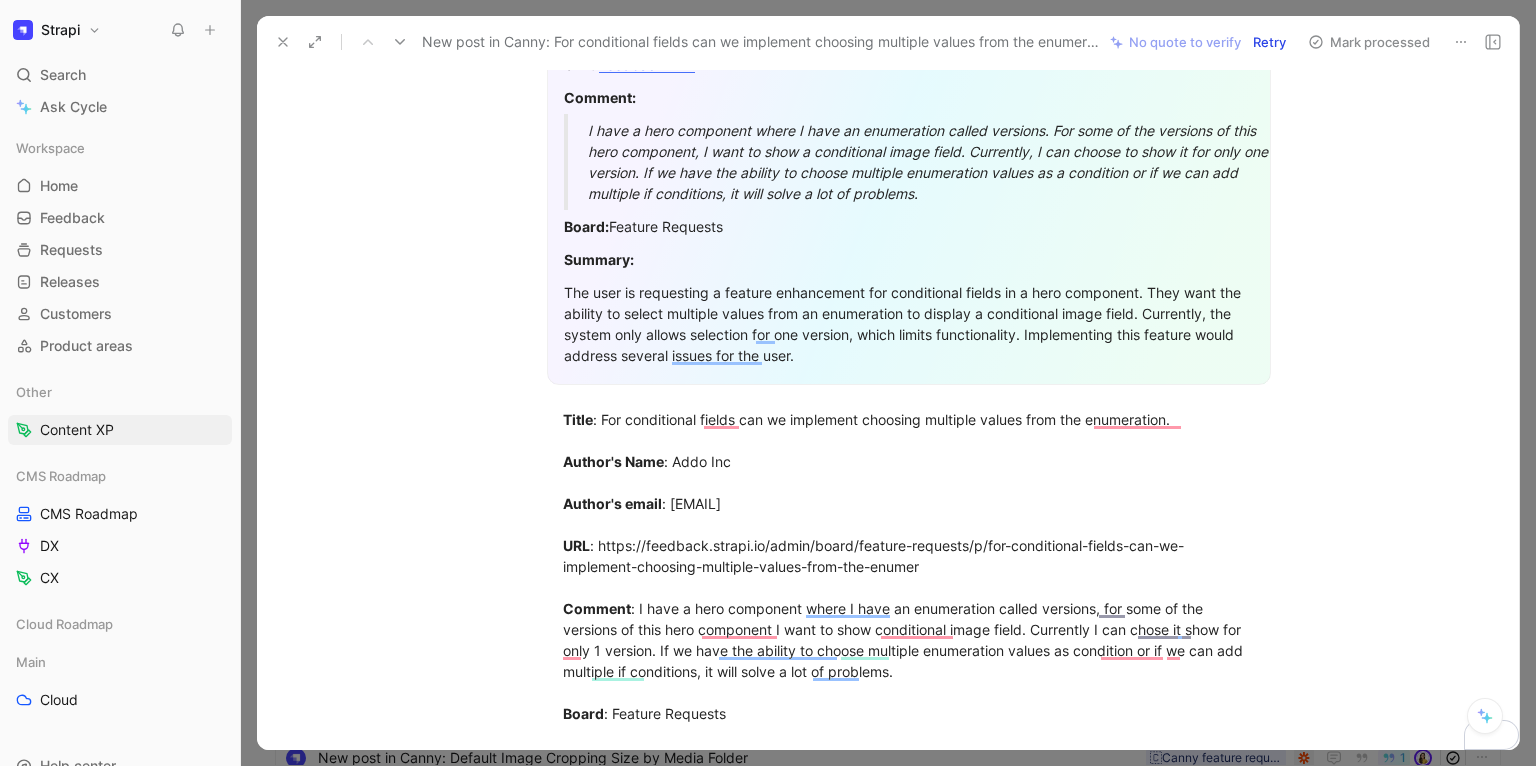 scroll, scrollTop: 0, scrollLeft: 0, axis: both 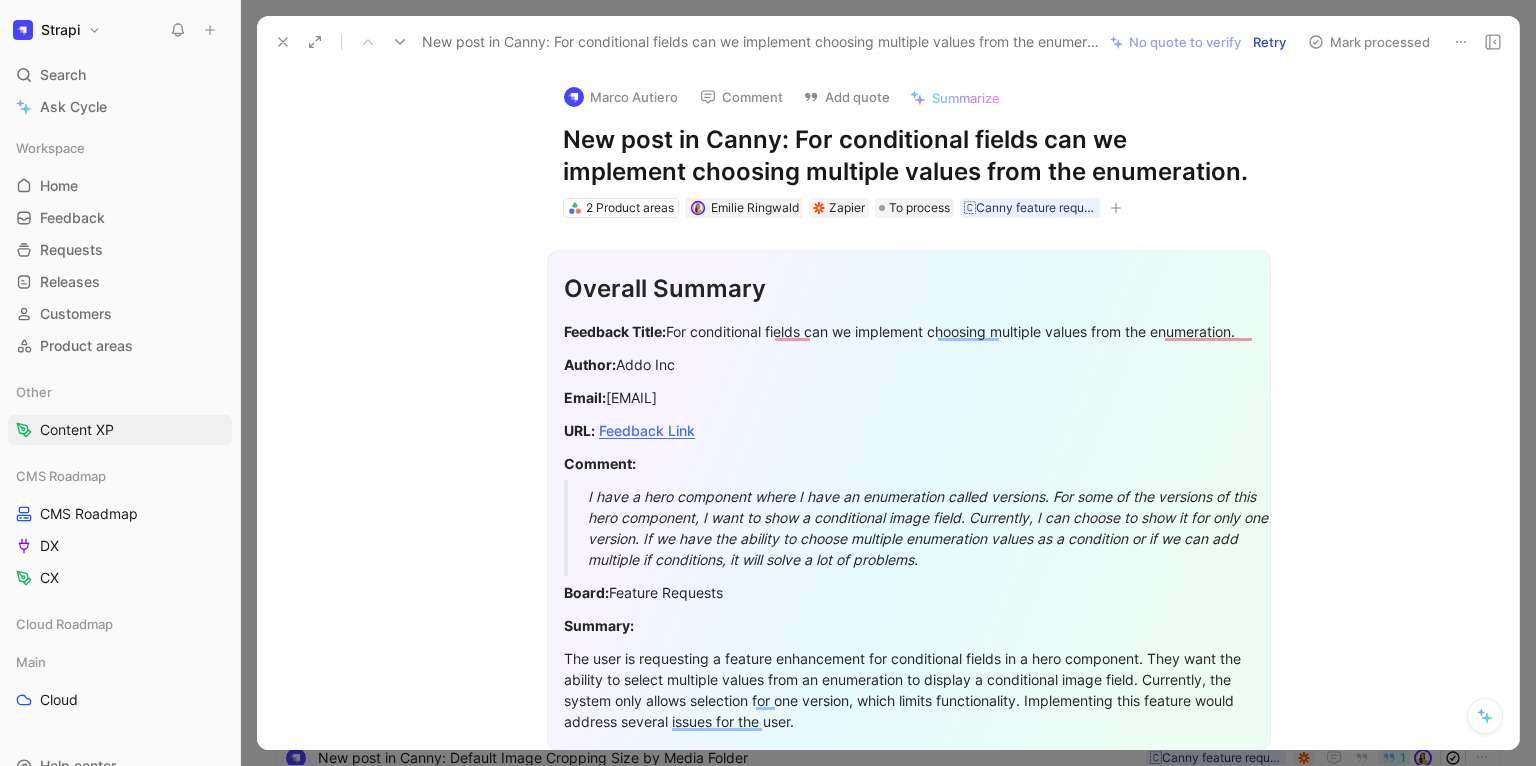click 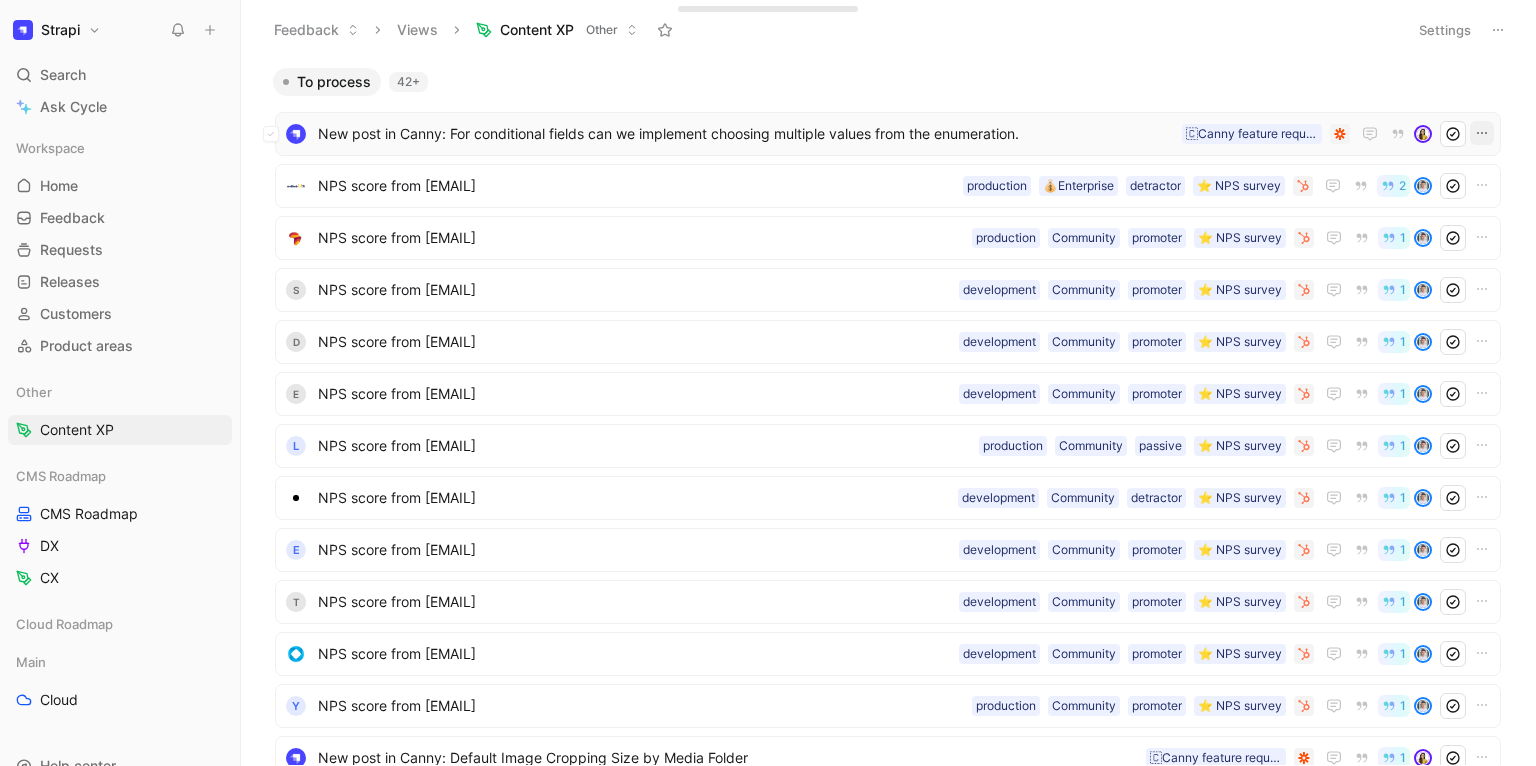 click 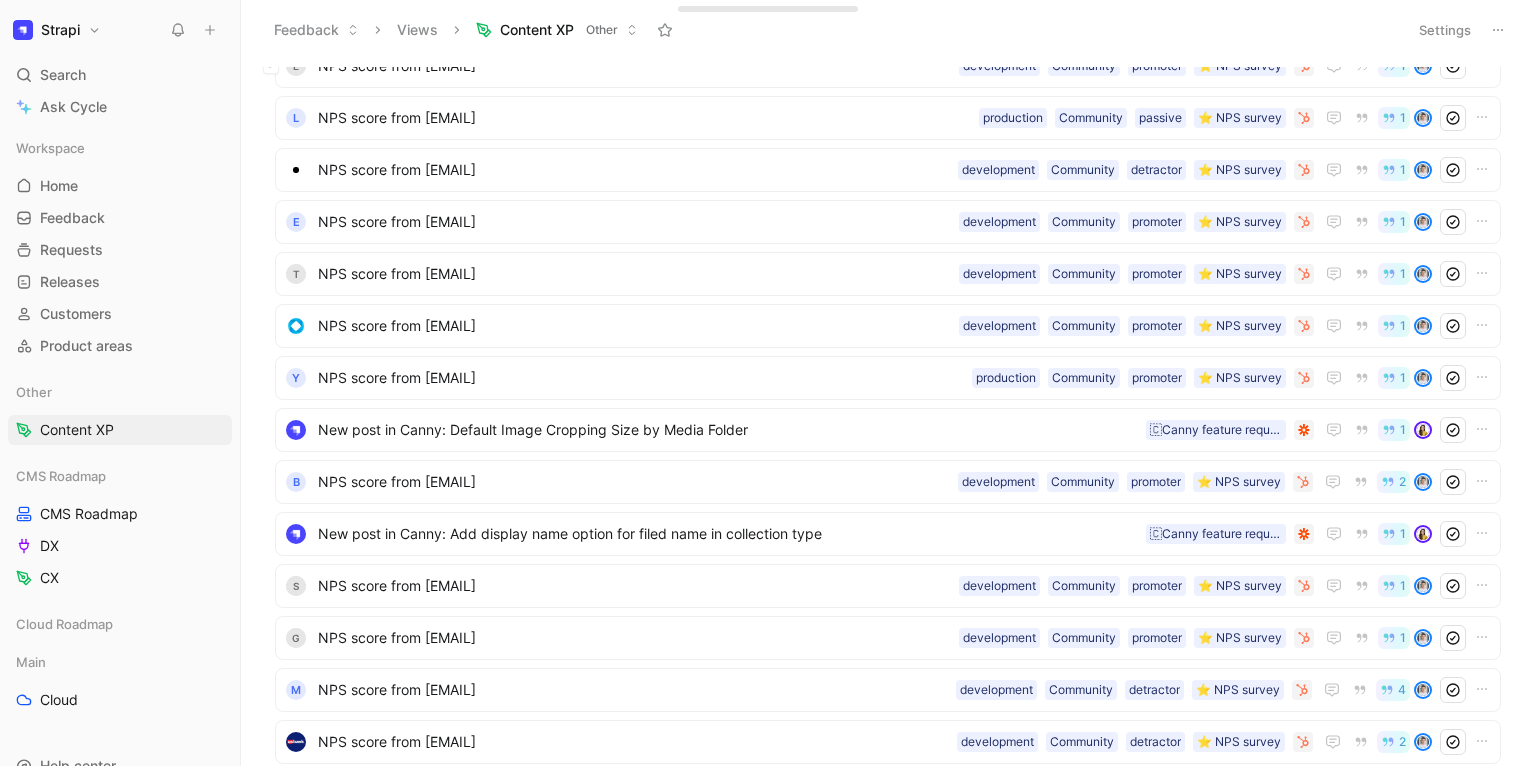 scroll, scrollTop: 282, scrollLeft: 0, axis: vertical 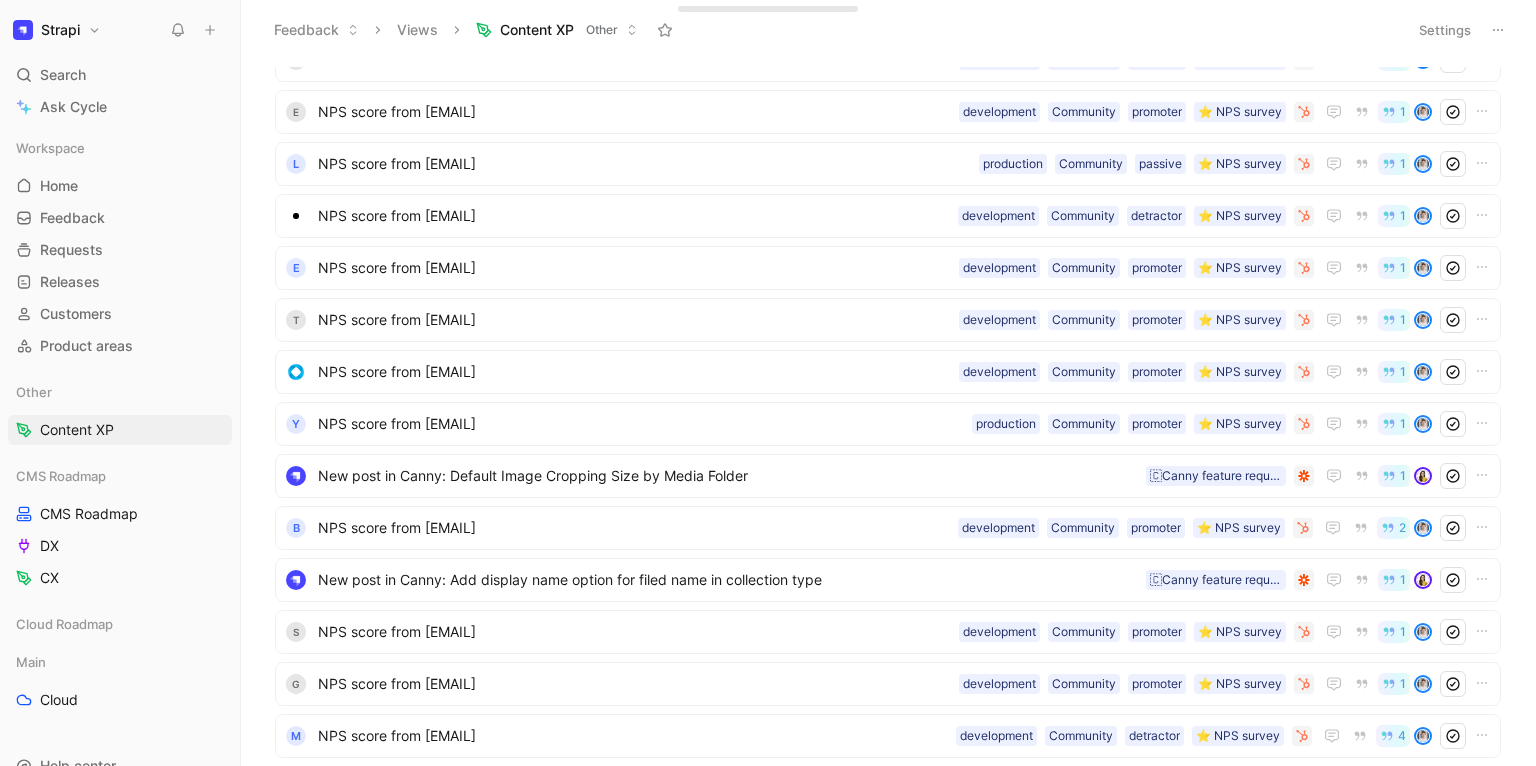 click on "Content XP" at bounding box center (537, 30) 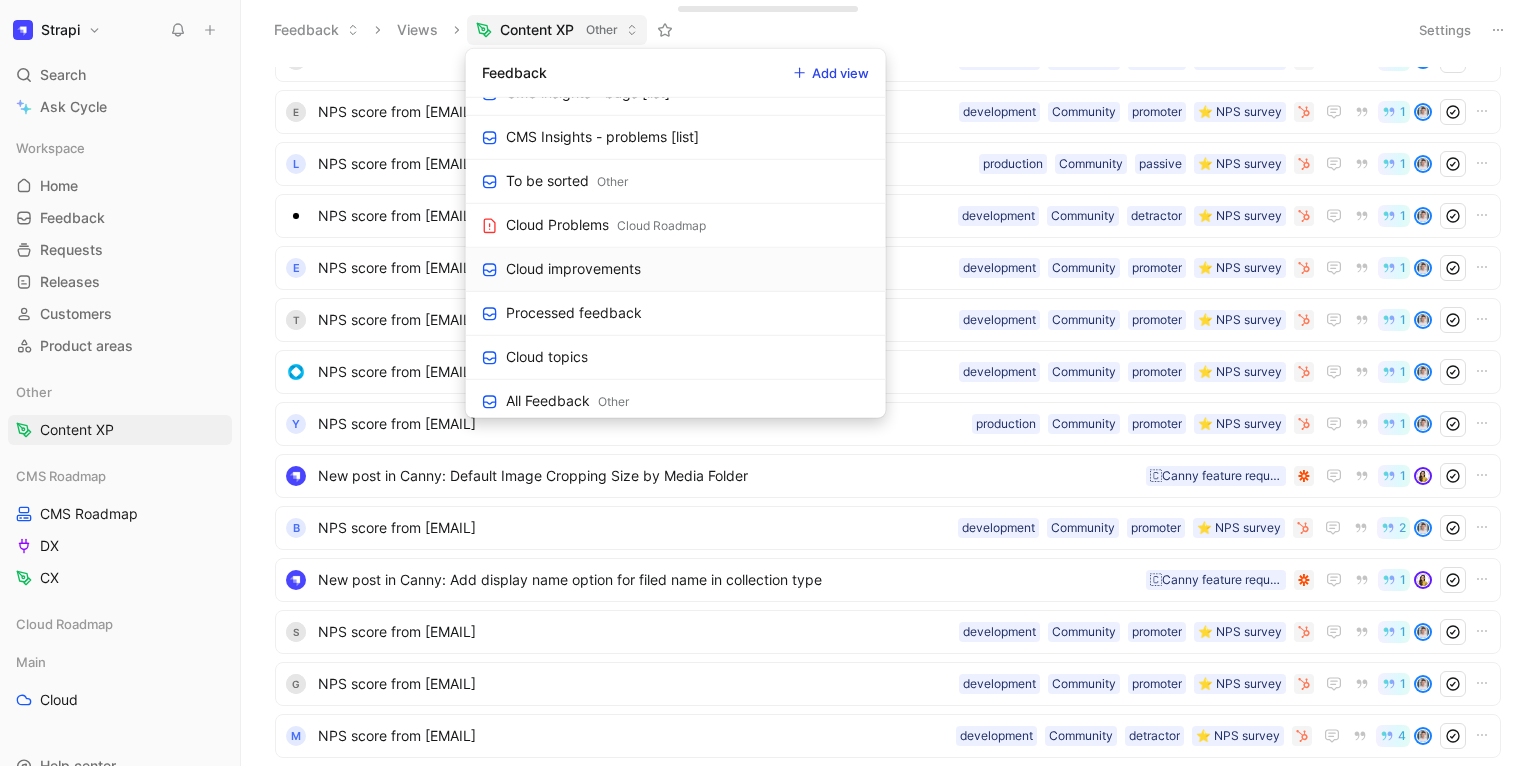 scroll, scrollTop: 0, scrollLeft: 0, axis: both 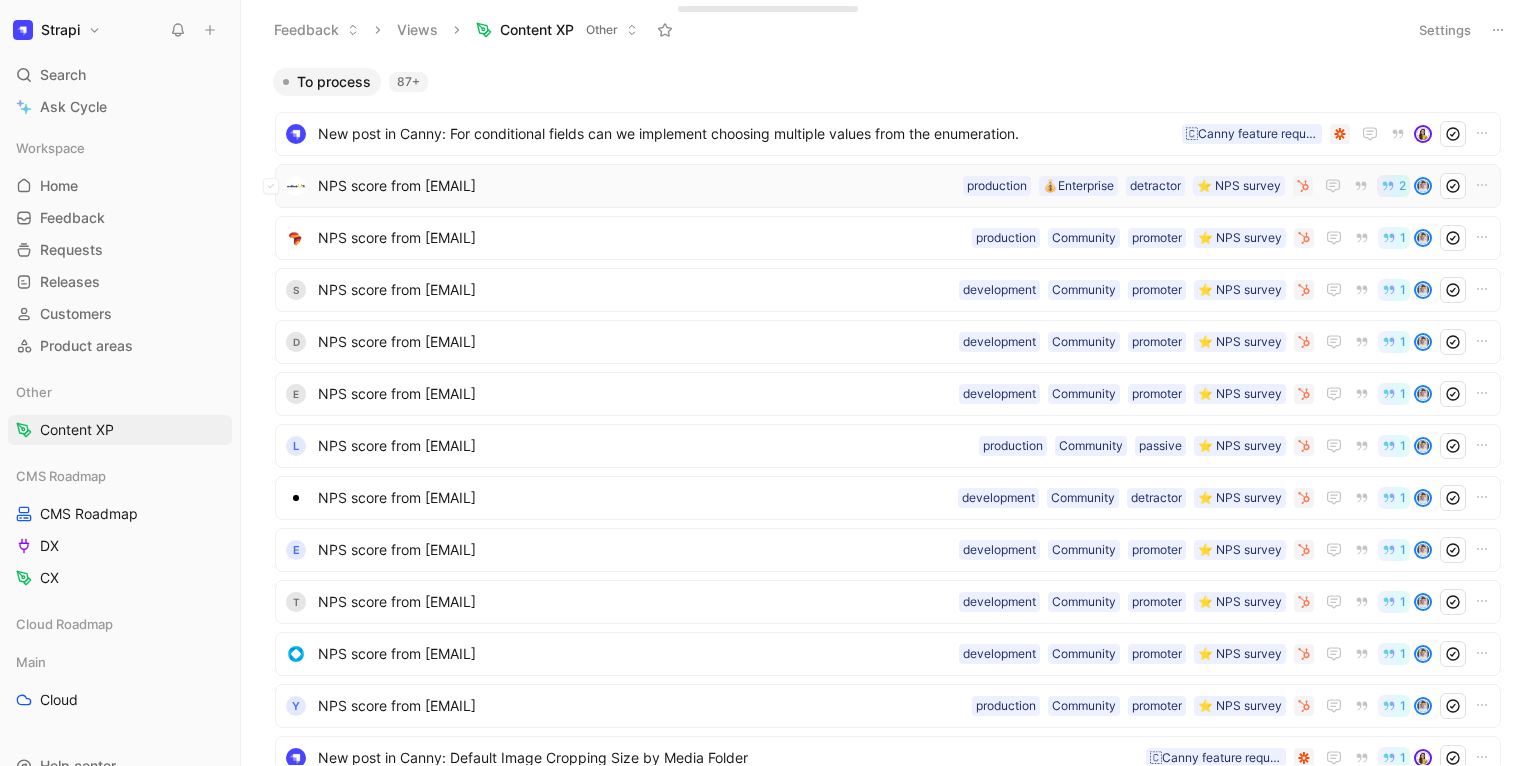 click on "NPS score from [EMAIL]" at bounding box center [636, 186] 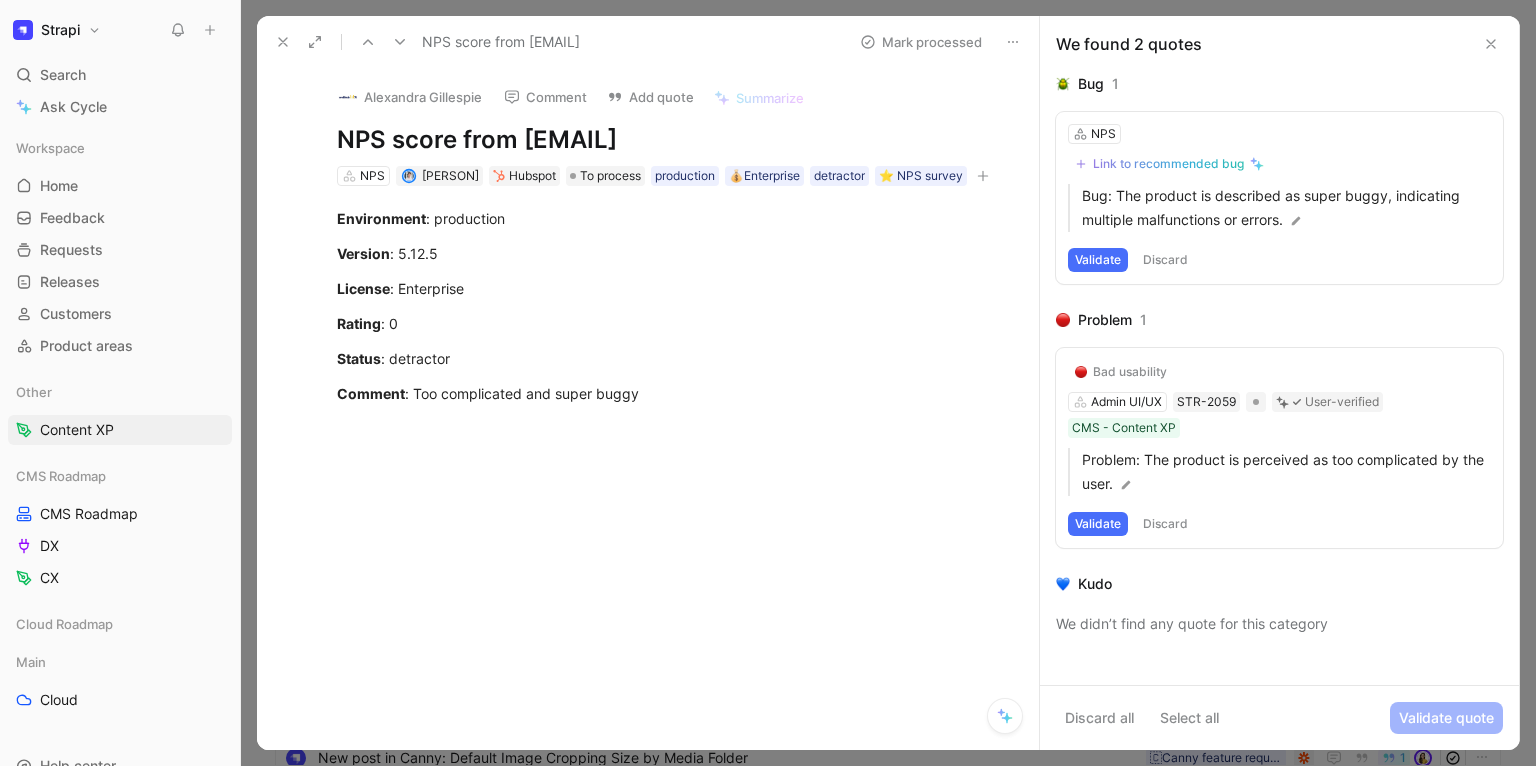 click on "Validate" at bounding box center [1098, 524] 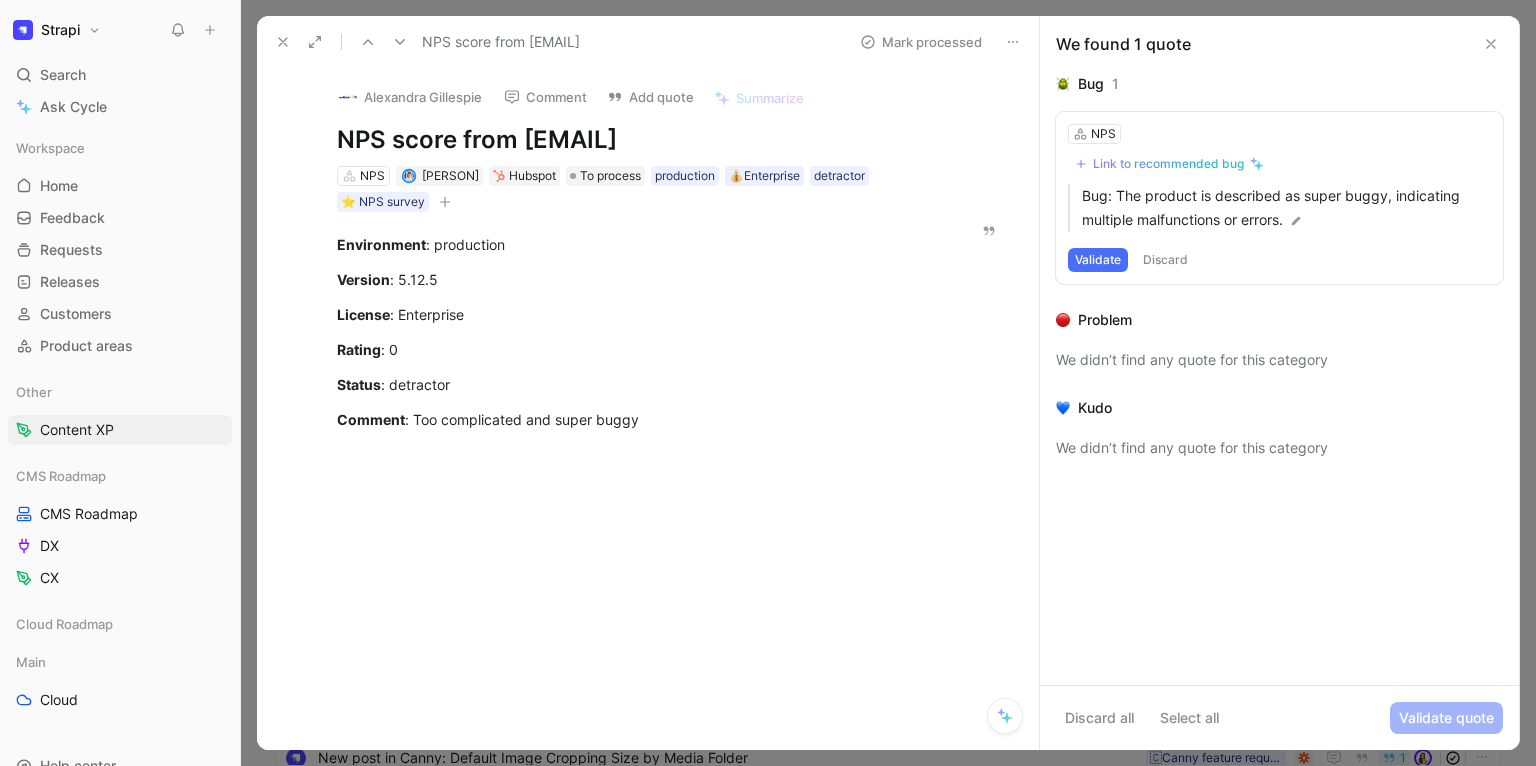 click on "Mark processed" at bounding box center [921, 42] 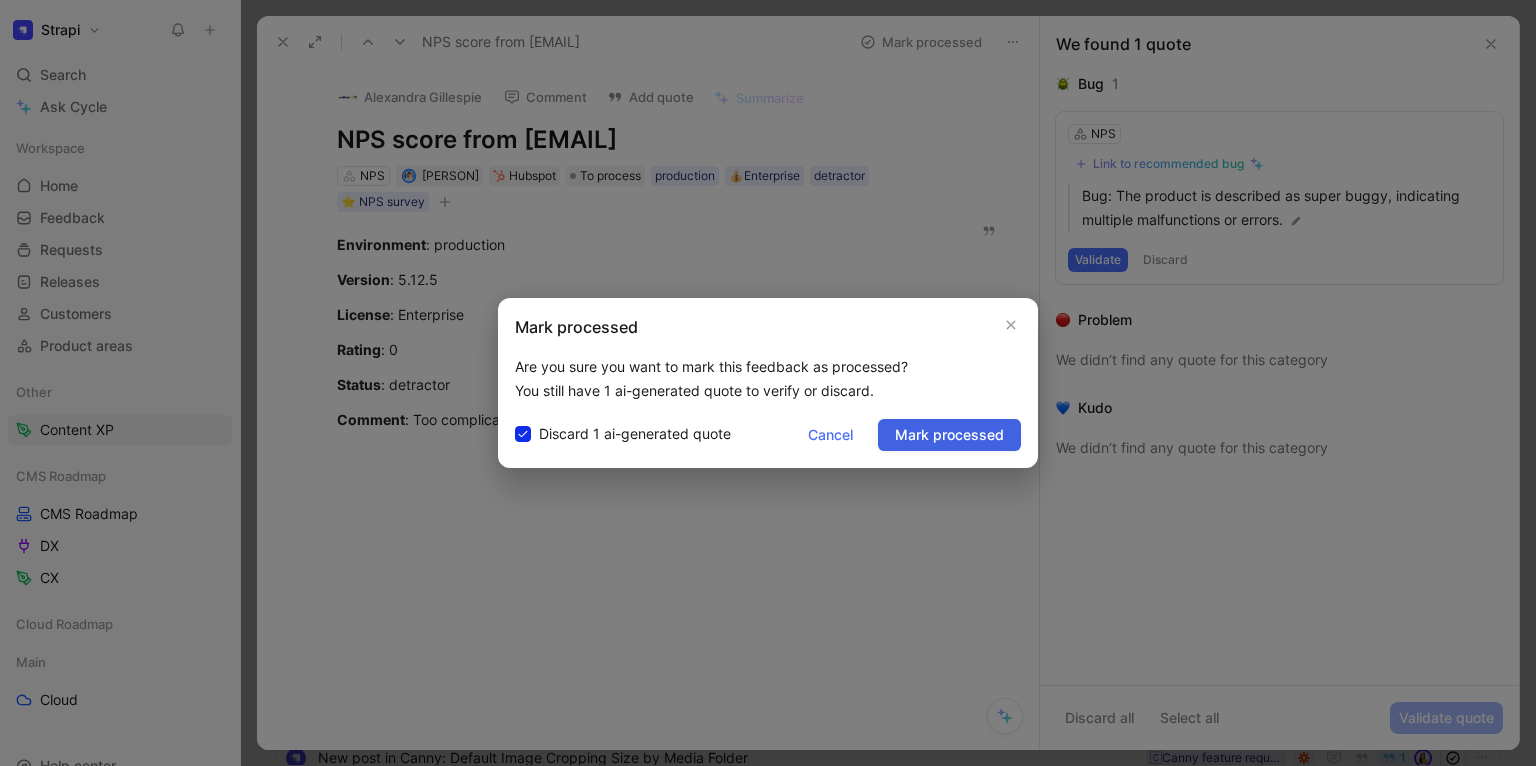 click on "Mark processed" at bounding box center [949, 435] 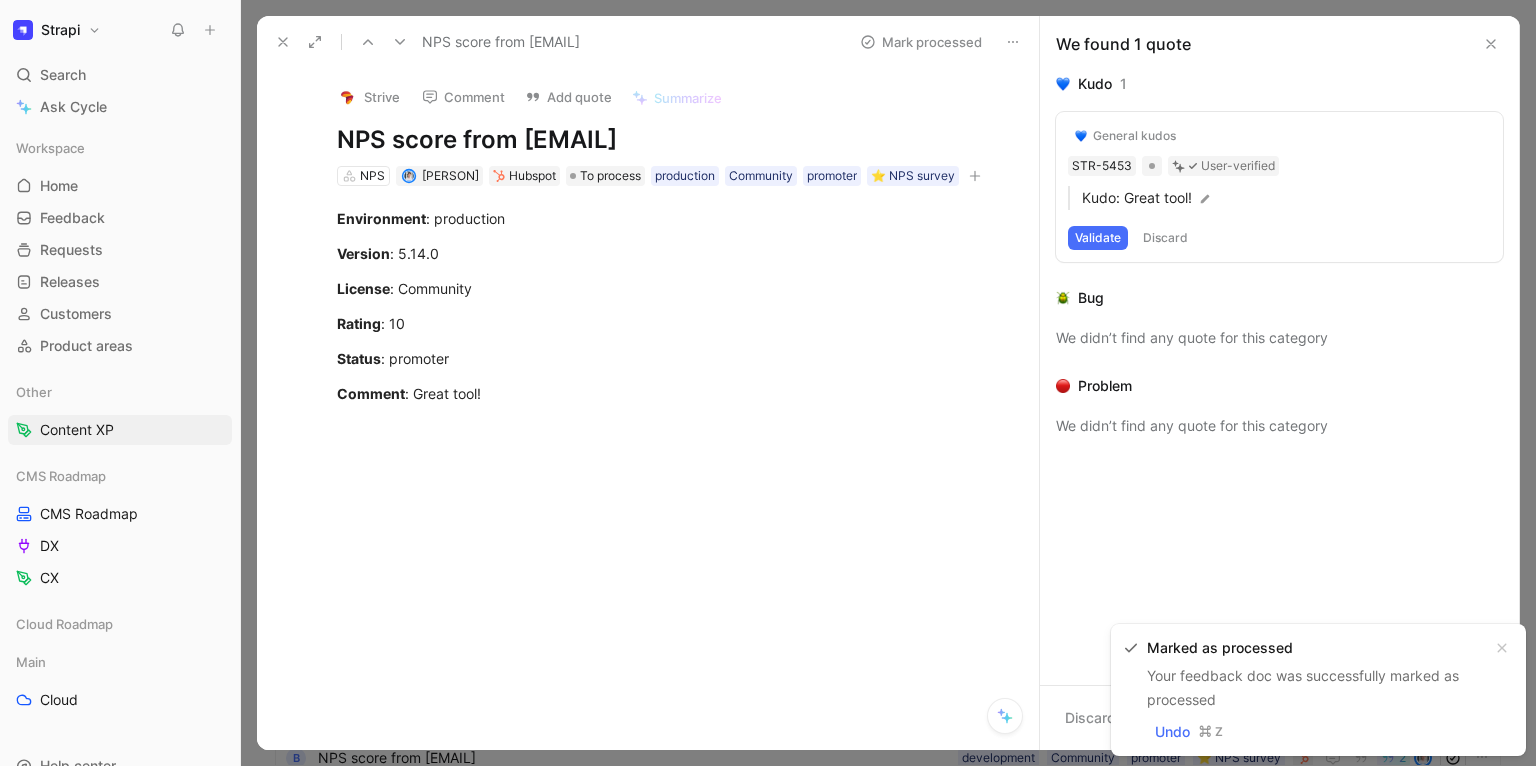 click on "Validate" at bounding box center (1098, 238) 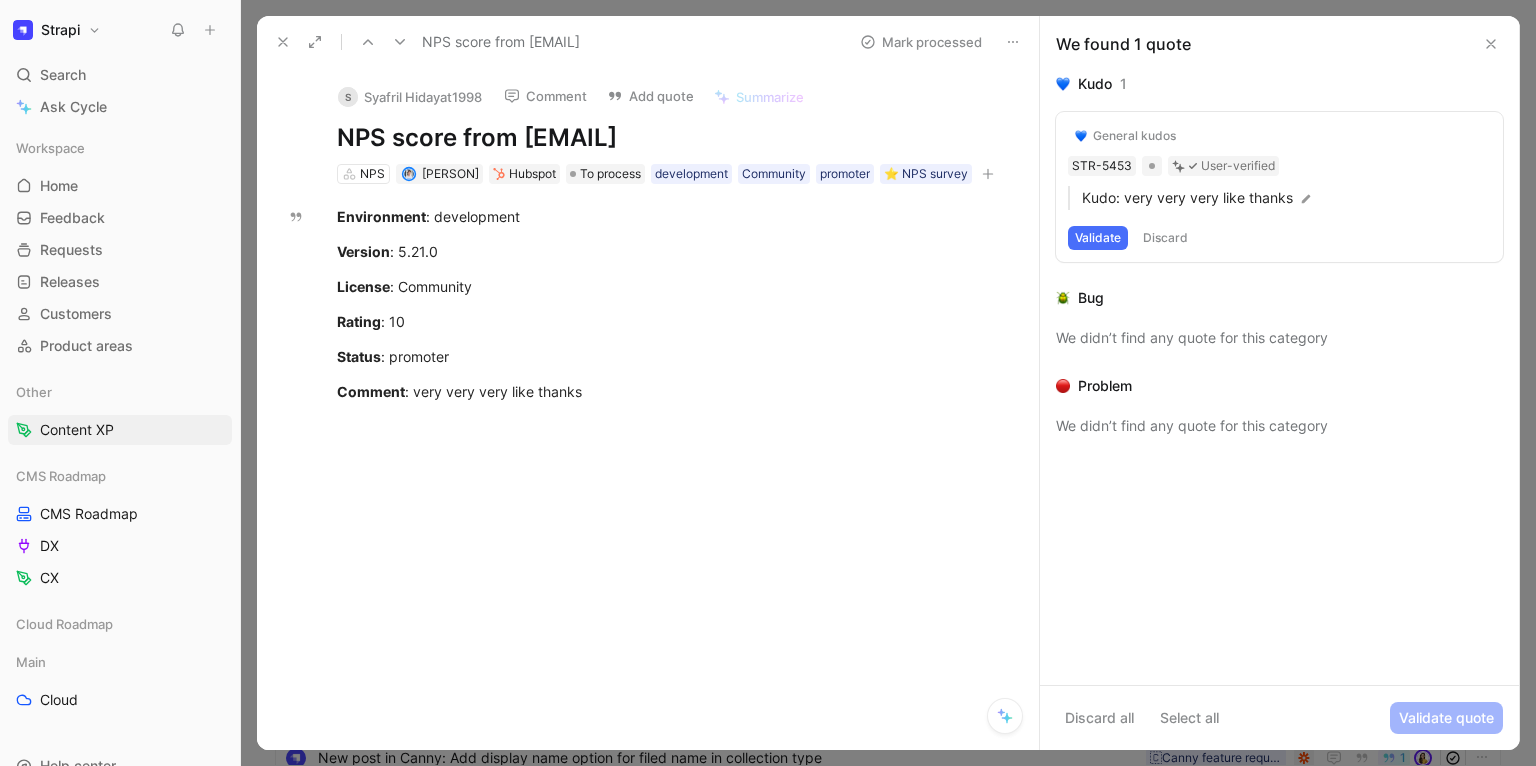 click on "Validate" at bounding box center (1098, 238) 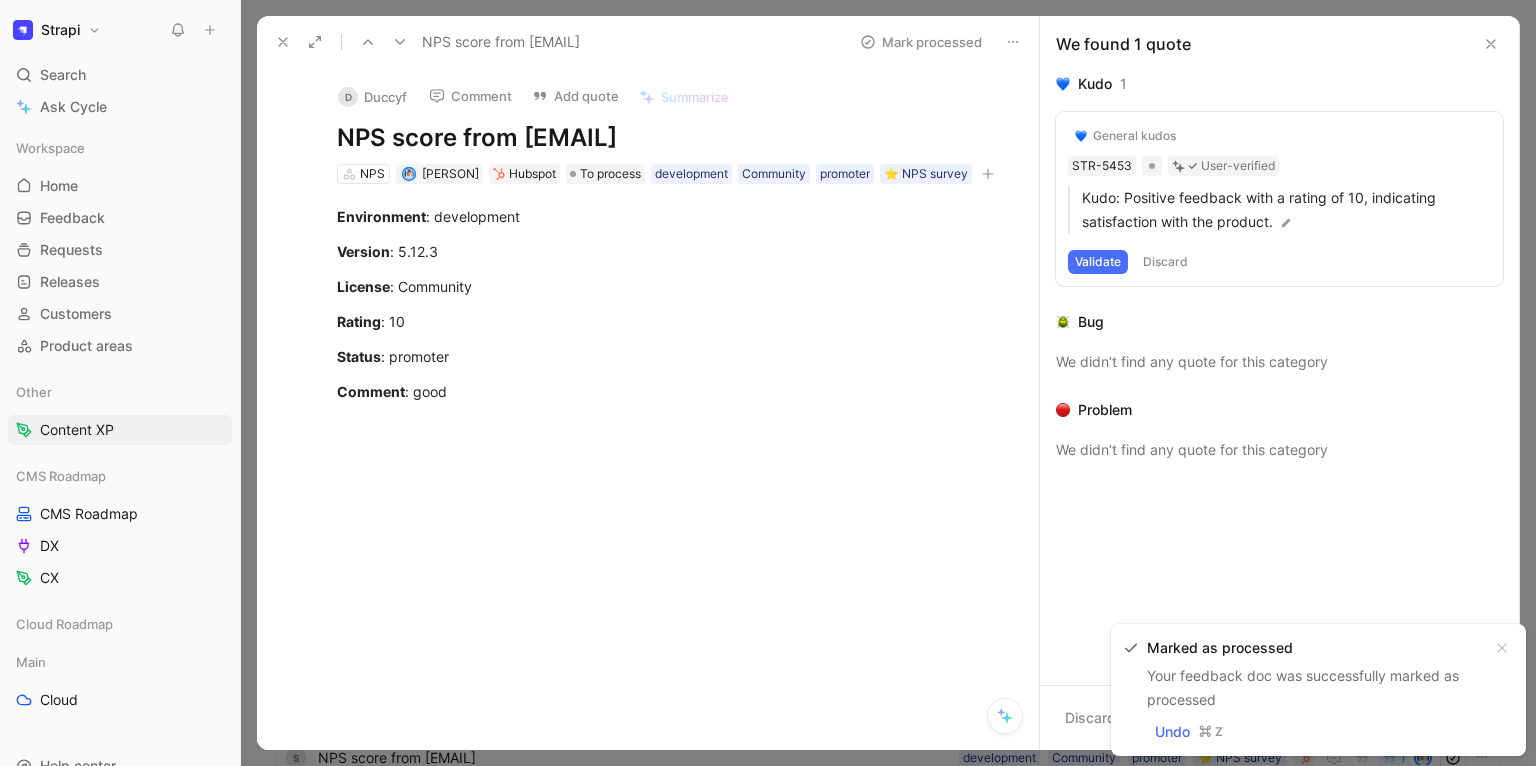 click on "Validate" at bounding box center [1098, 262] 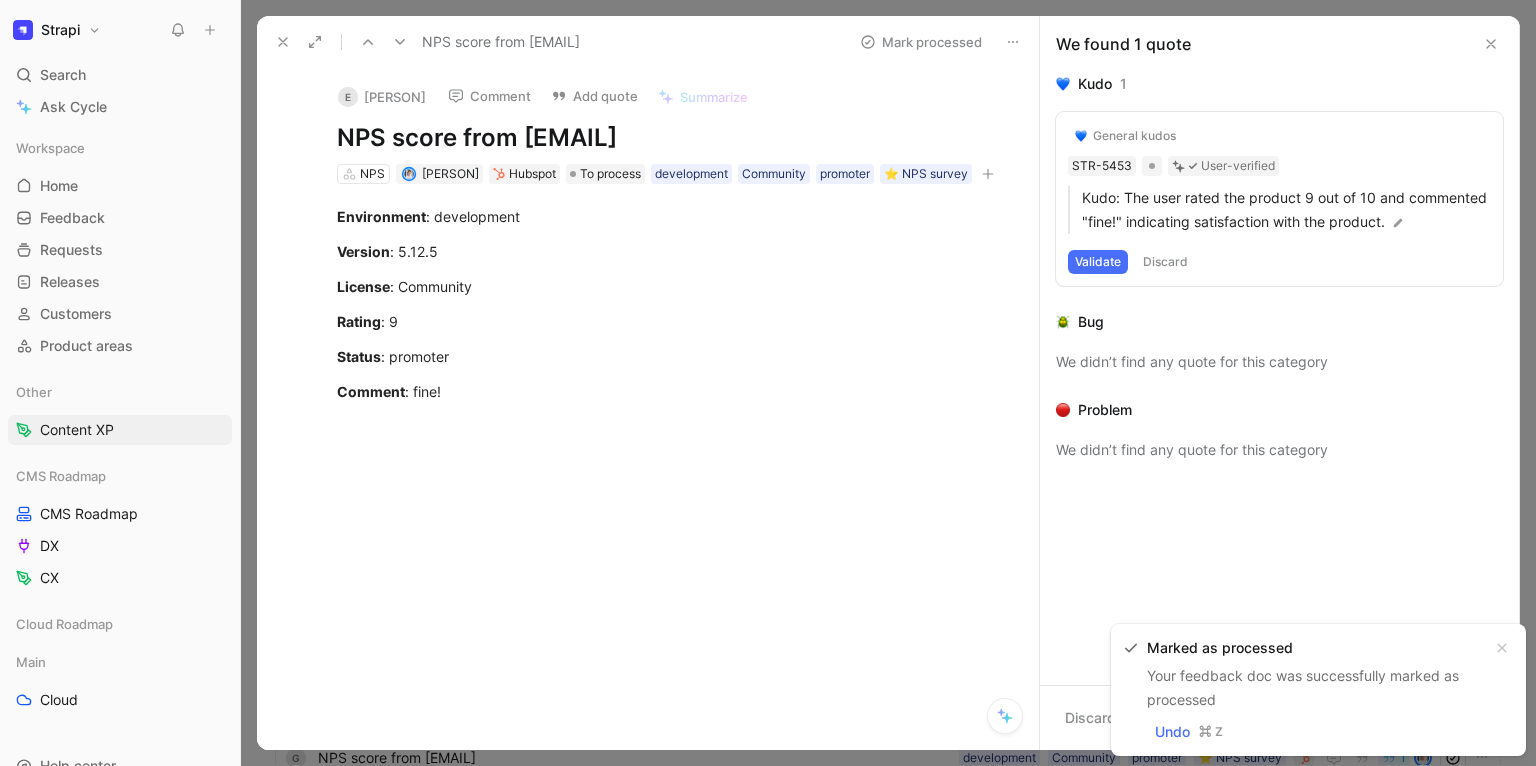 click on "Validate" at bounding box center (1098, 262) 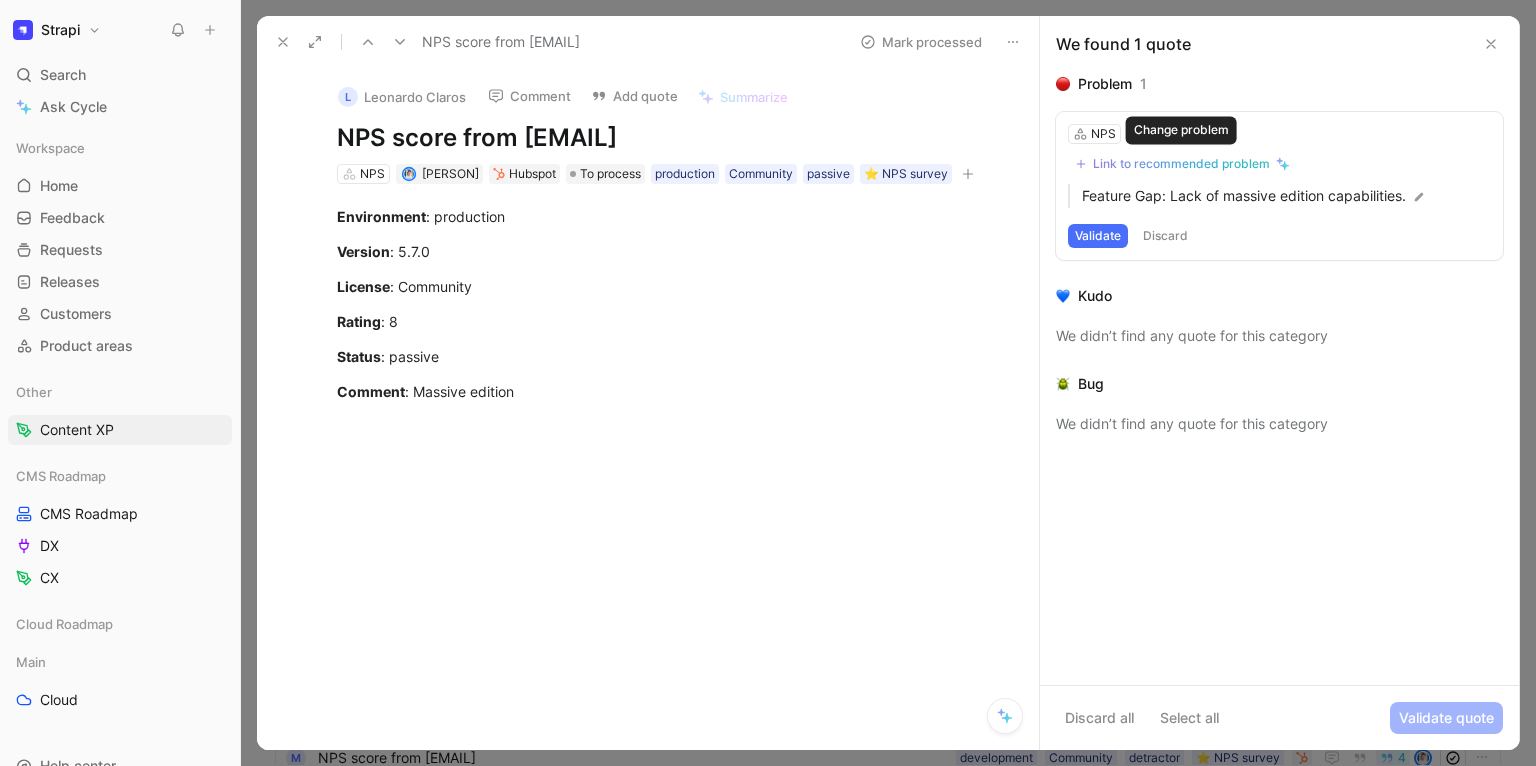 click on "Link to recommended problem" at bounding box center [1181, 164] 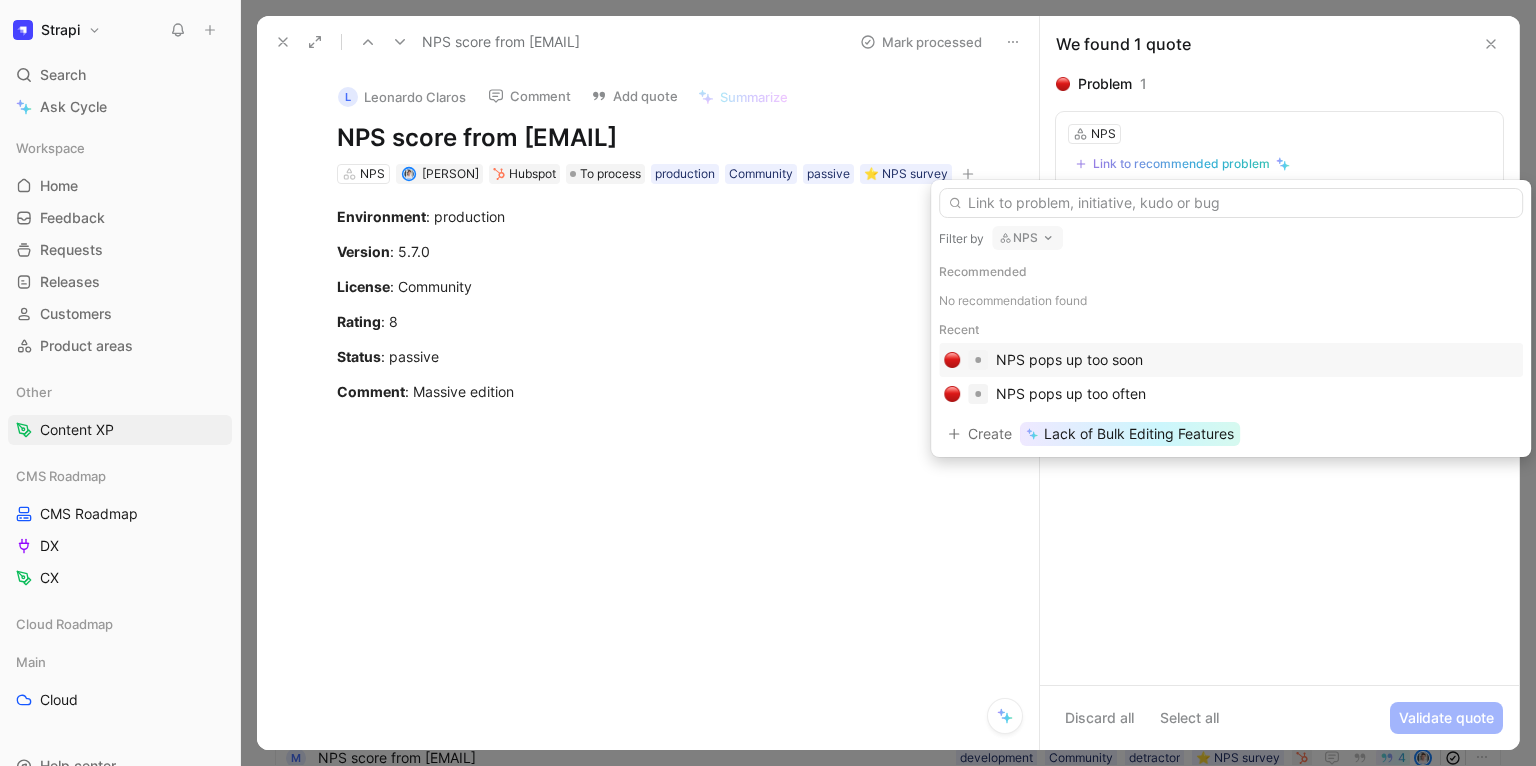 click 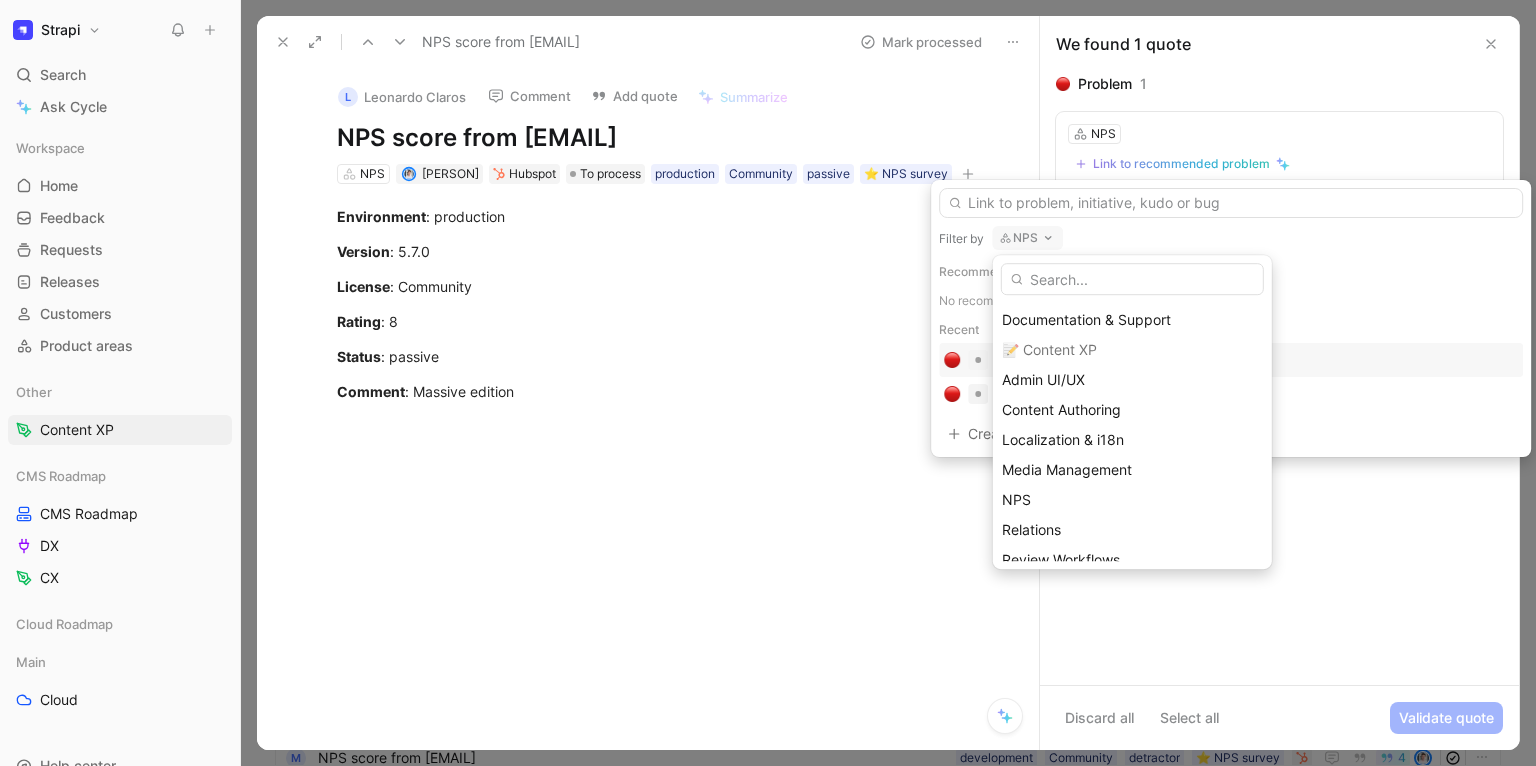 scroll, scrollTop: 202, scrollLeft: 0, axis: vertical 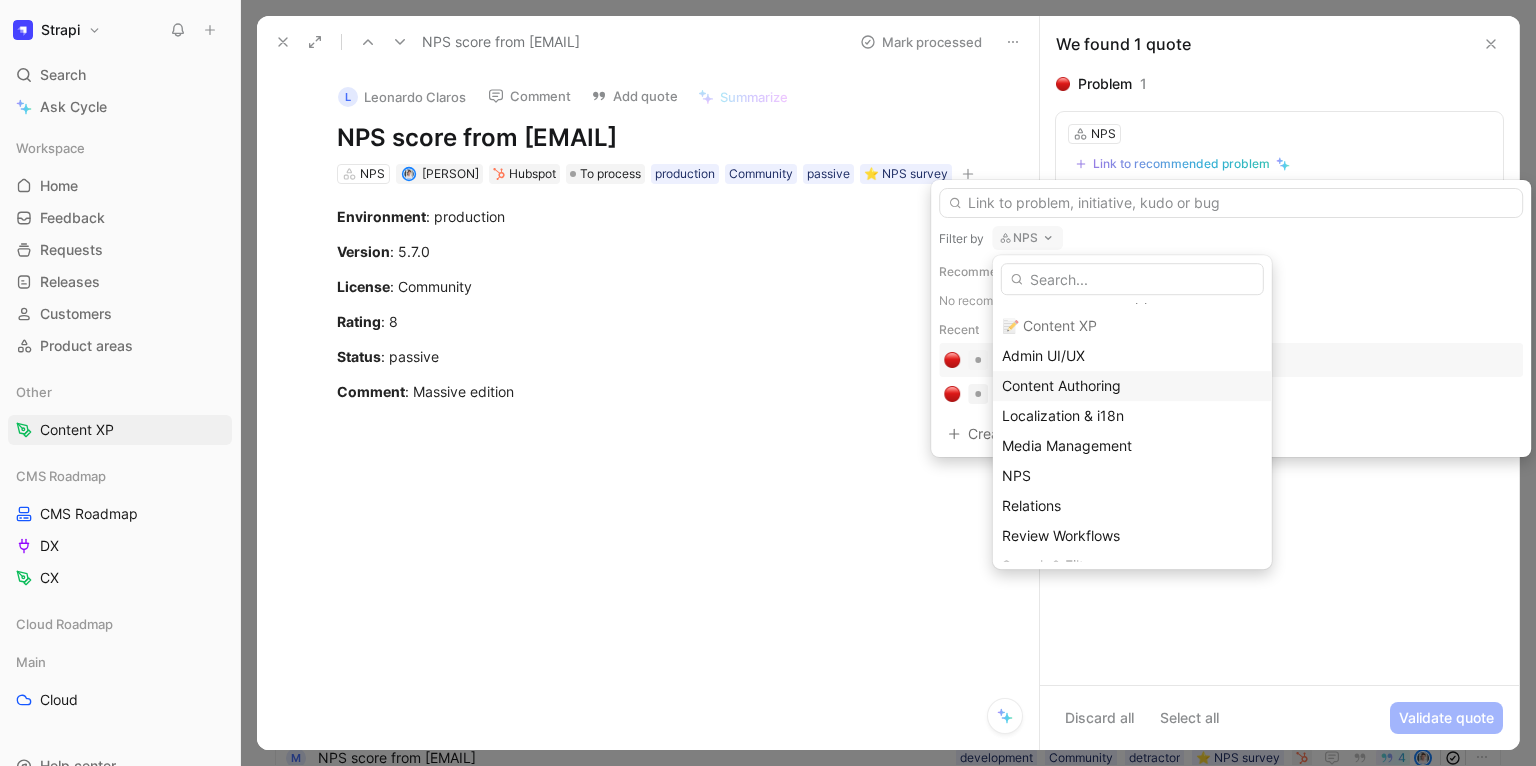 click on "Content Authoring" at bounding box center (1061, 385) 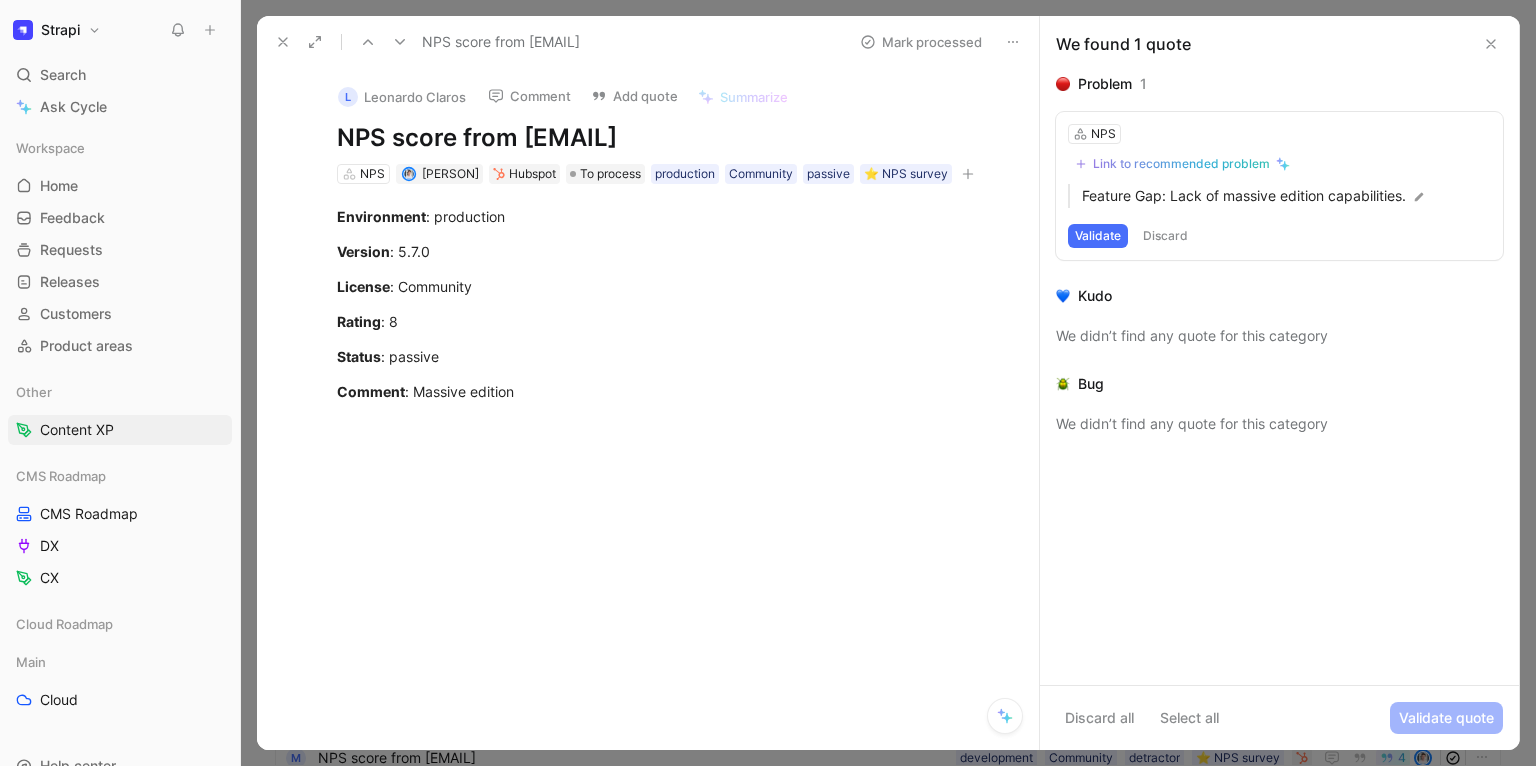 click 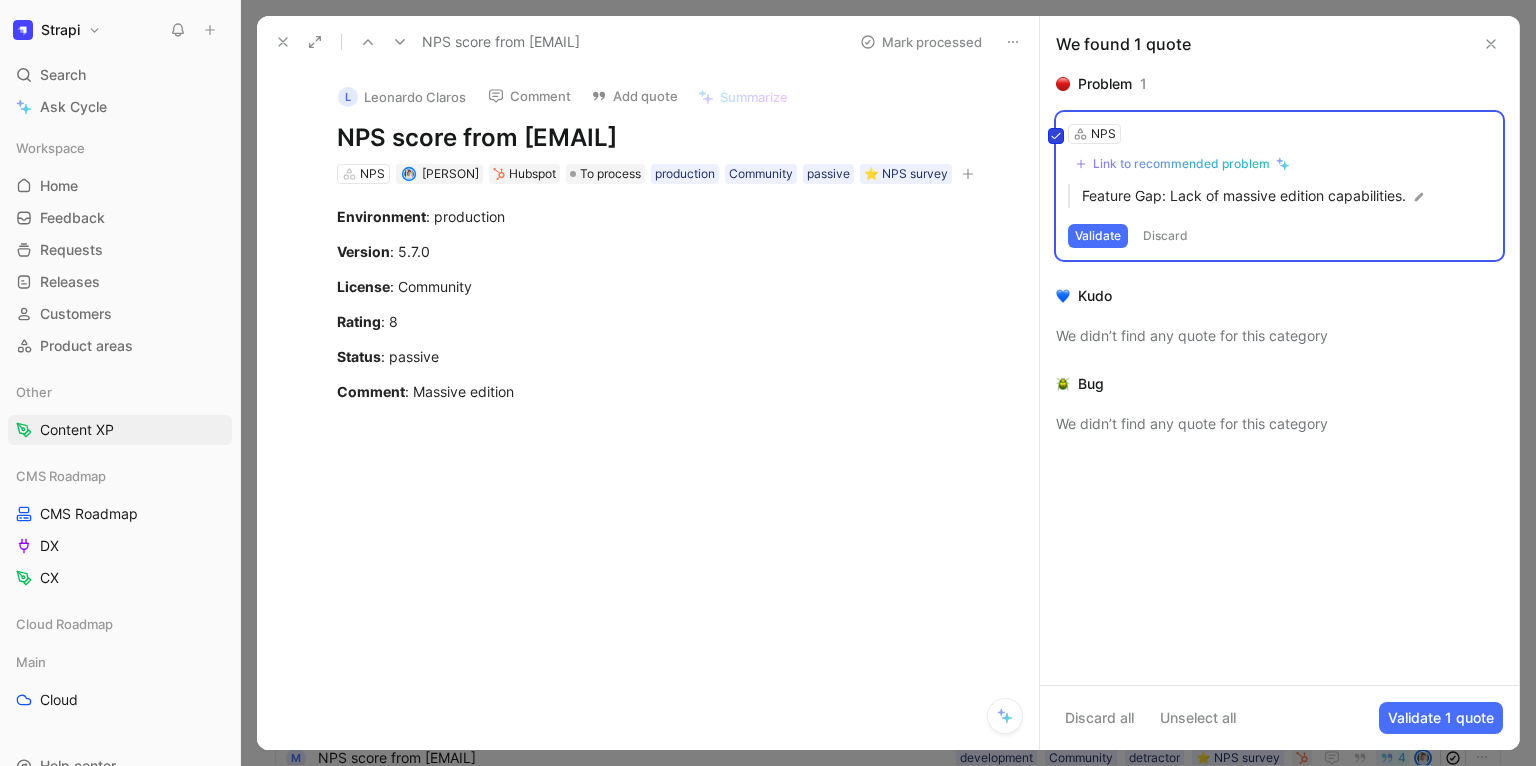 click 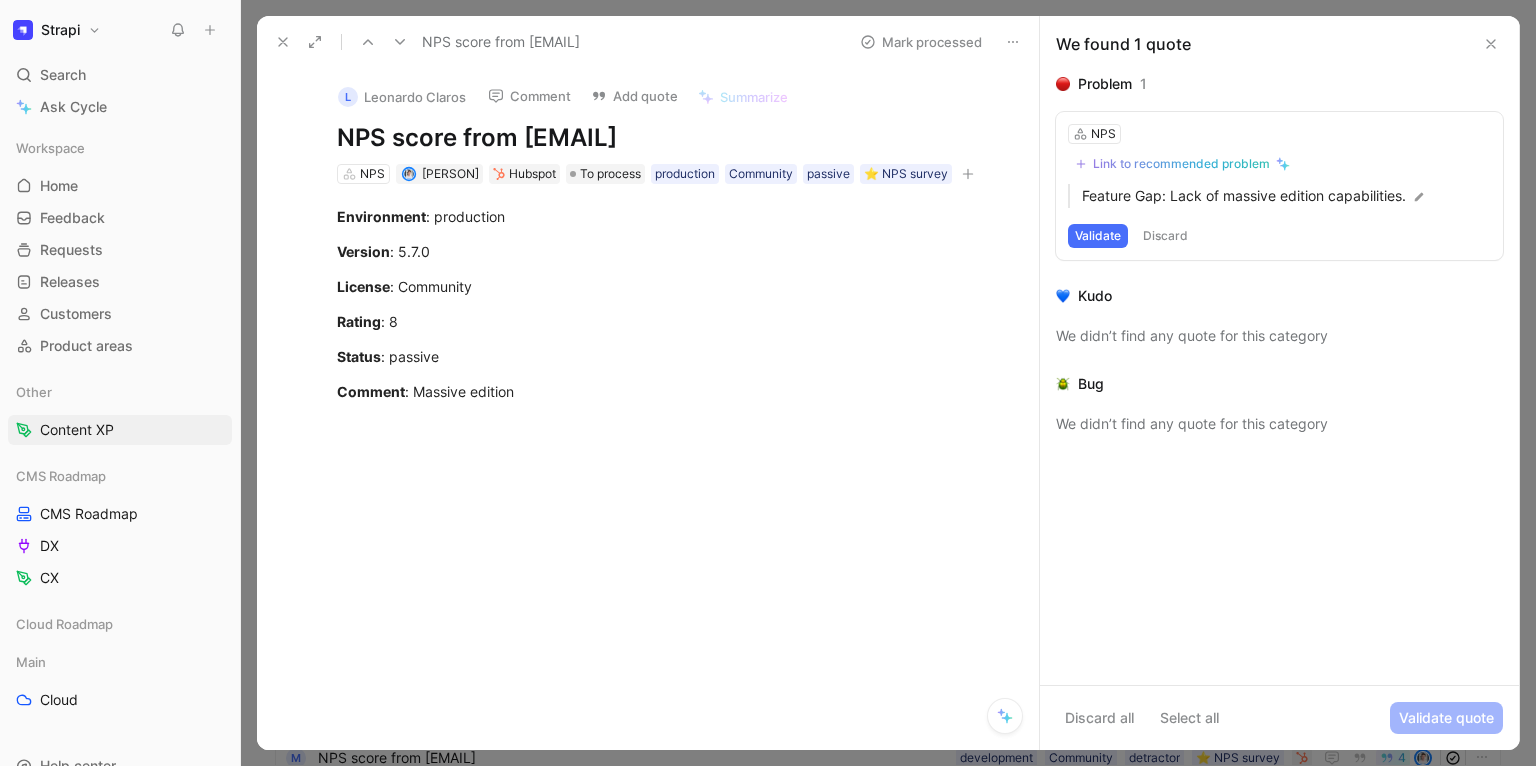 click on "Discard" at bounding box center [1165, 236] 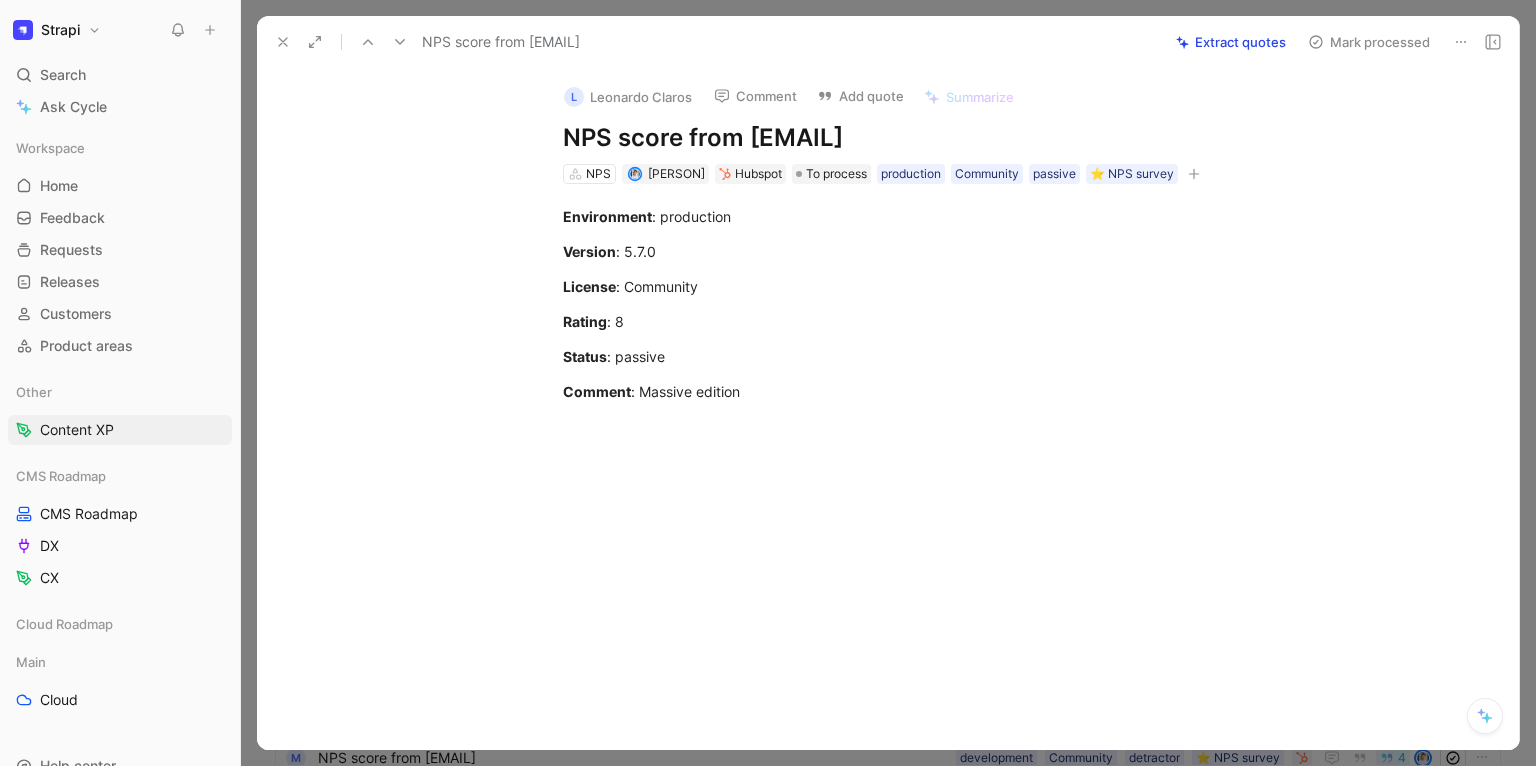 click 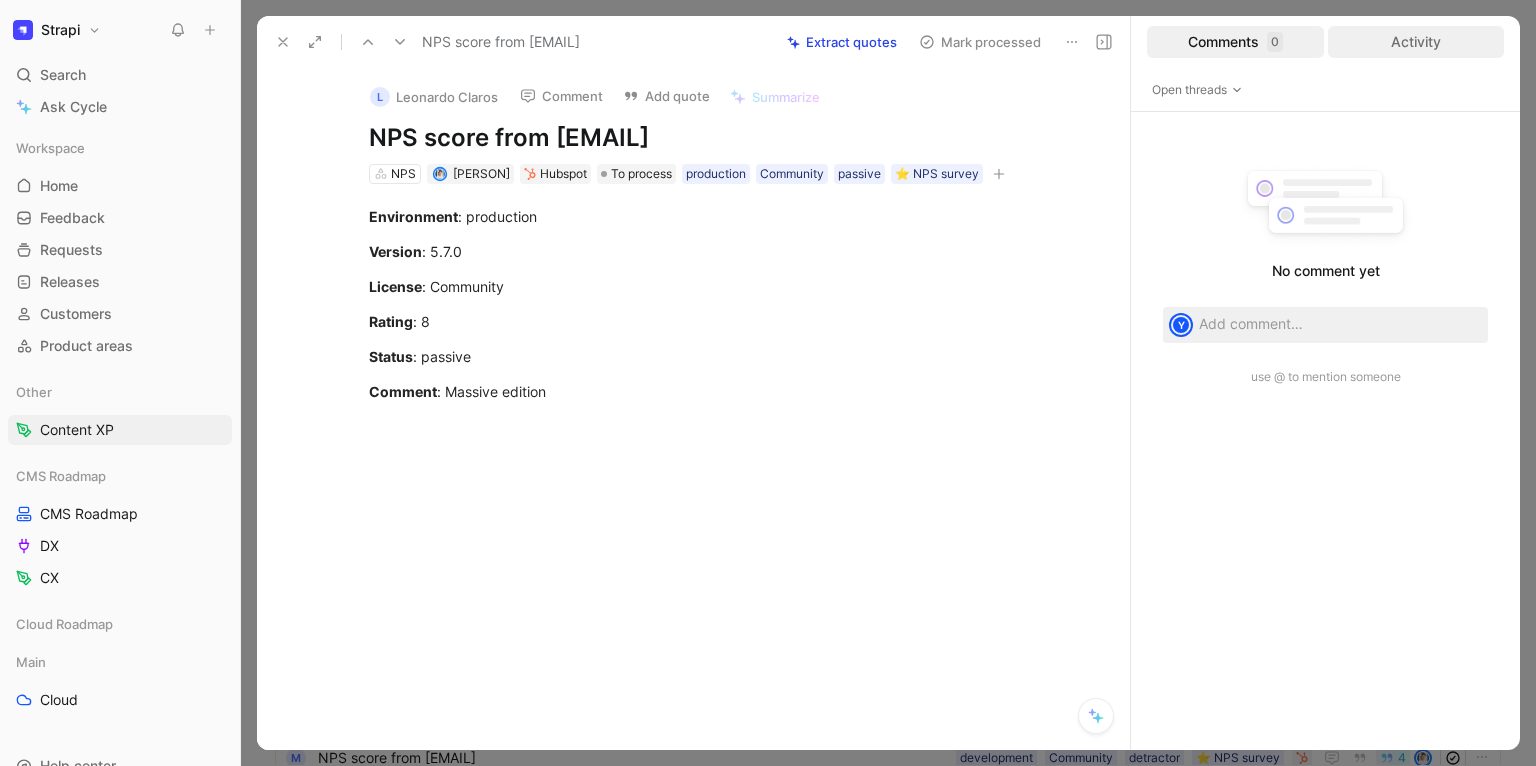 click on "Activity" at bounding box center [1416, 42] 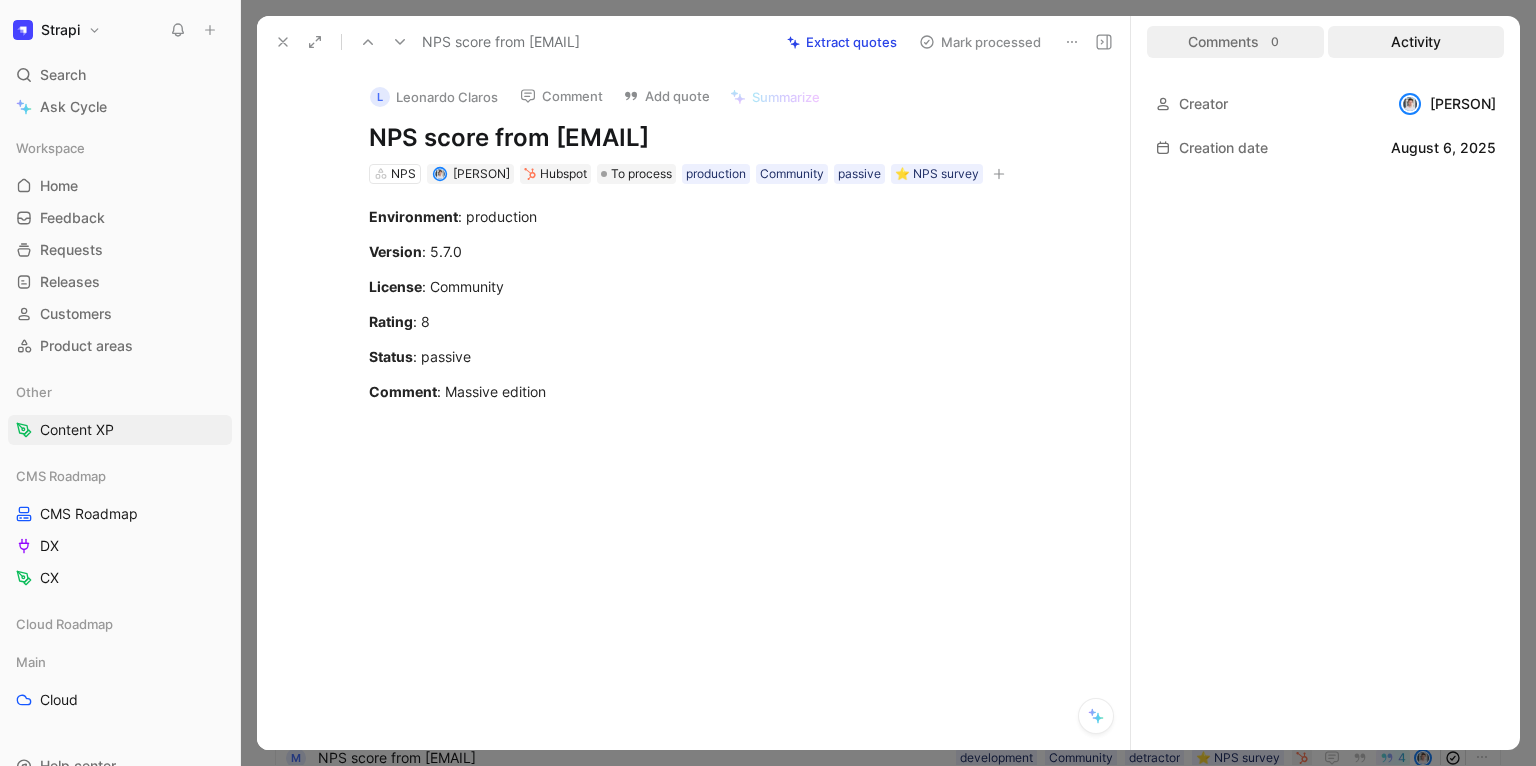 click on "Comments 0" at bounding box center [1235, 42] 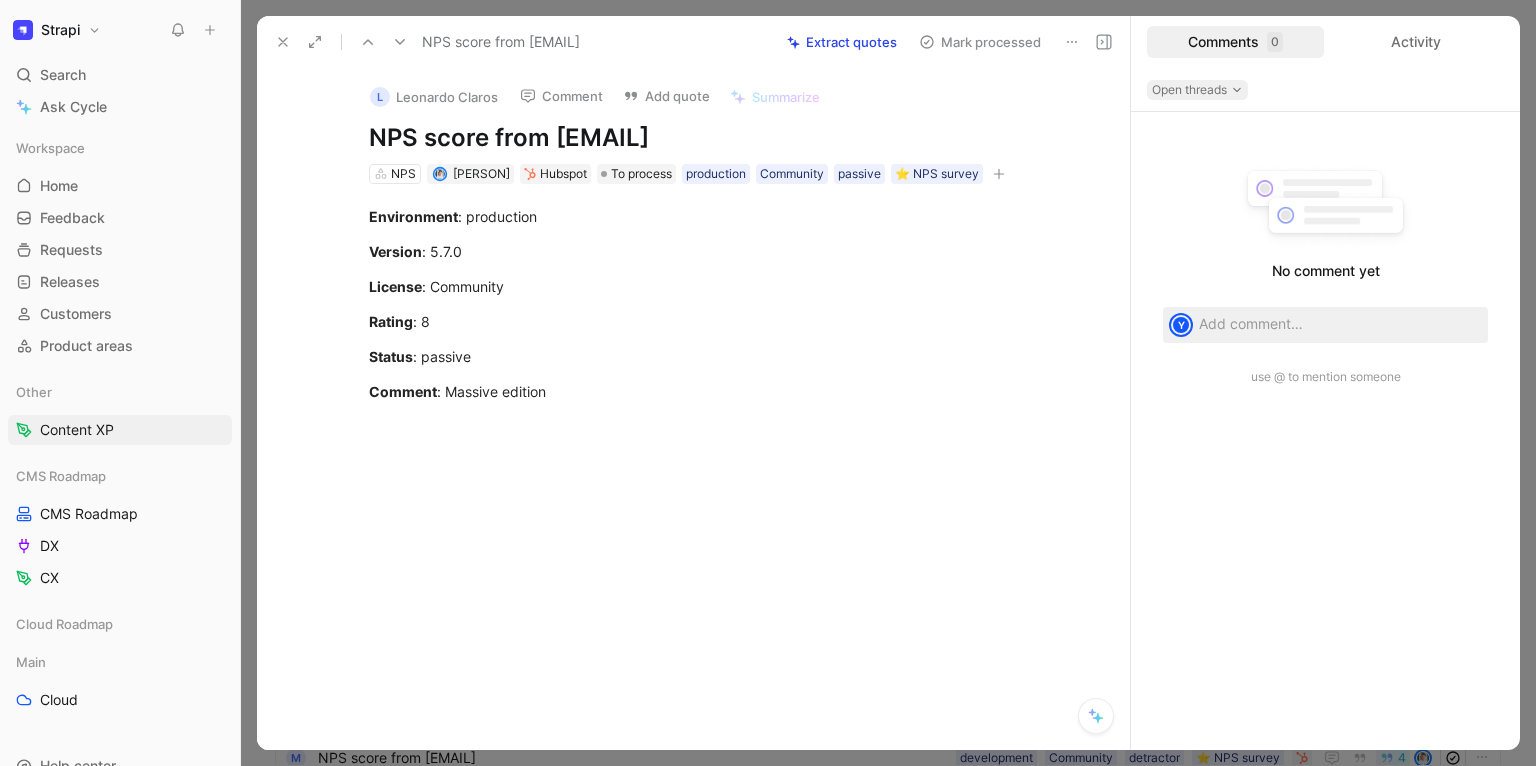 click on "Open threads" at bounding box center (1197, 90) 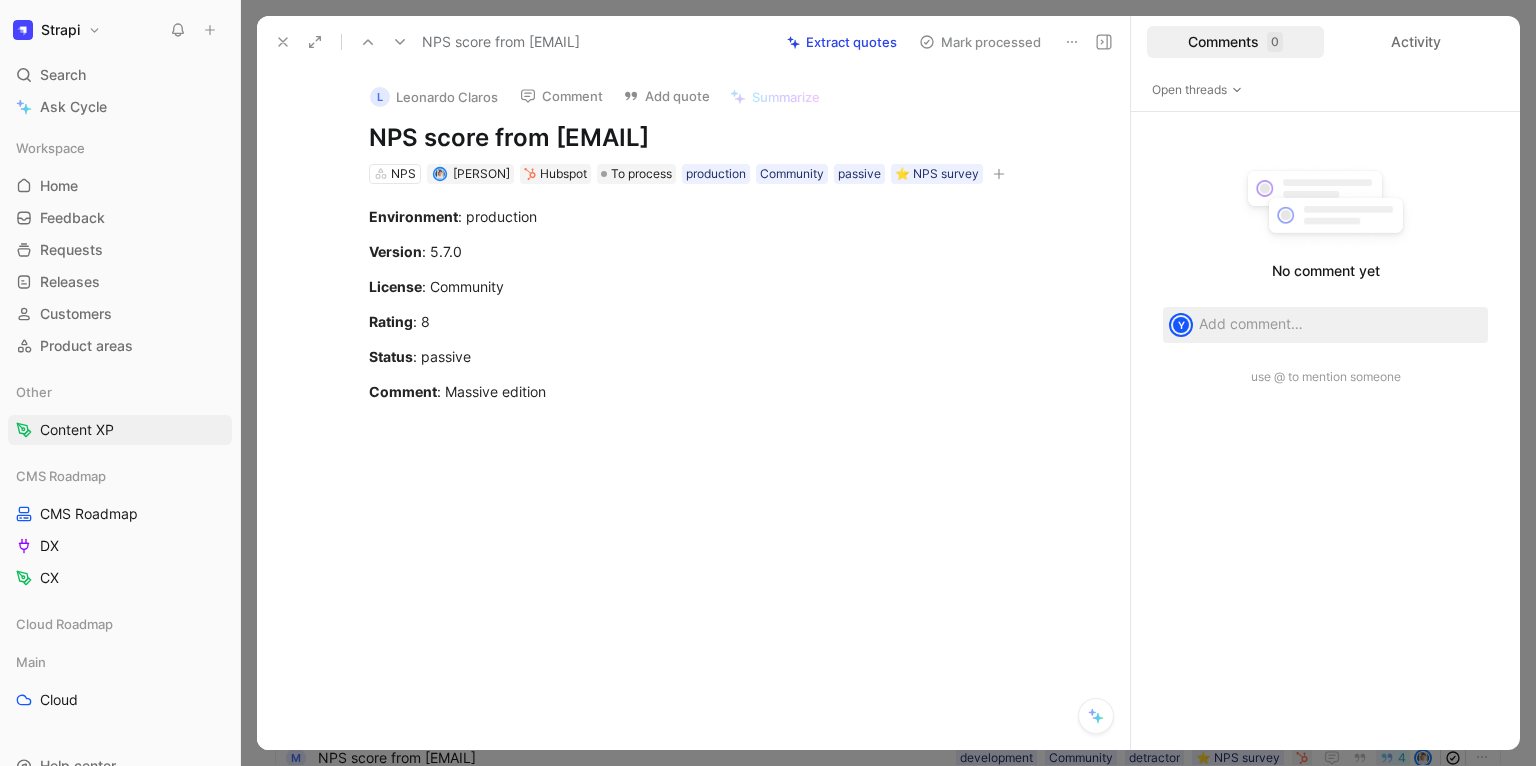 click 